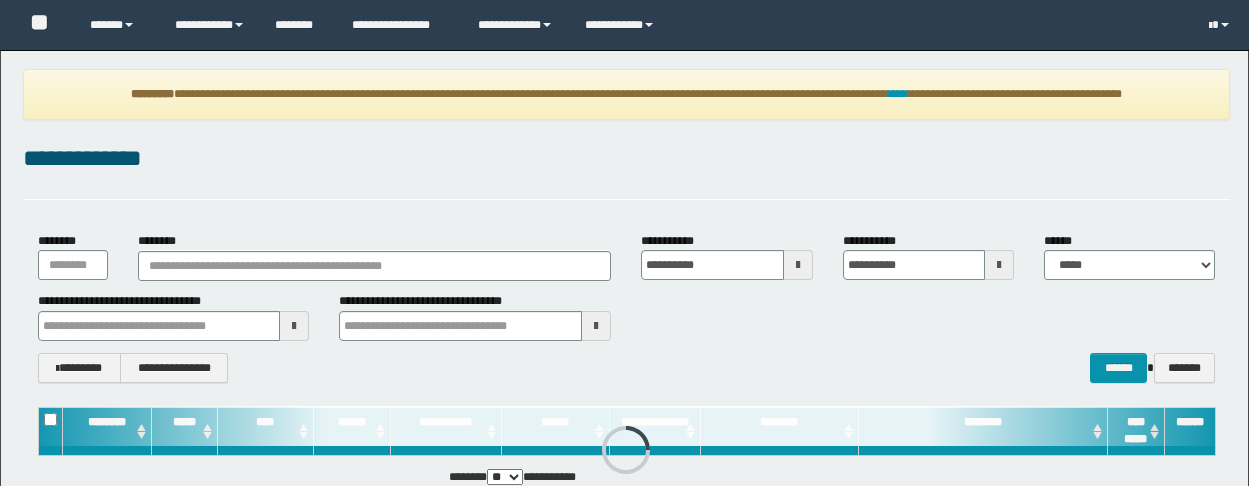 scroll, scrollTop: 0, scrollLeft: 0, axis: both 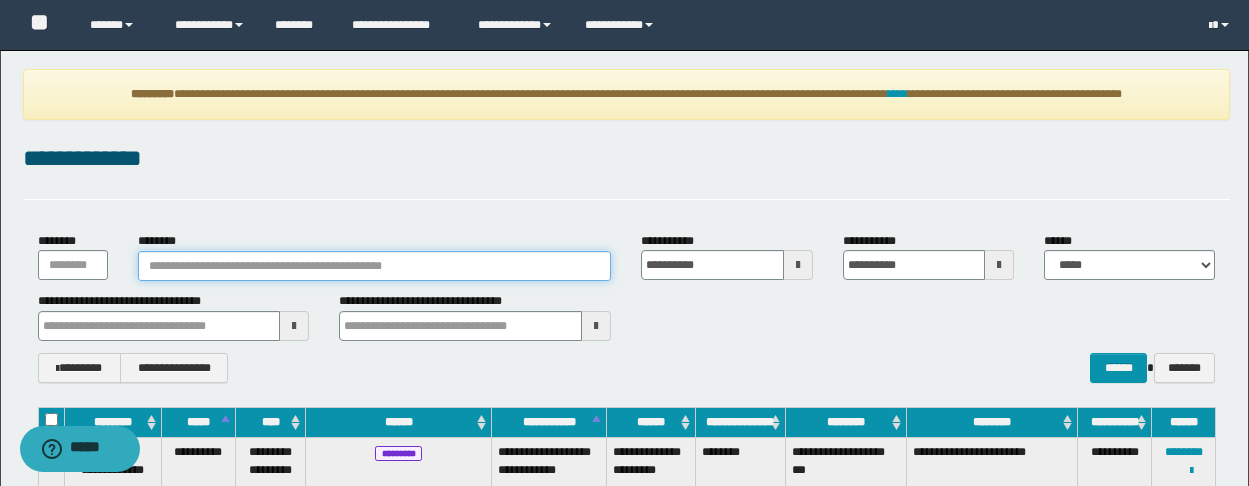 click on "********" at bounding box center (374, 266) 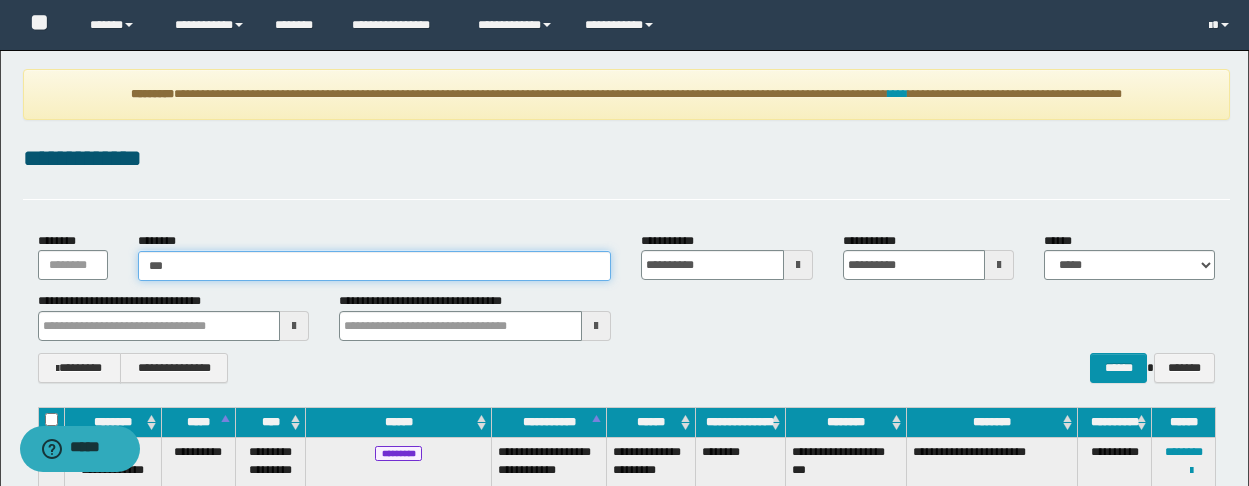 type on "****" 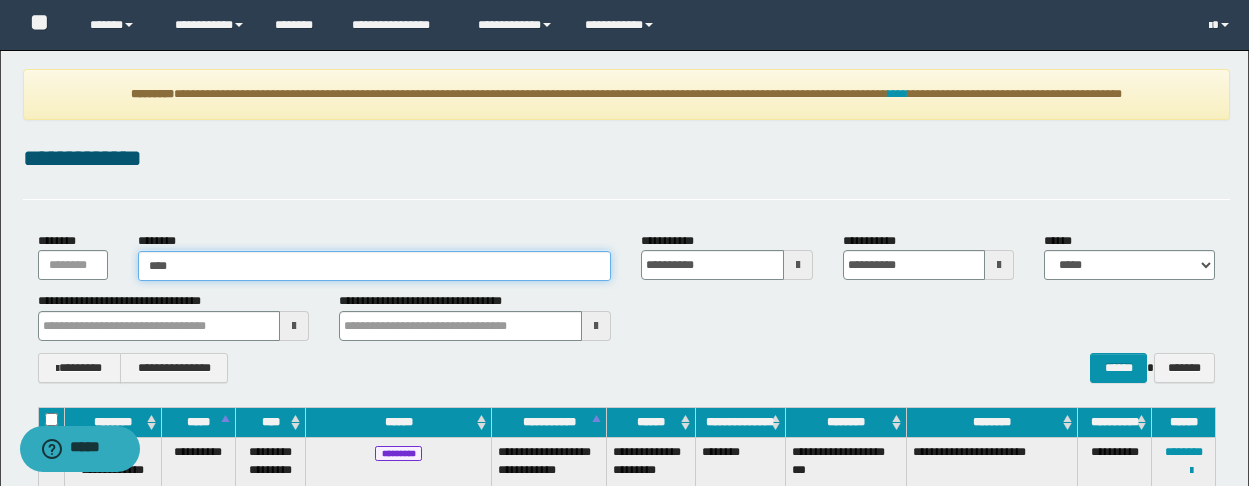 type on "****" 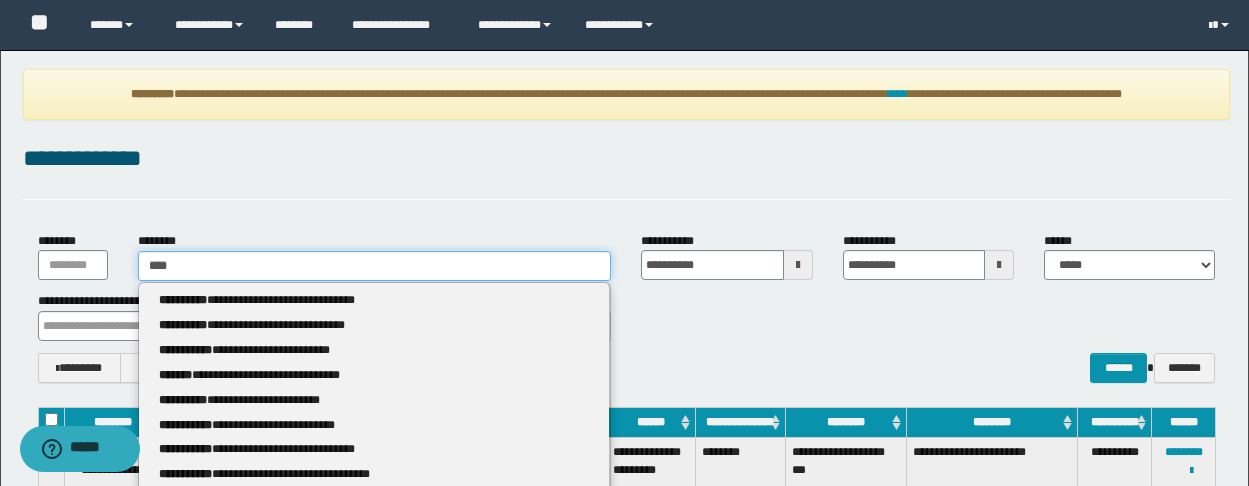 type 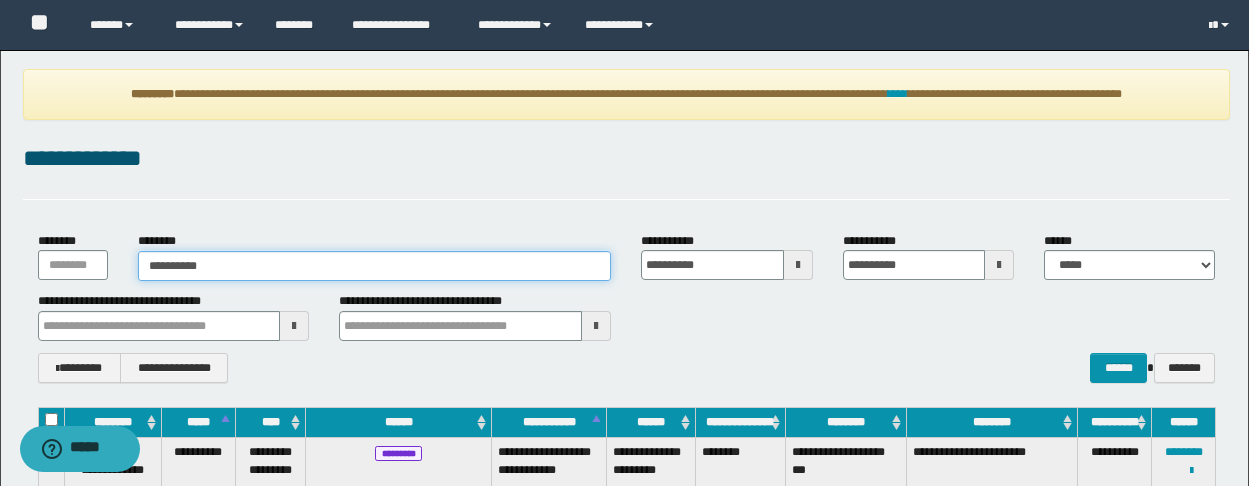 type on "**********" 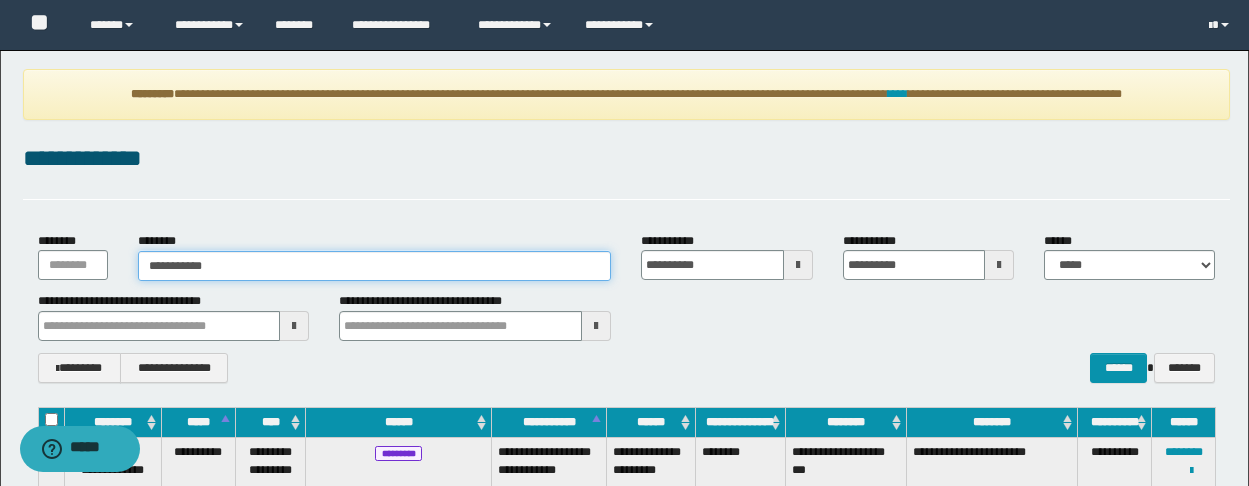type on "**********" 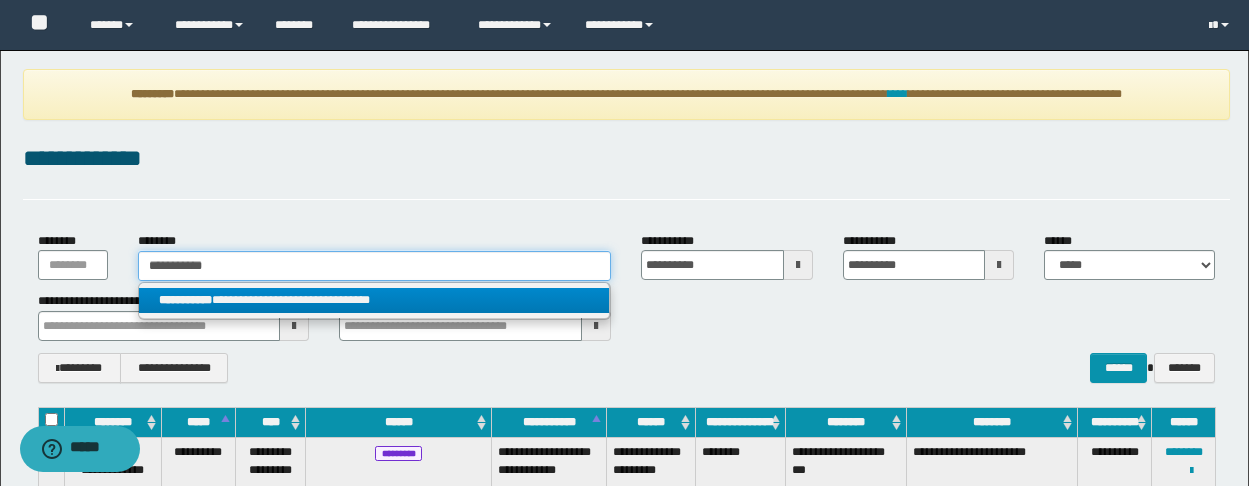 type on "**********" 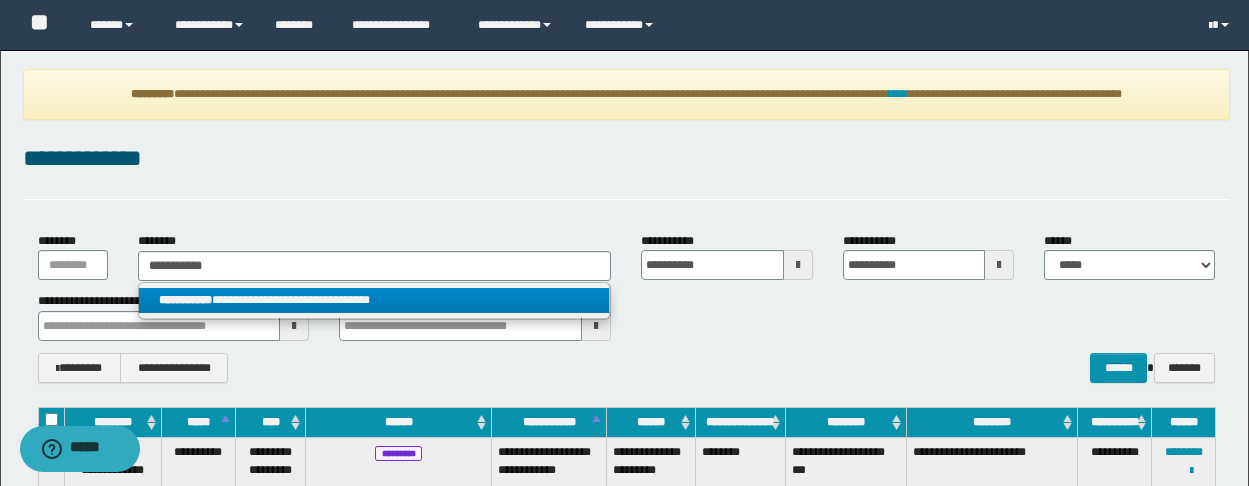 click on "**********" at bounding box center (374, 300) 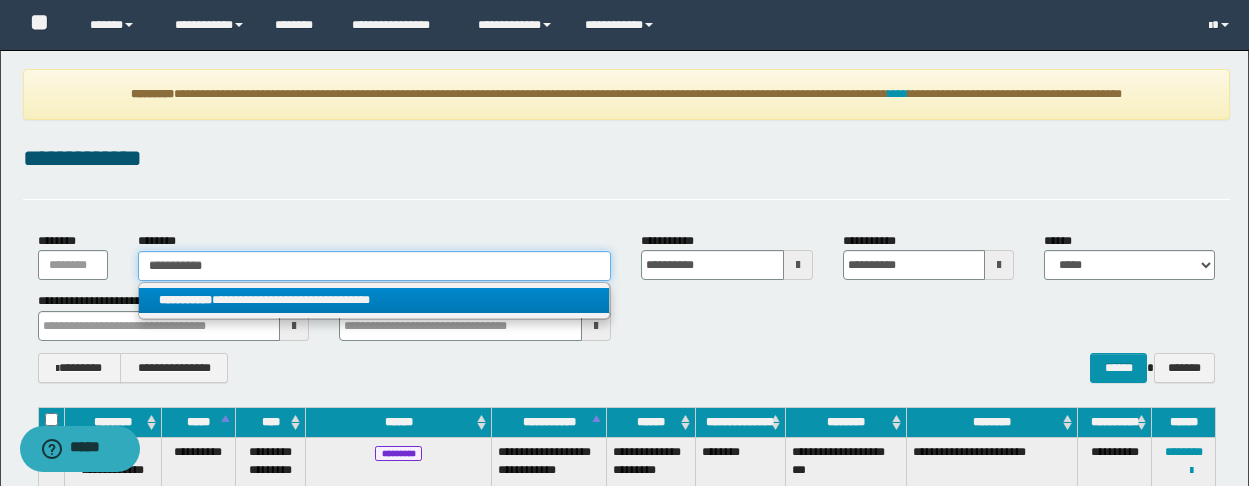 type 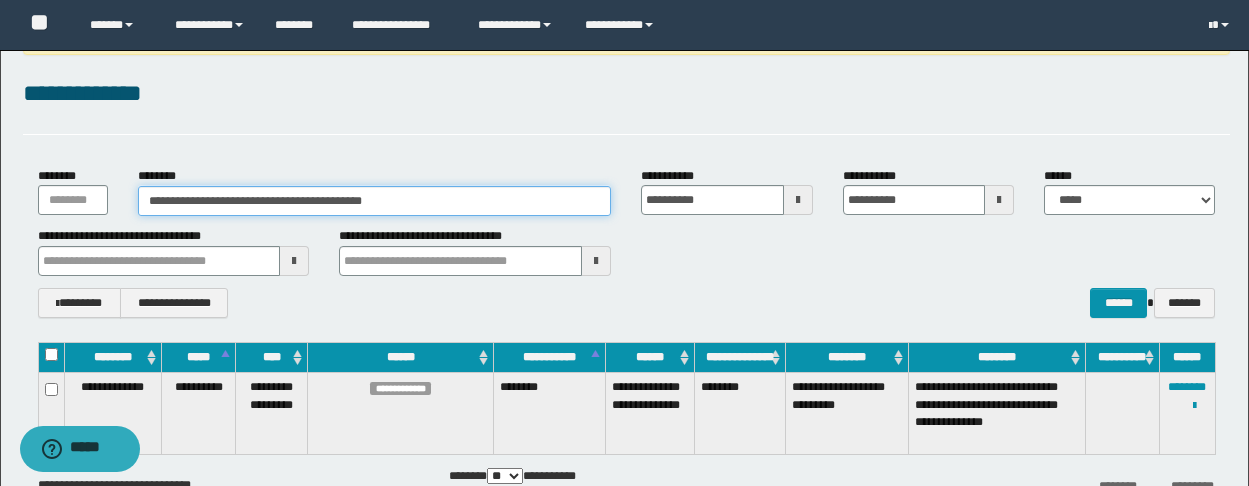 scroll, scrollTop: 100, scrollLeft: 0, axis: vertical 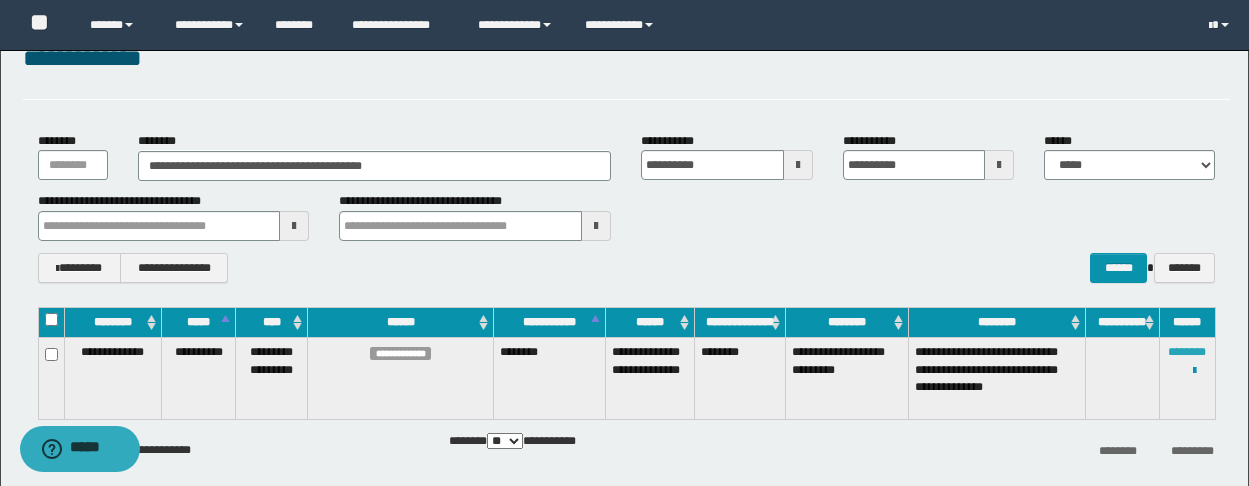 click on "********" at bounding box center (1187, 352) 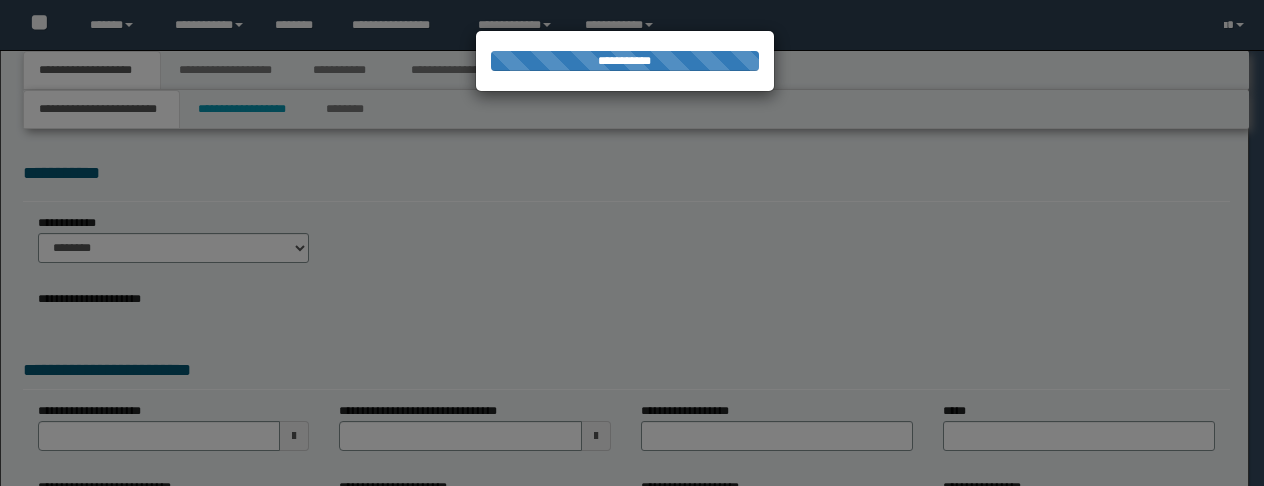 scroll, scrollTop: 0, scrollLeft: 0, axis: both 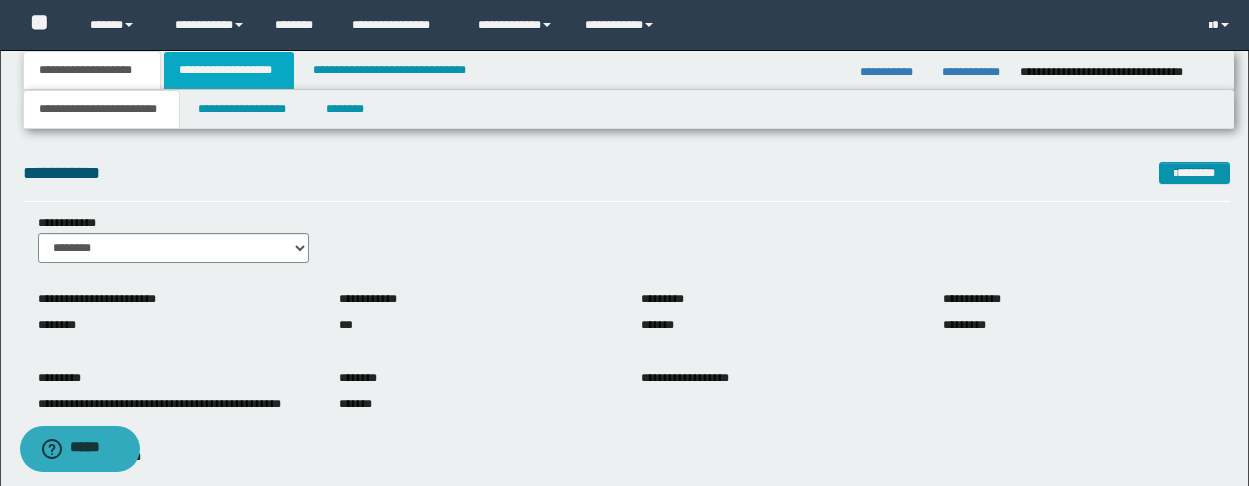 click on "**********" at bounding box center (229, 70) 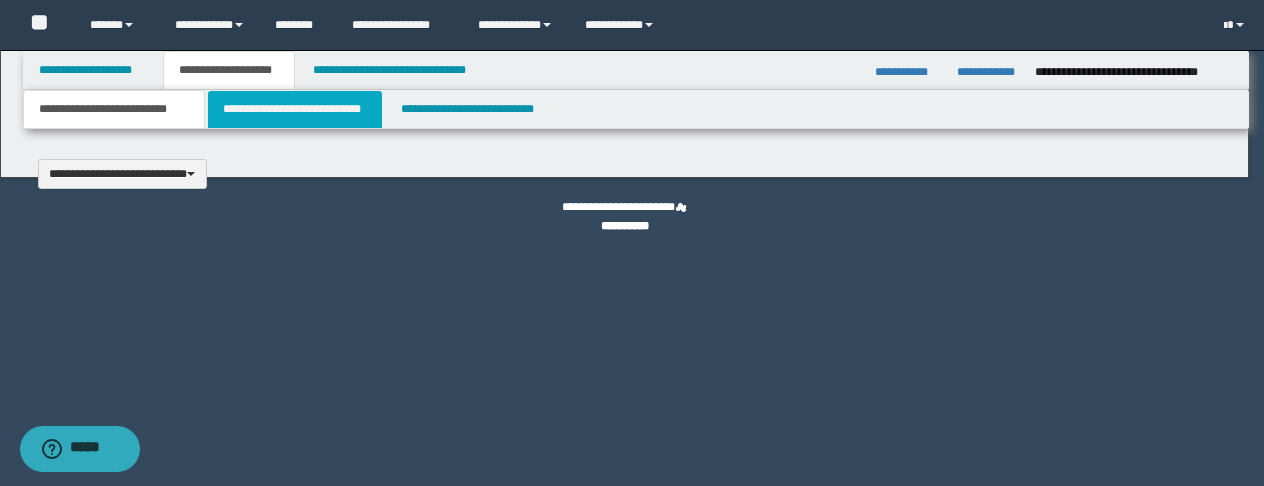type 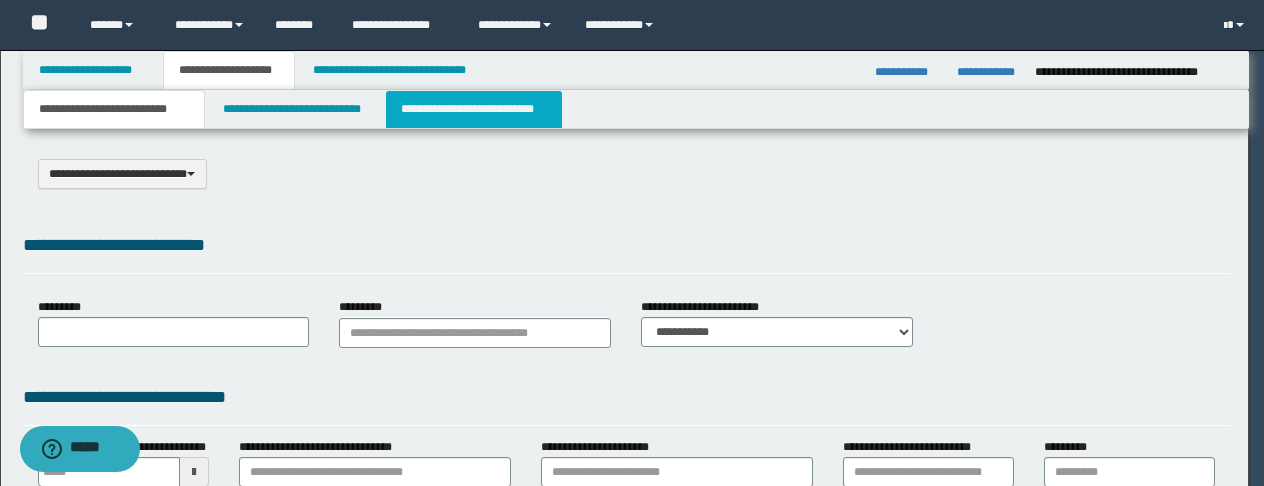 type on "**********" 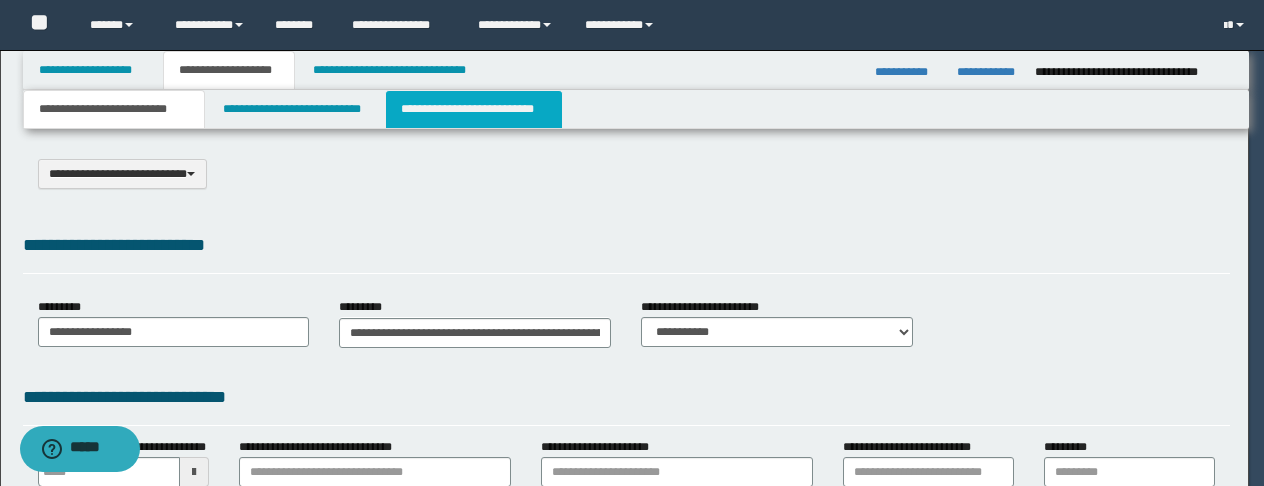 scroll, scrollTop: 0, scrollLeft: 0, axis: both 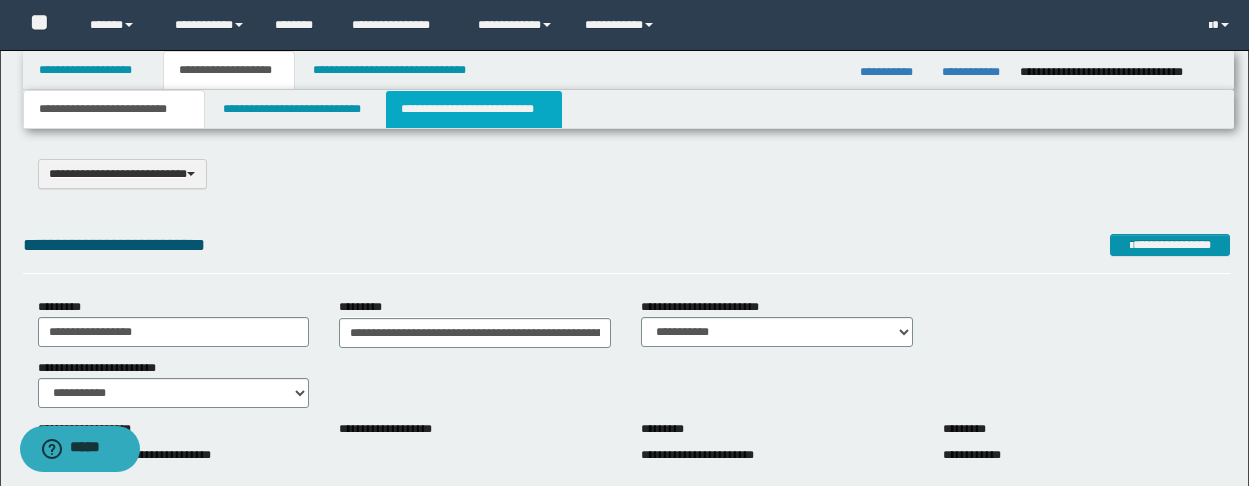 click on "**********" at bounding box center [474, 109] 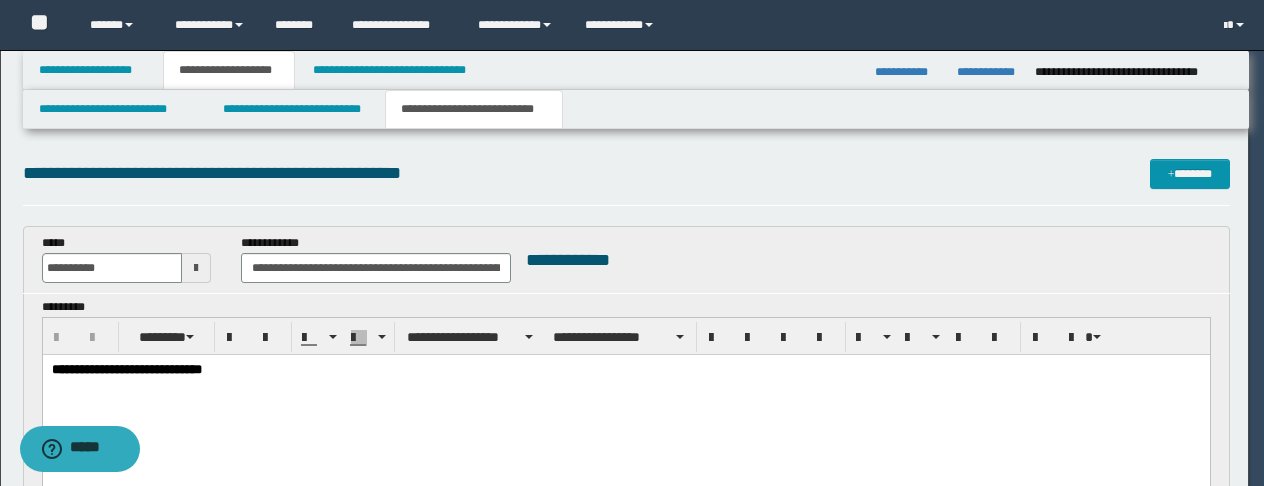 scroll, scrollTop: 0, scrollLeft: 0, axis: both 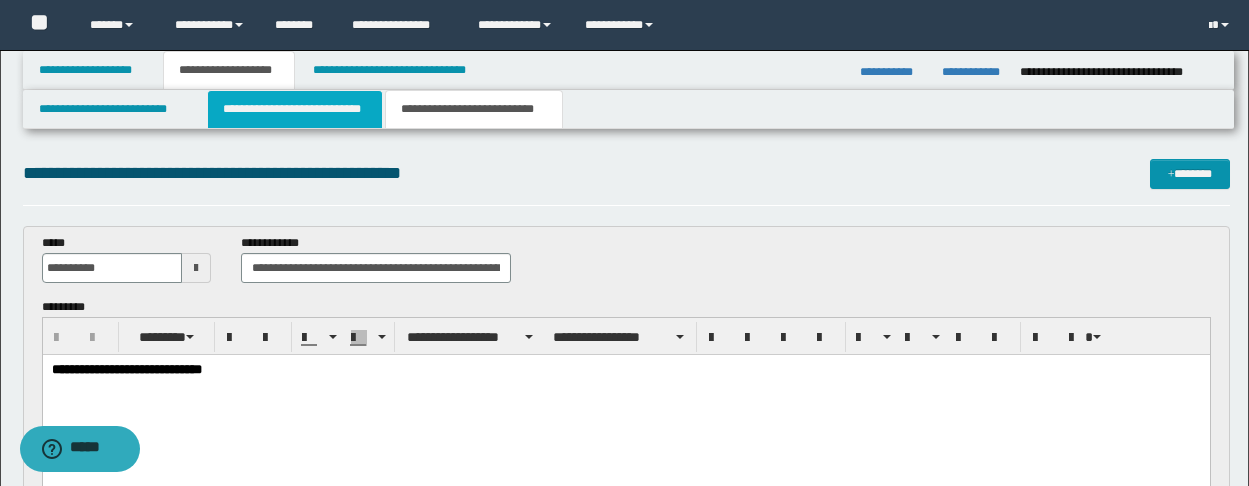 click on "**********" at bounding box center [295, 109] 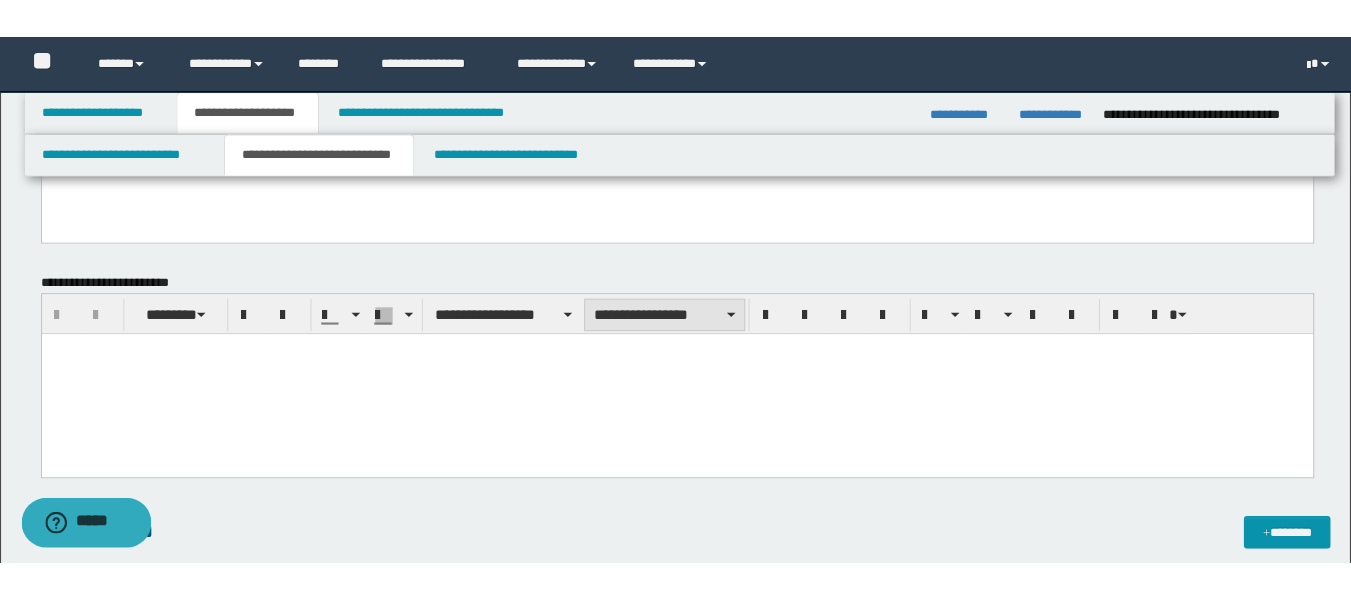 scroll, scrollTop: 200, scrollLeft: 0, axis: vertical 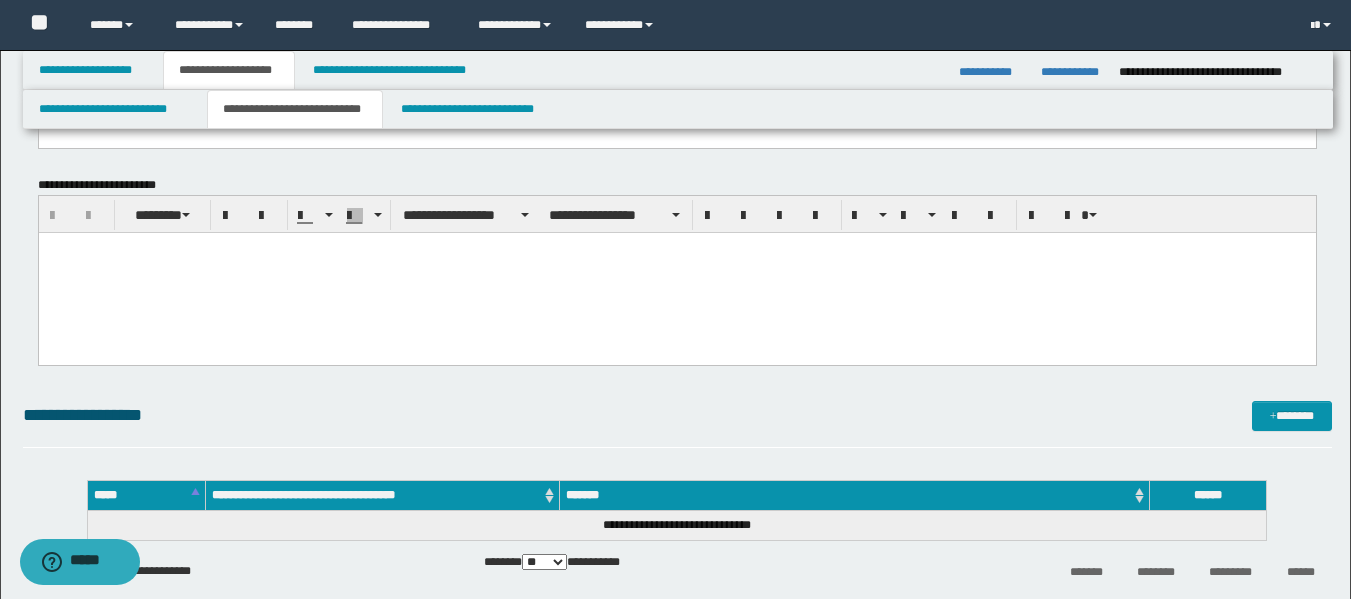 click at bounding box center (676, 247) 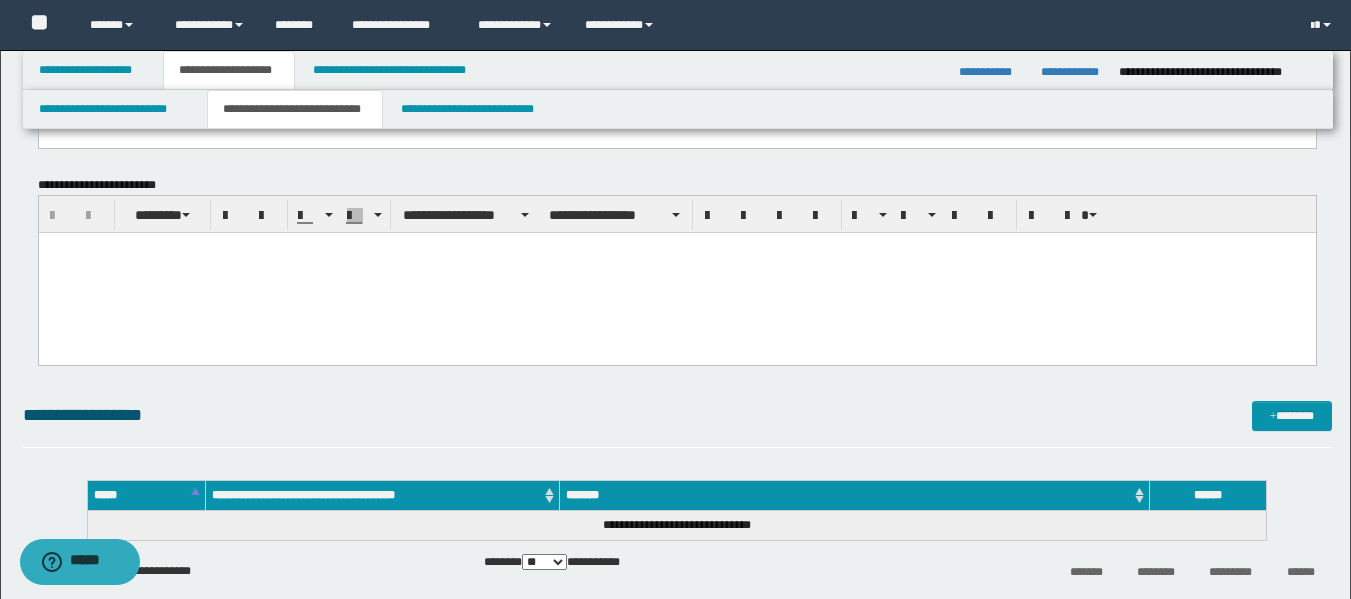 paste 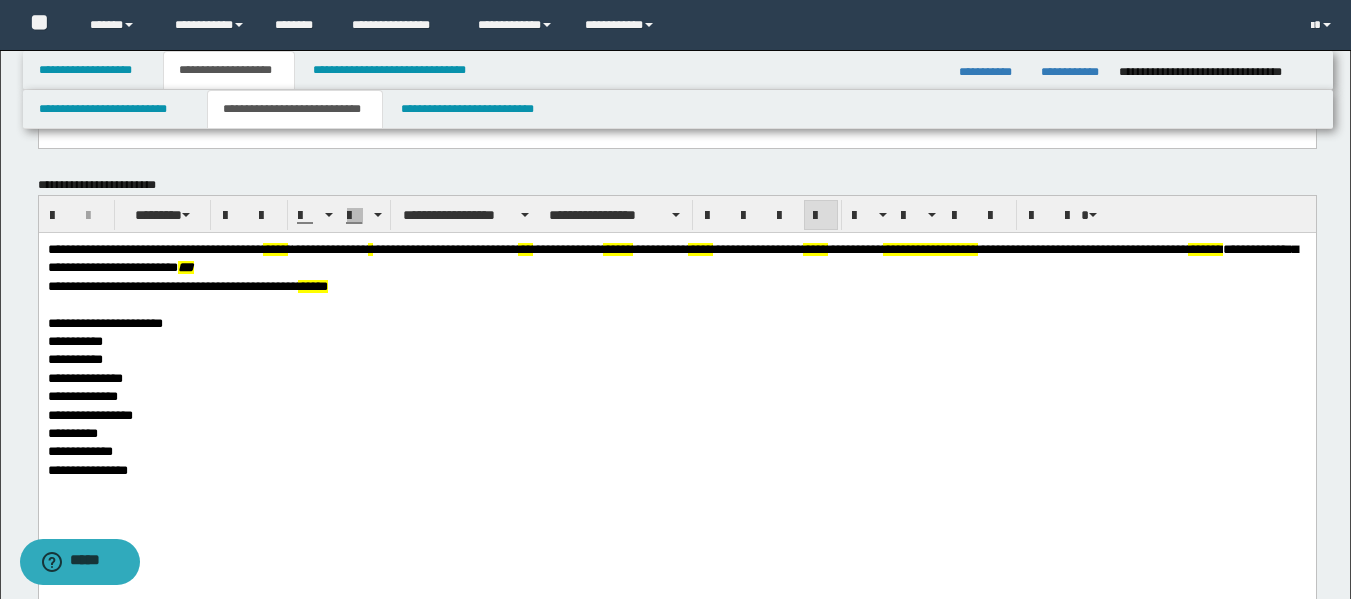 click on "**********" at bounding box center [154, 248] 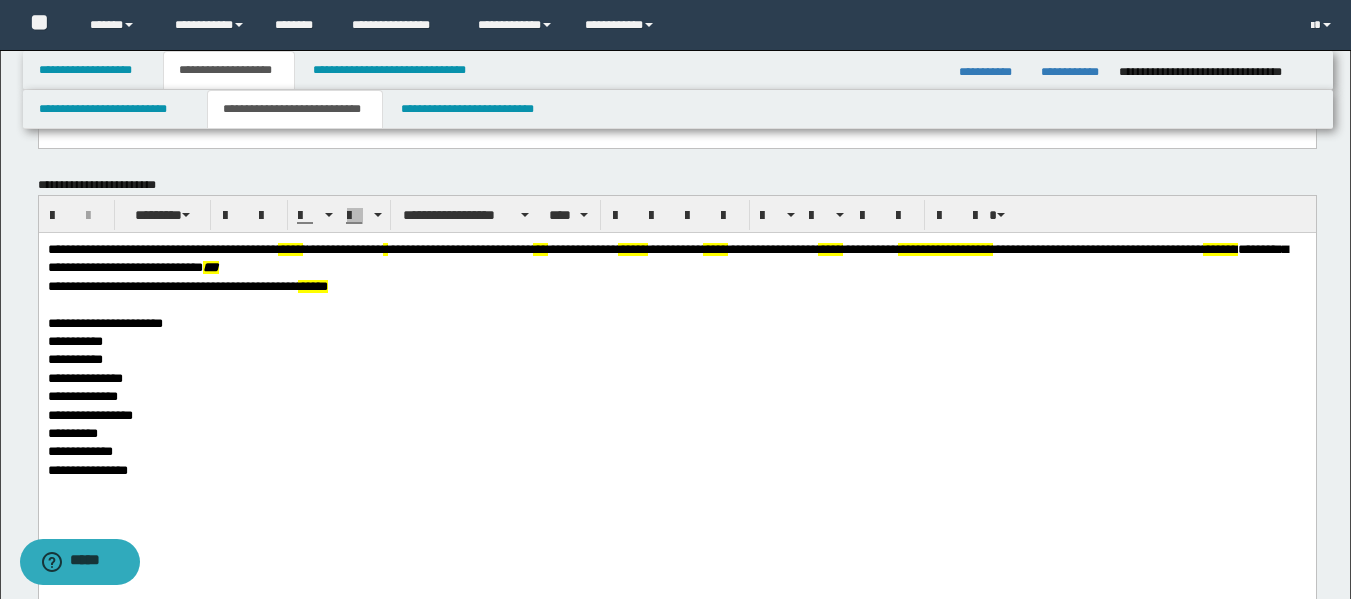 click on "**********" at bounding box center (162, 248) 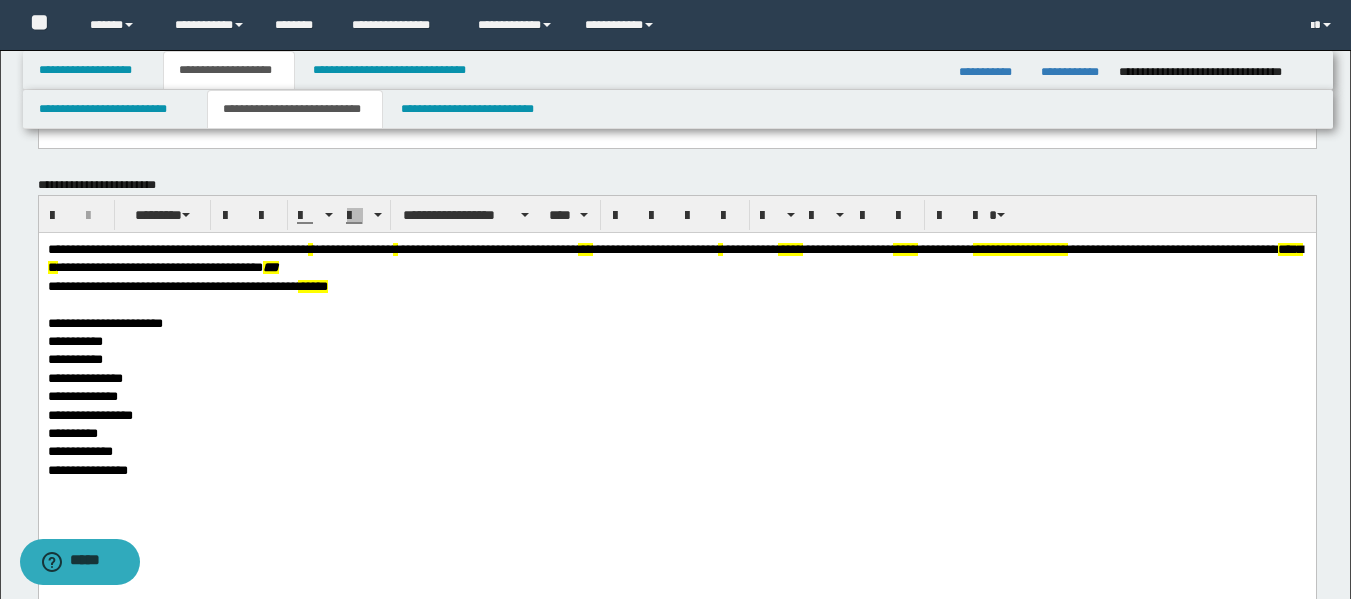 click on "**********" at bounding box center (354, 248) 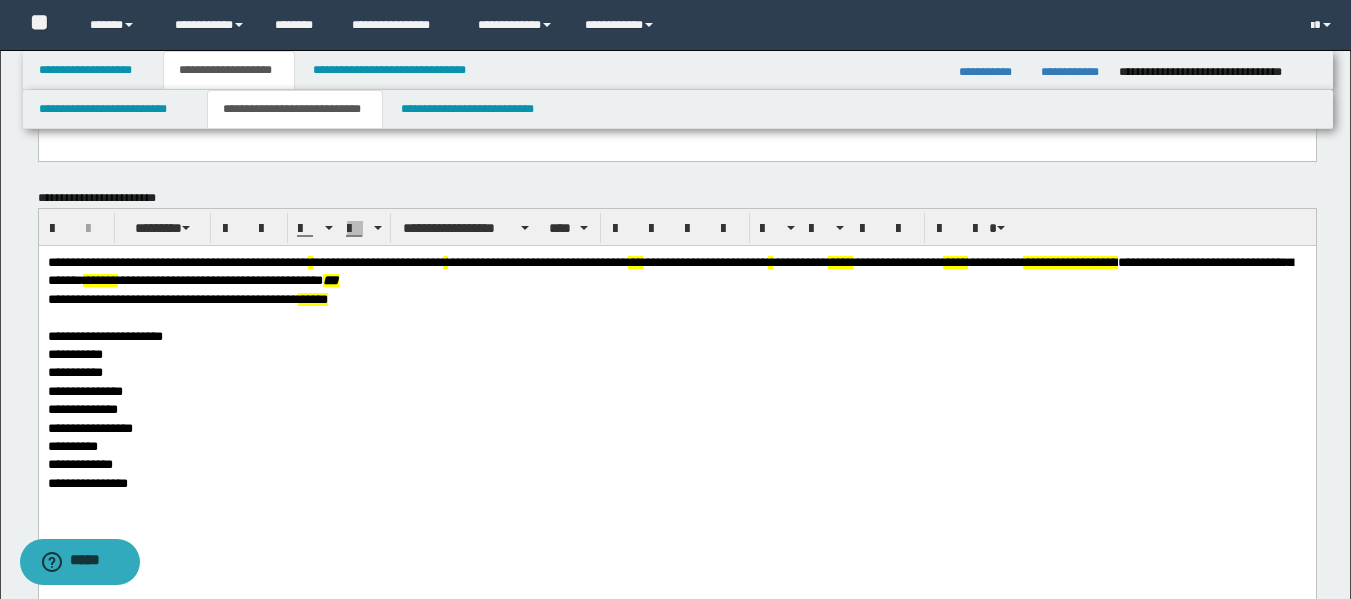 scroll, scrollTop: 0, scrollLeft: 0, axis: both 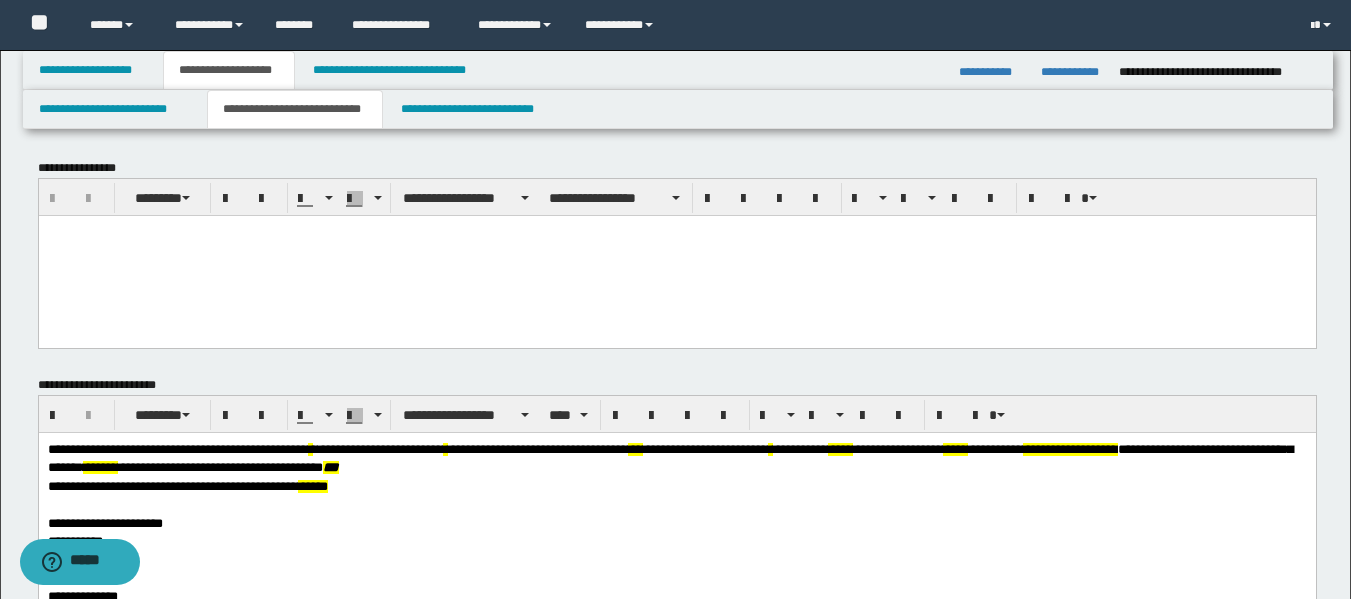 click at bounding box center [676, 255] 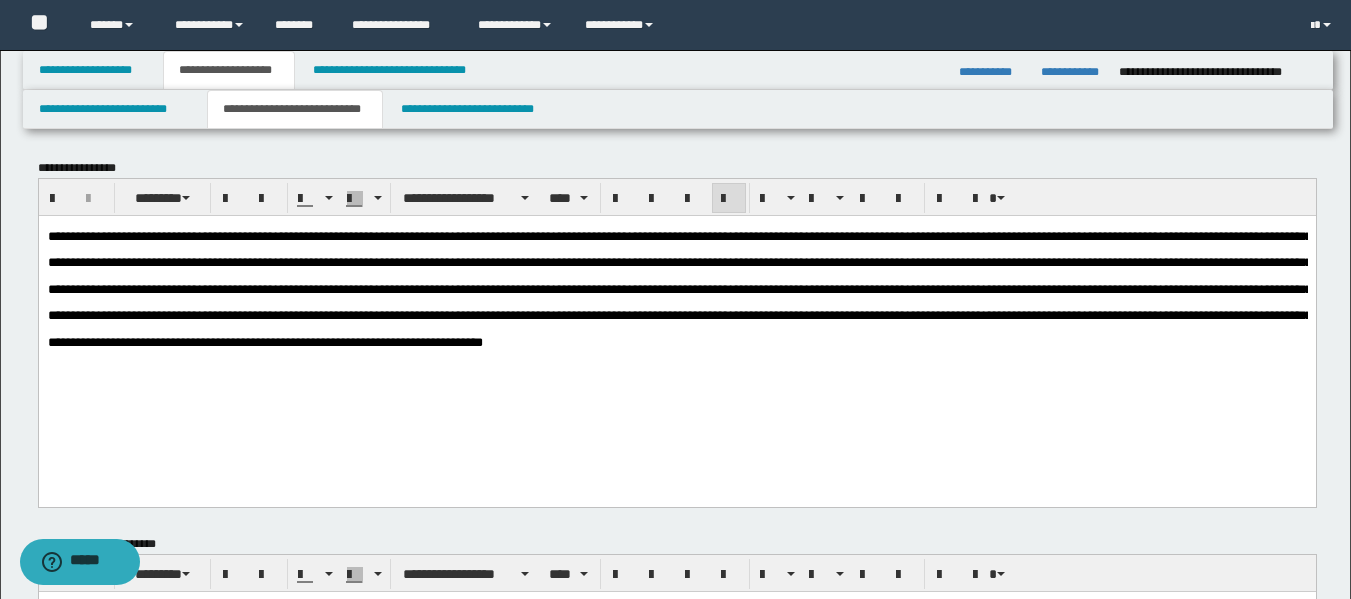 click at bounding box center (679, 288) 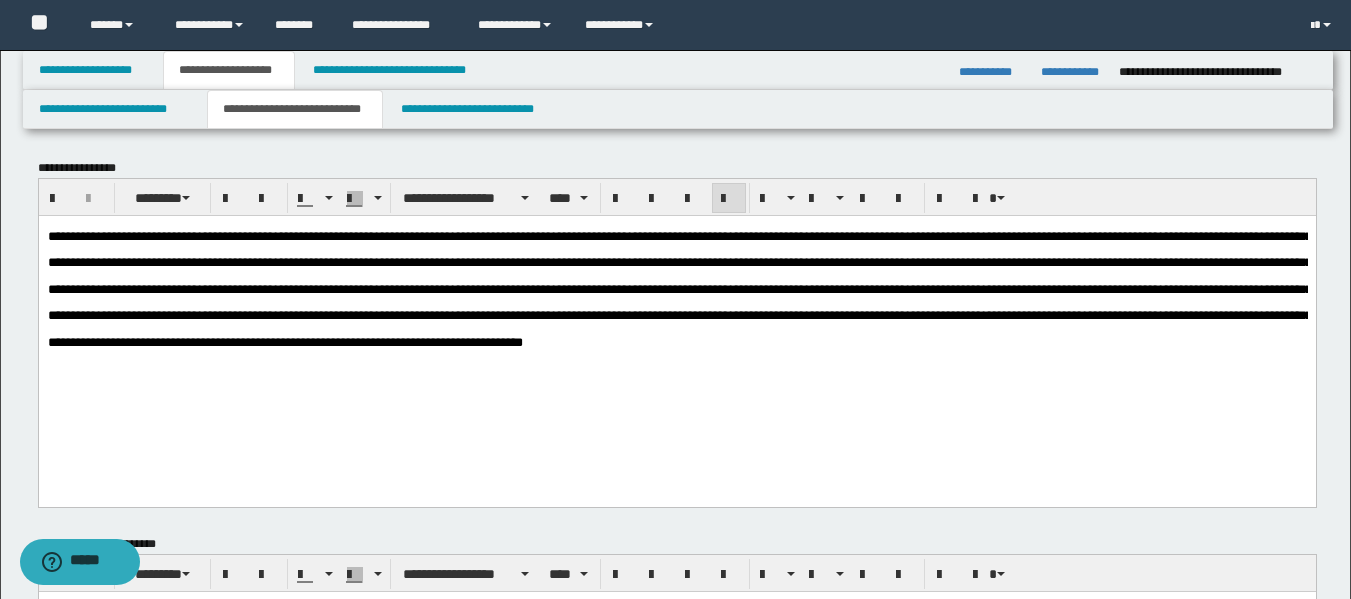 click at bounding box center [679, 288] 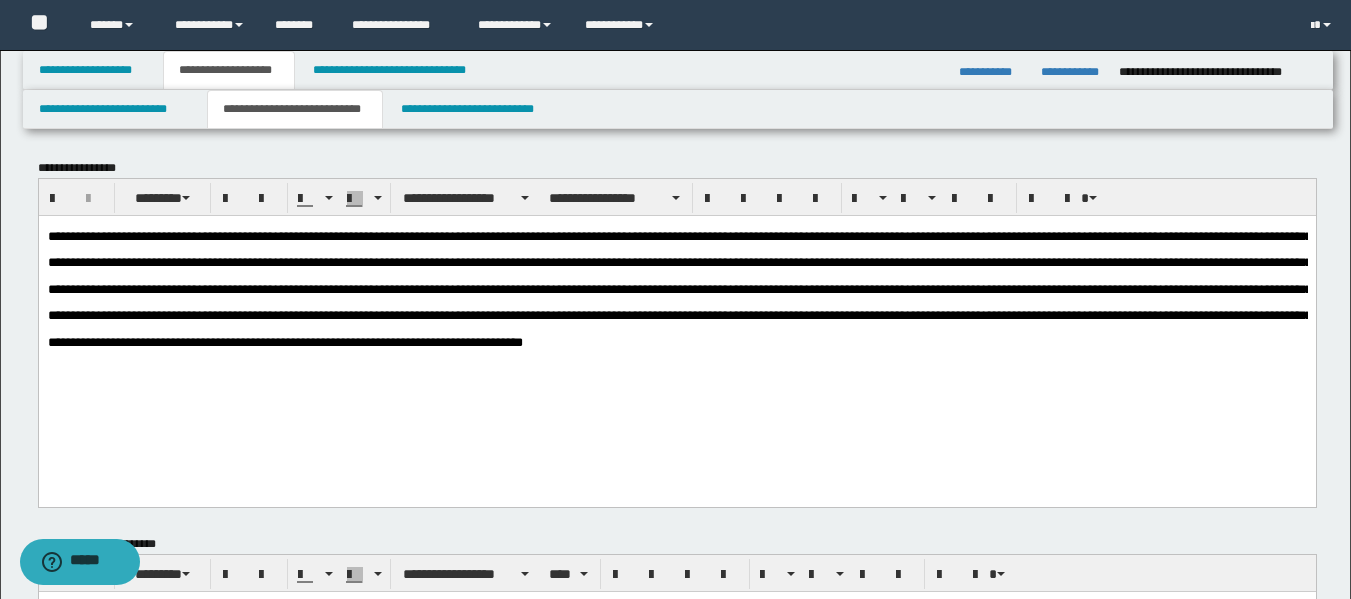 click at bounding box center (676, 362) 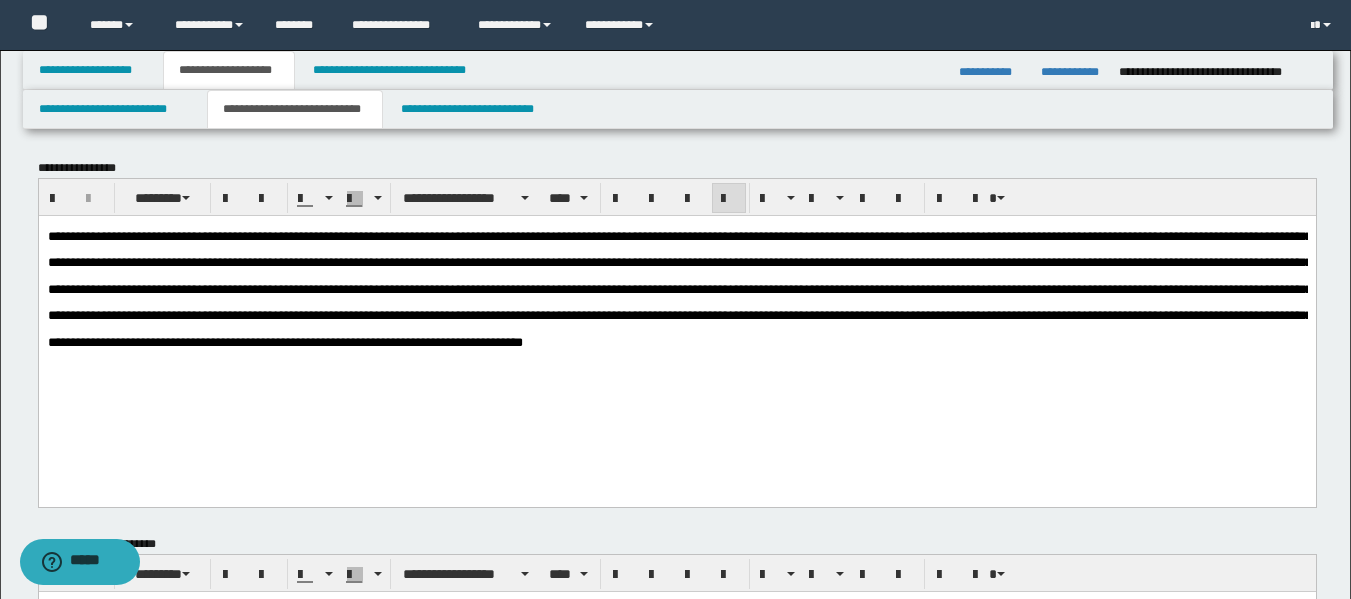 click at bounding box center (679, 288) 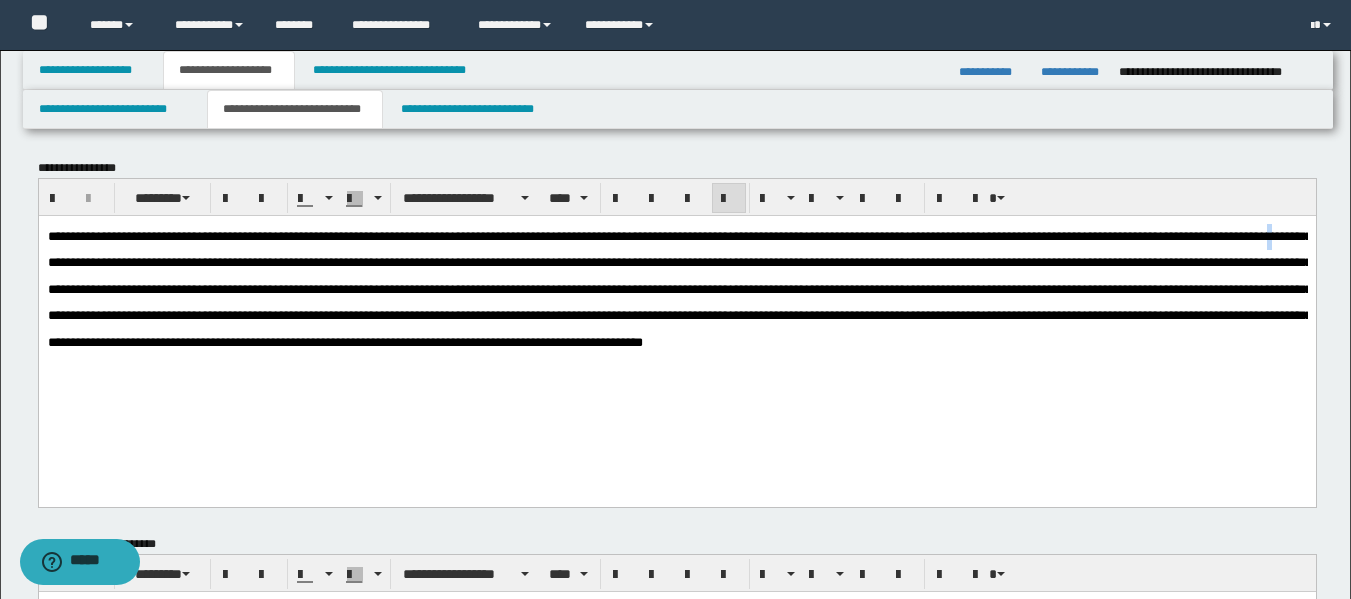 click at bounding box center (679, 288) 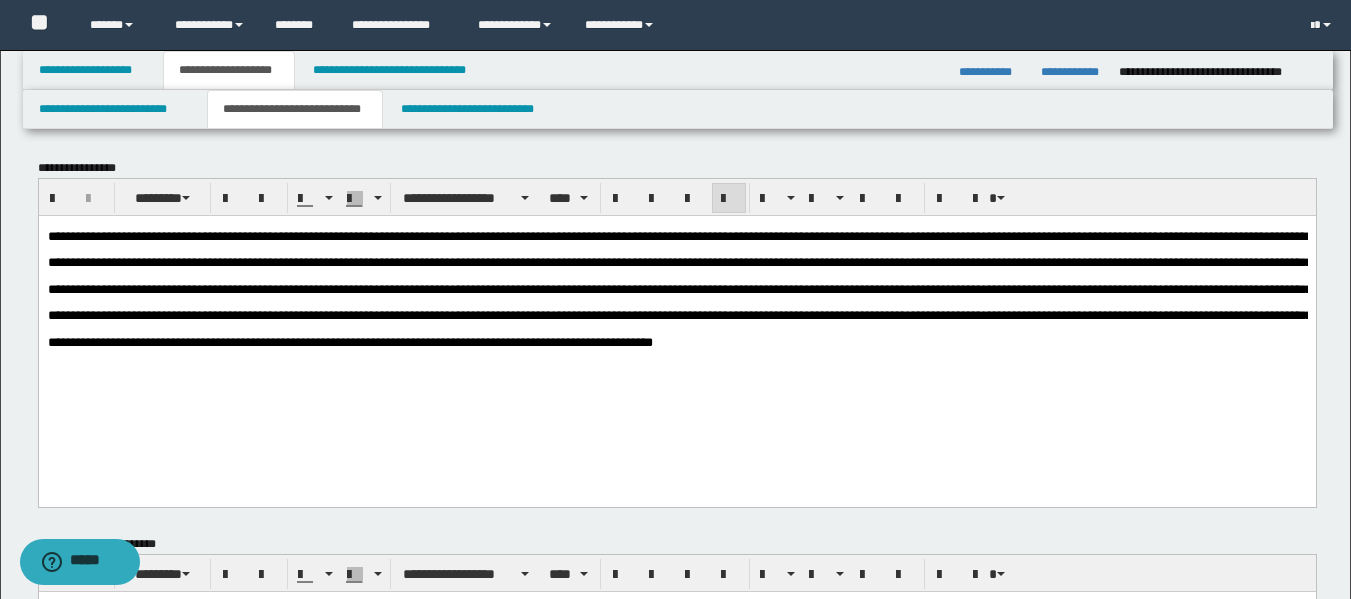 click on "**********" at bounding box center [676, 289] 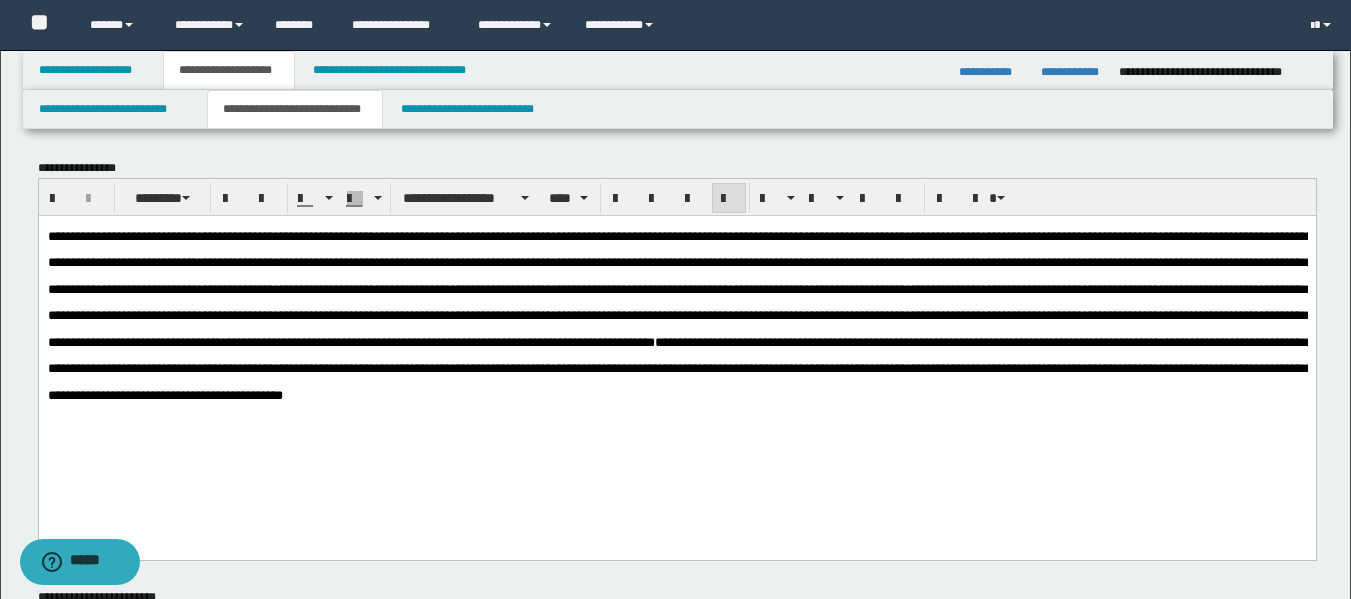 click on "**********" at bounding box center (679, 368) 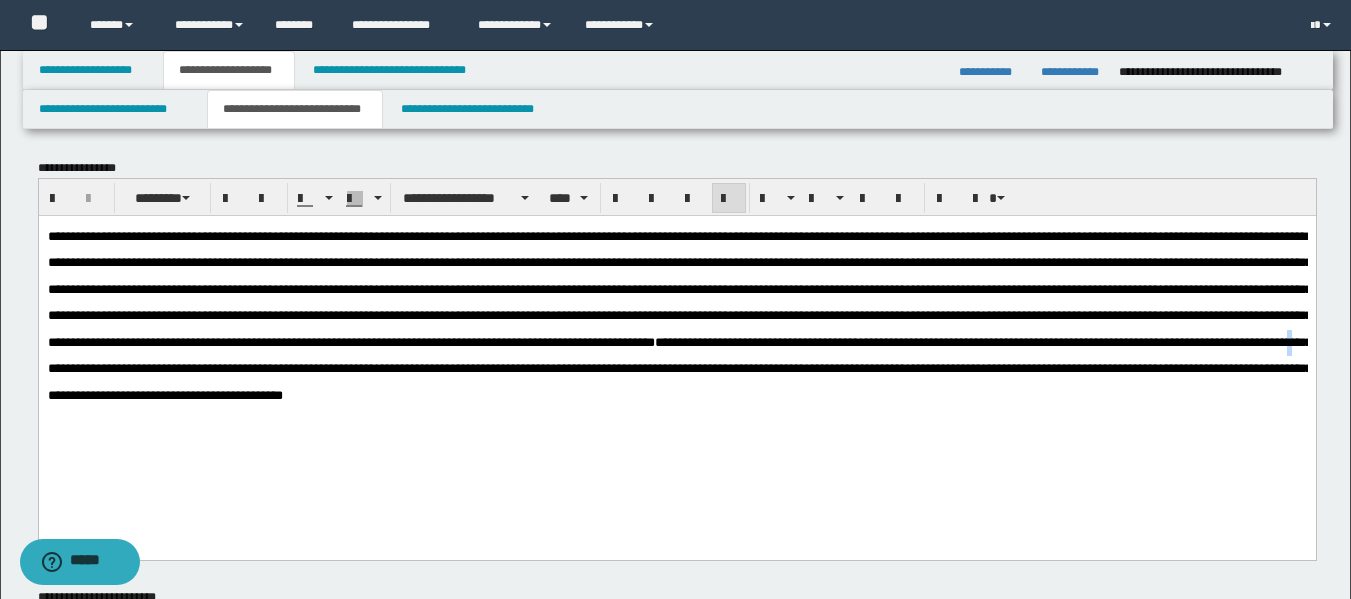 click on "**********" at bounding box center [679, 368] 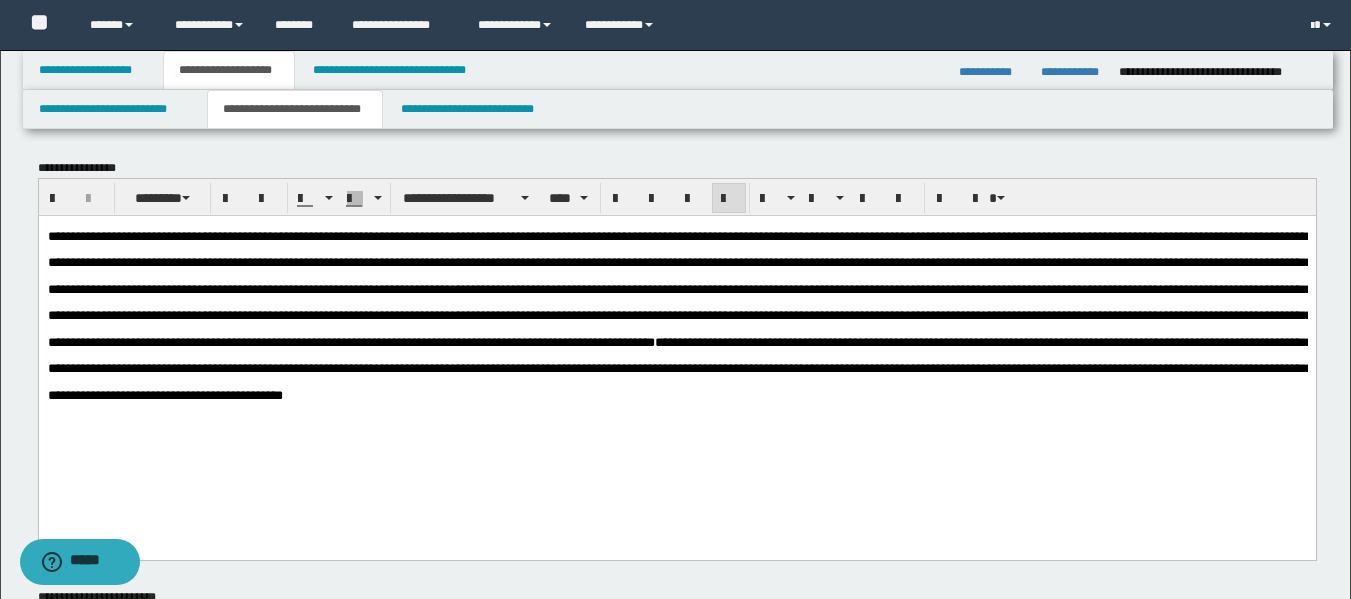 click on "**********" at bounding box center [679, 368] 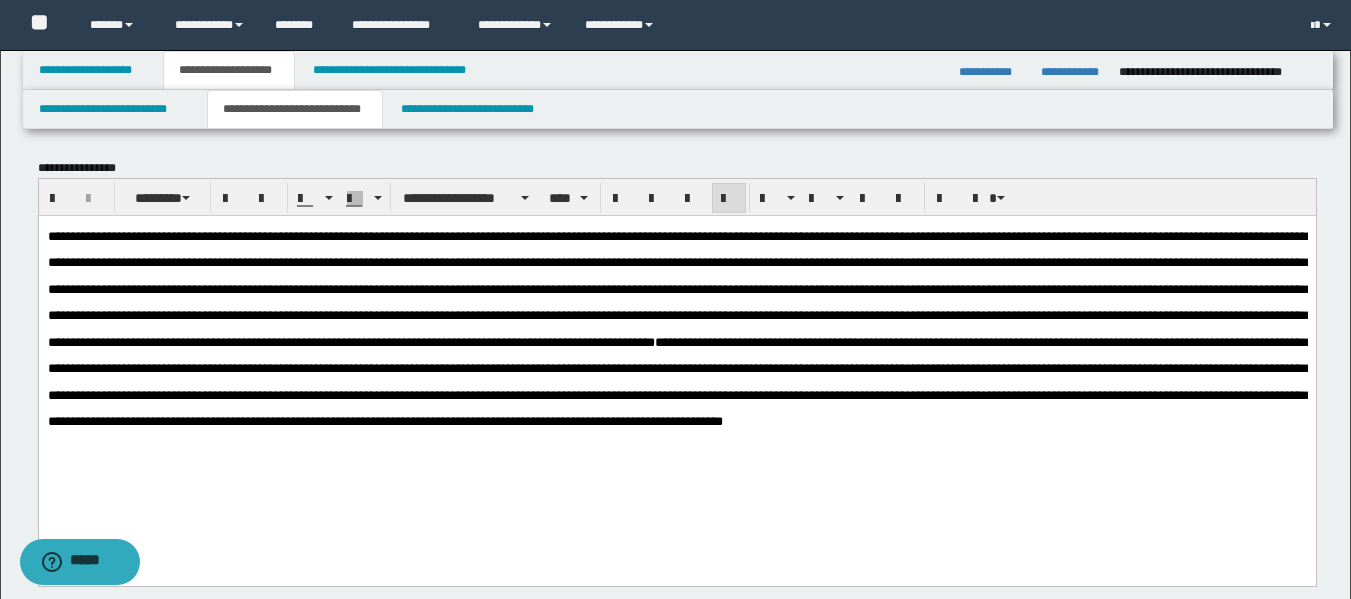 click on "**********" at bounding box center [679, 381] 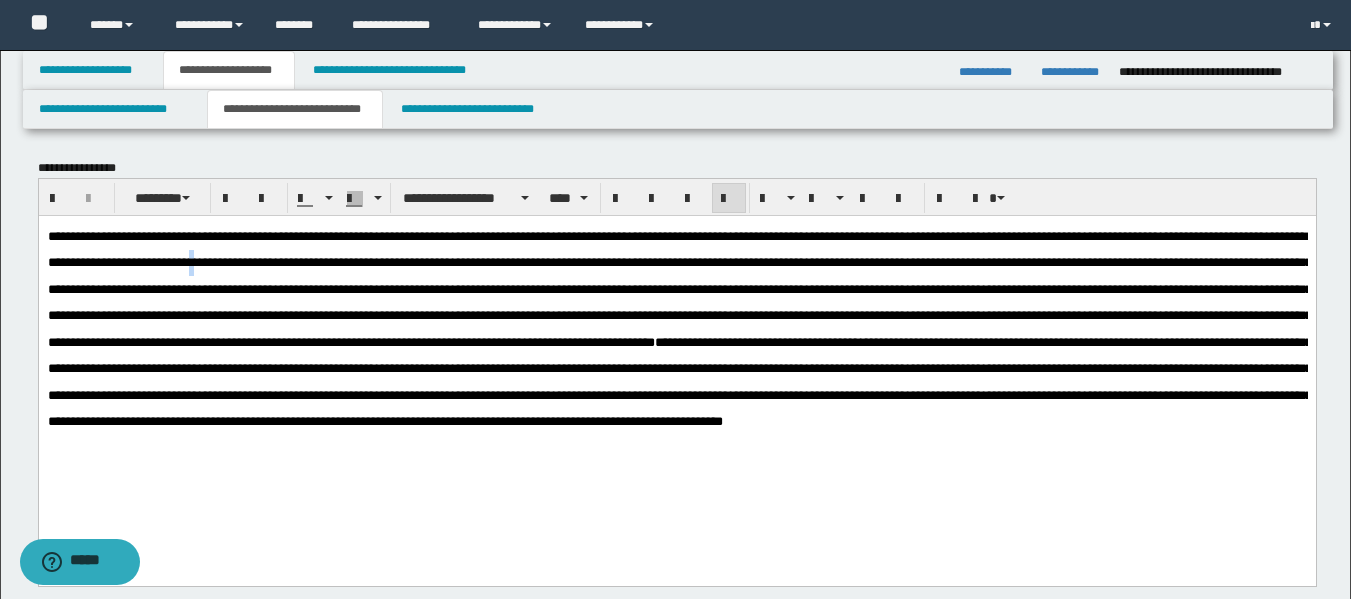 click on "**********" at bounding box center [680, 288] 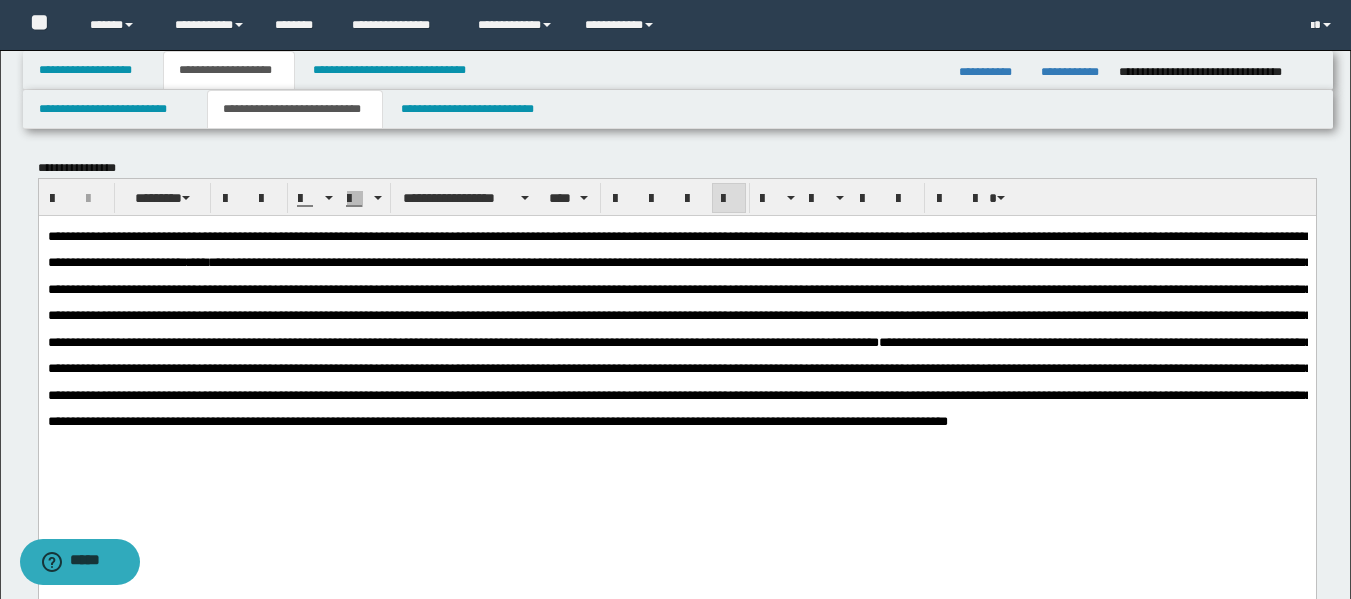 click on "**********" at bounding box center [680, 288] 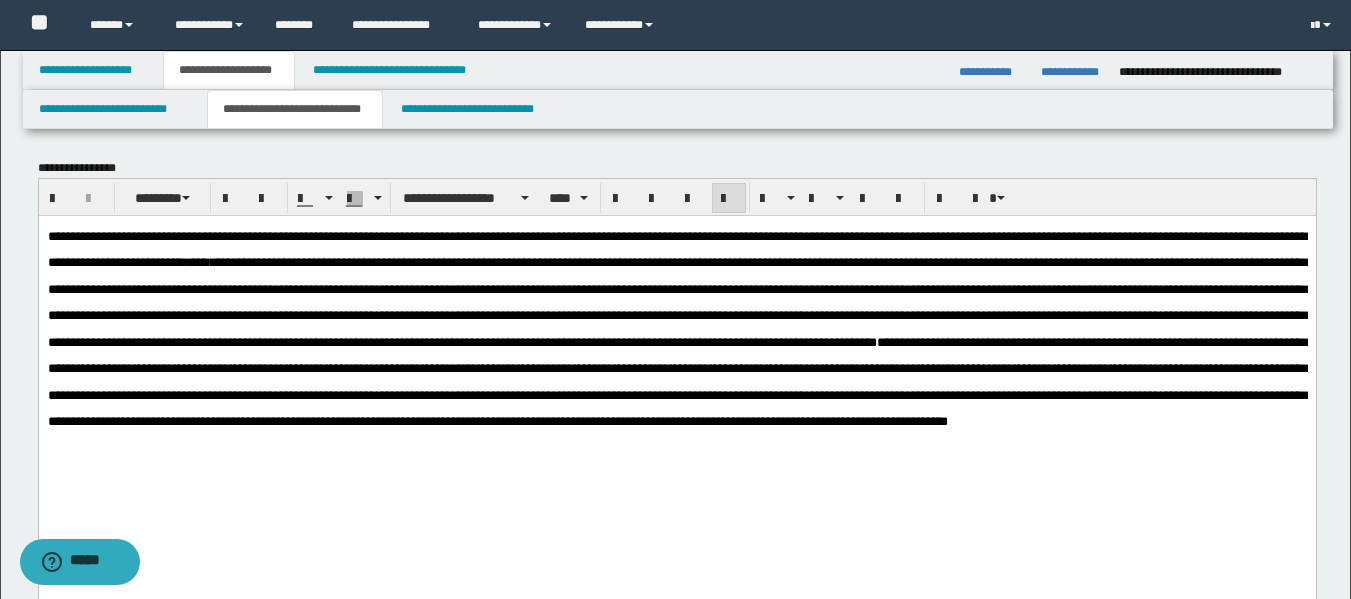 click on "**********" at bounding box center [680, 288] 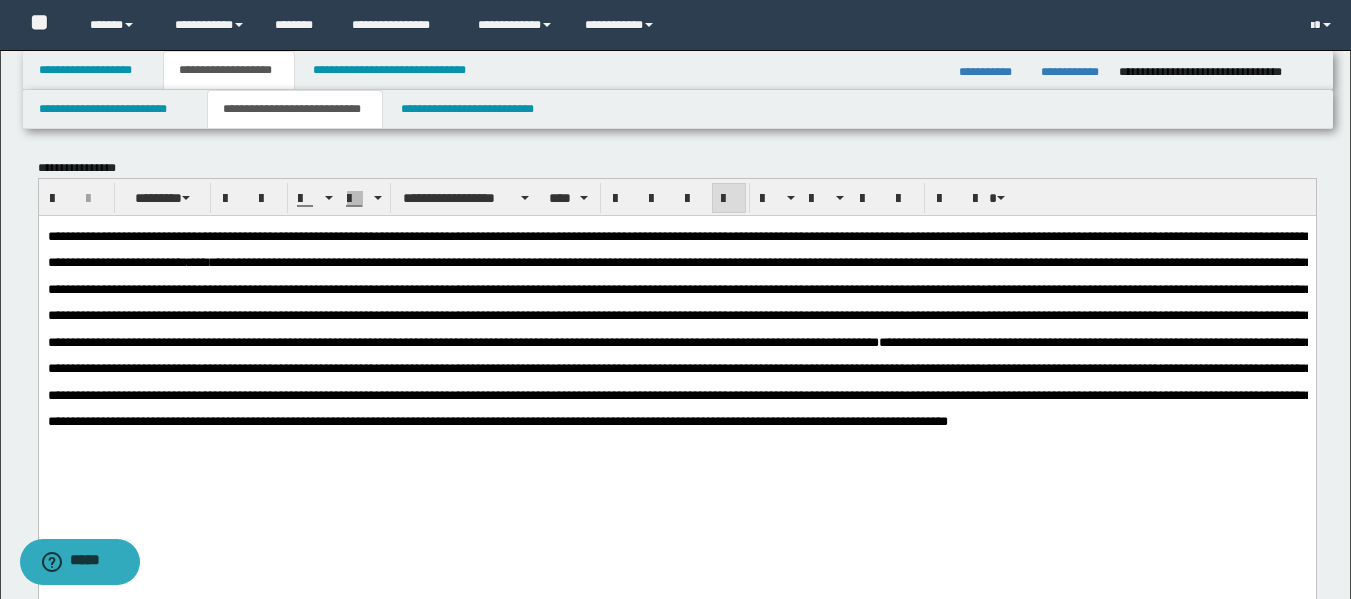 click on "**********" at bounding box center [680, 288] 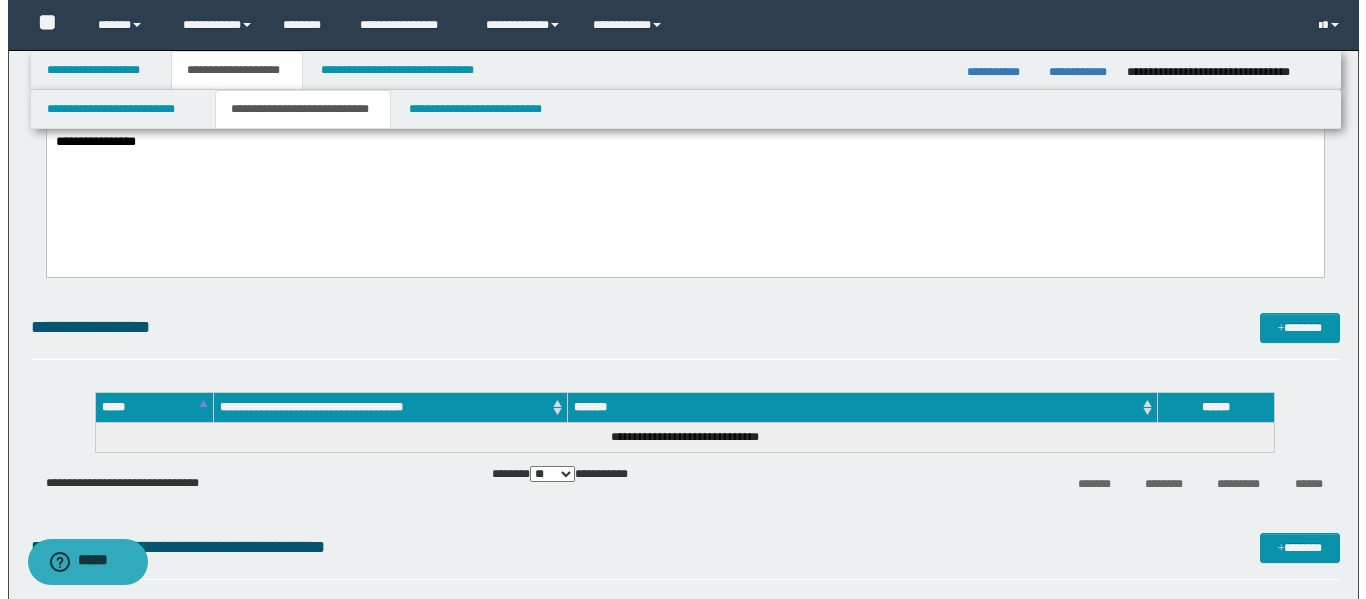 scroll, scrollTop: 800, scrollLeft: 0, axis: vertical 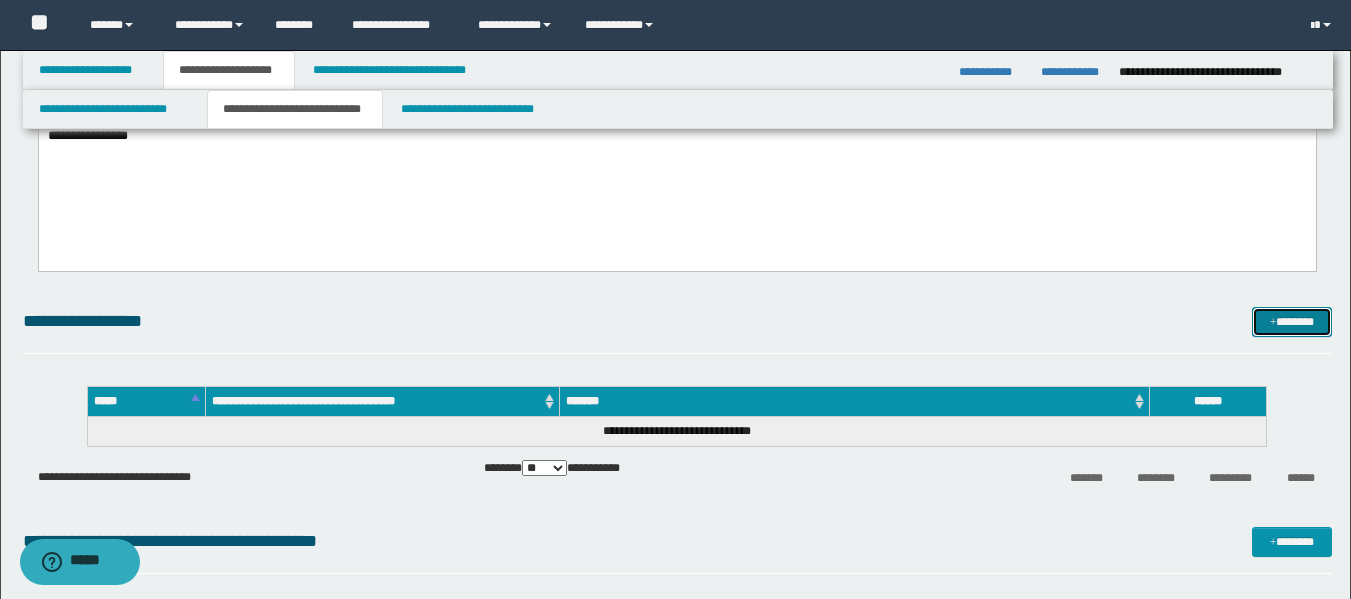 click on "*******" at bounding box center [1292, 322] 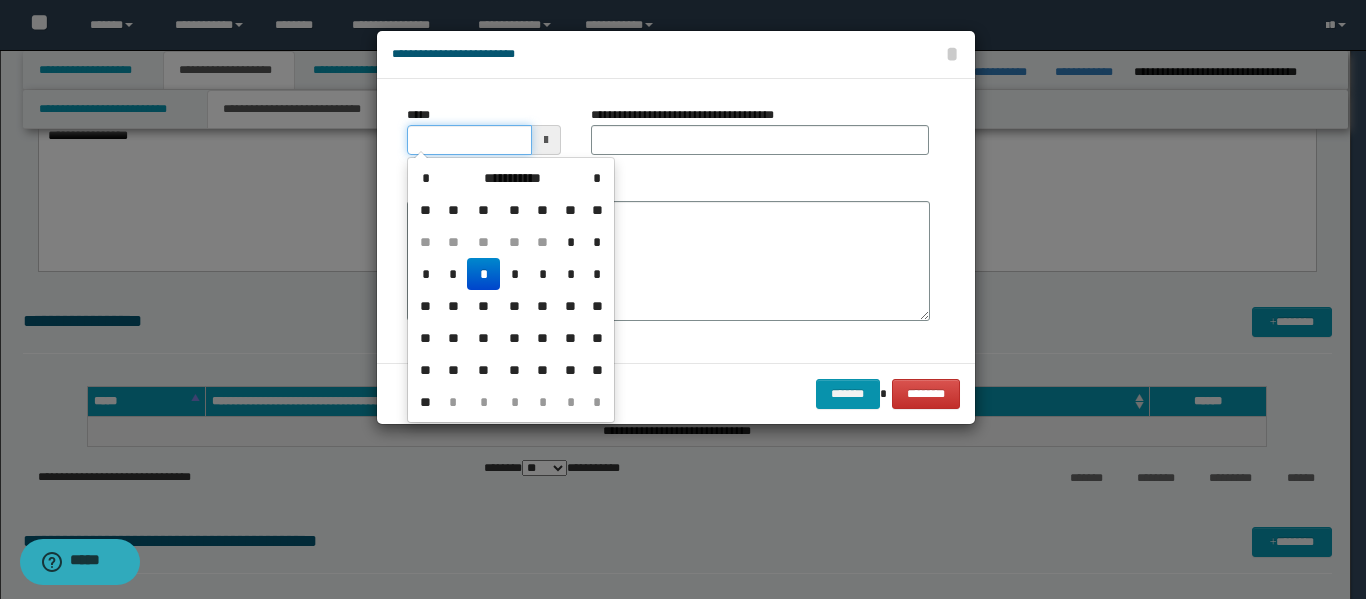 click on "*****" at bounding box center [469, 140] 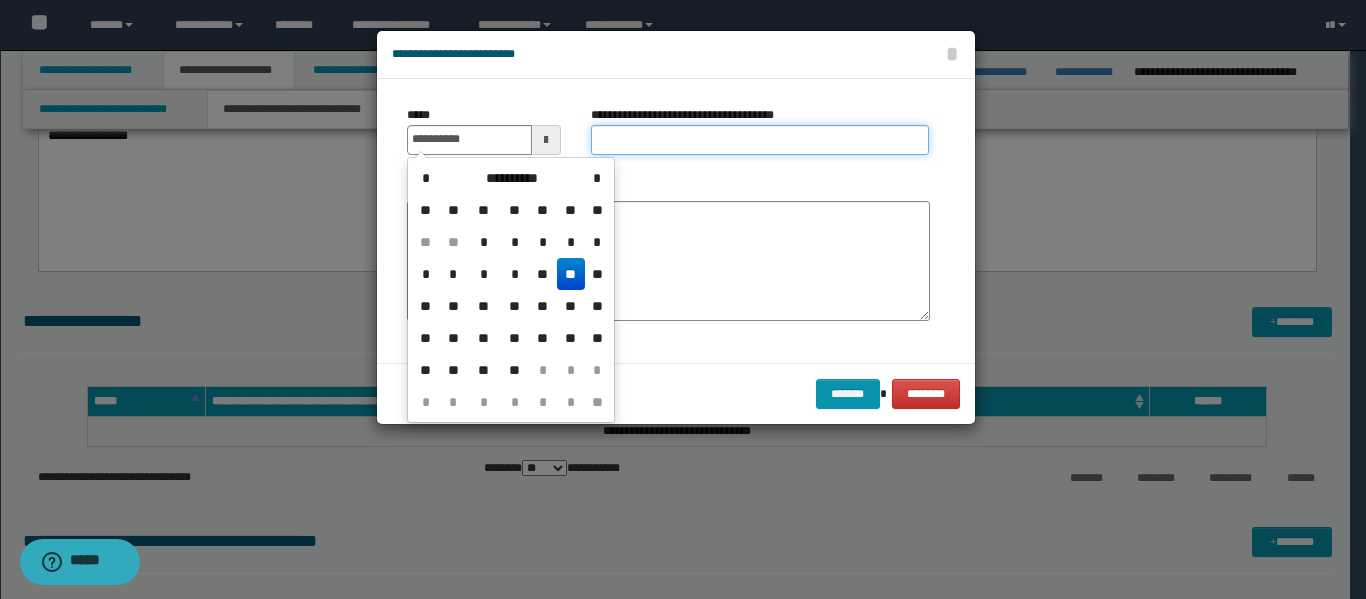 type on "**********" 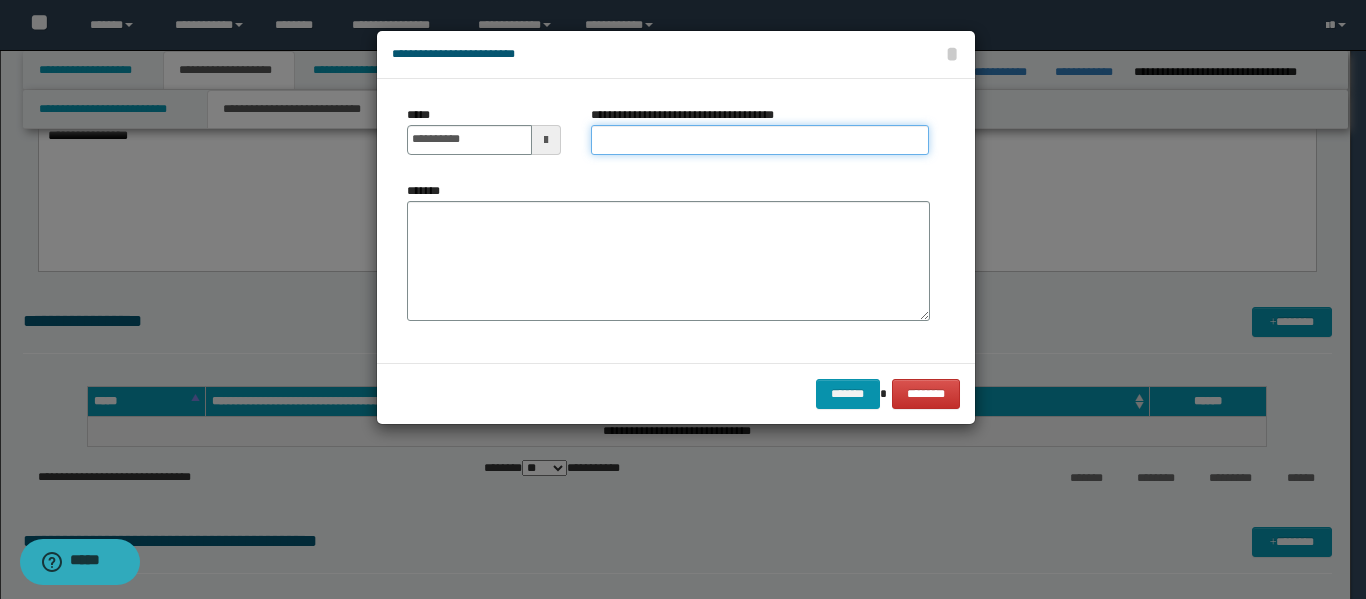 click on "**********" at bounding box center [760, 140] 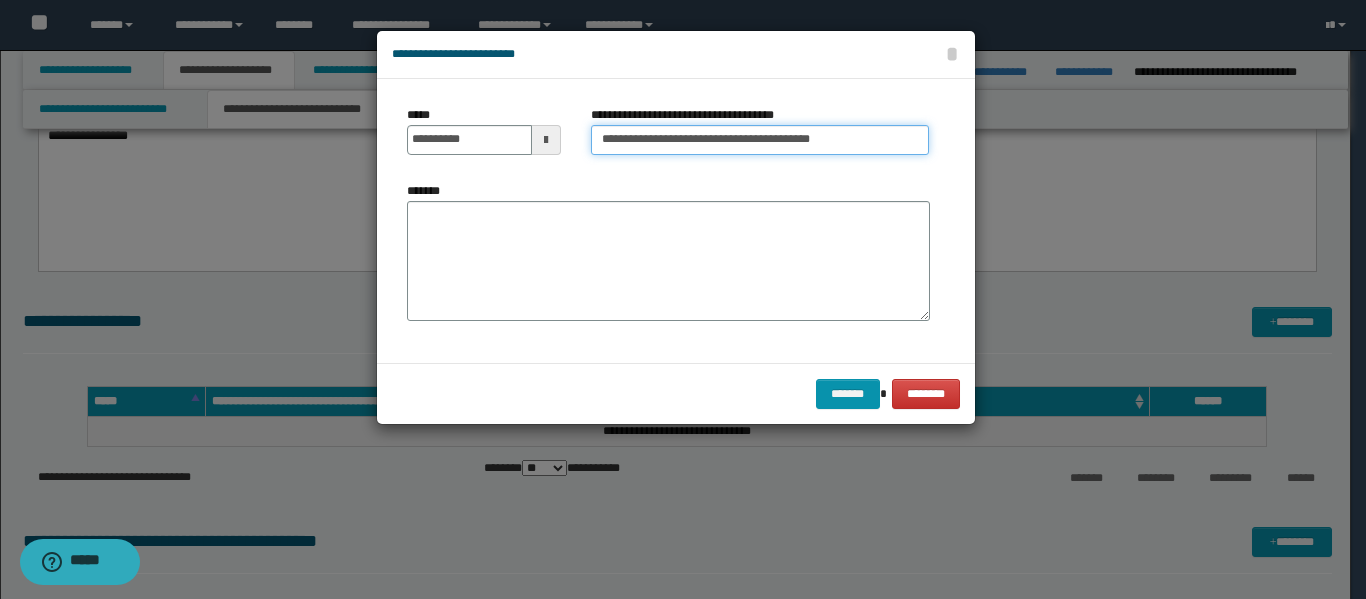 type on "**********" 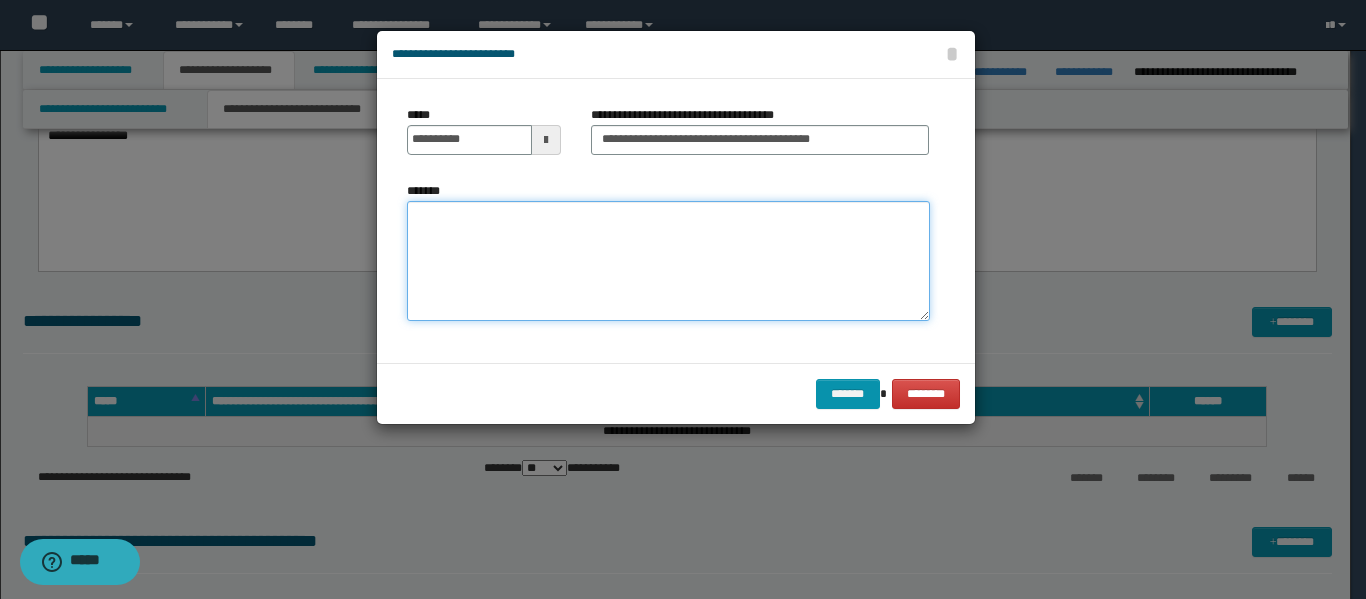 click on "*******" at bounding box center (668, 261) 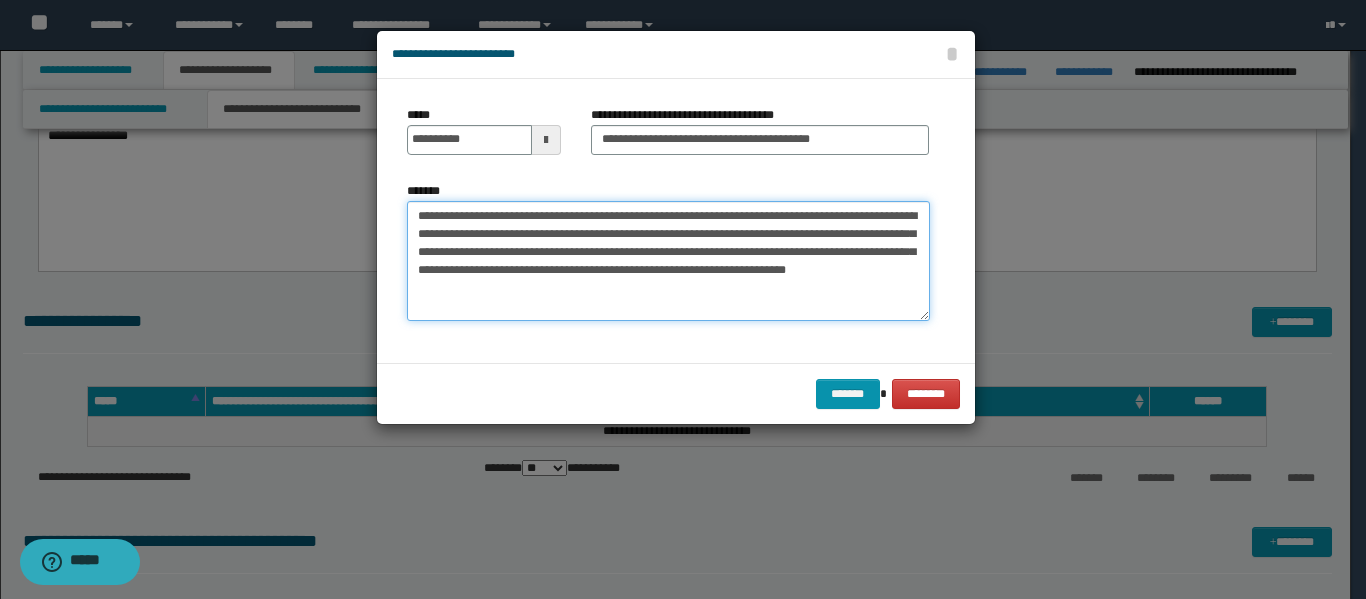 click on "**********" at bounding box center (668, 261) 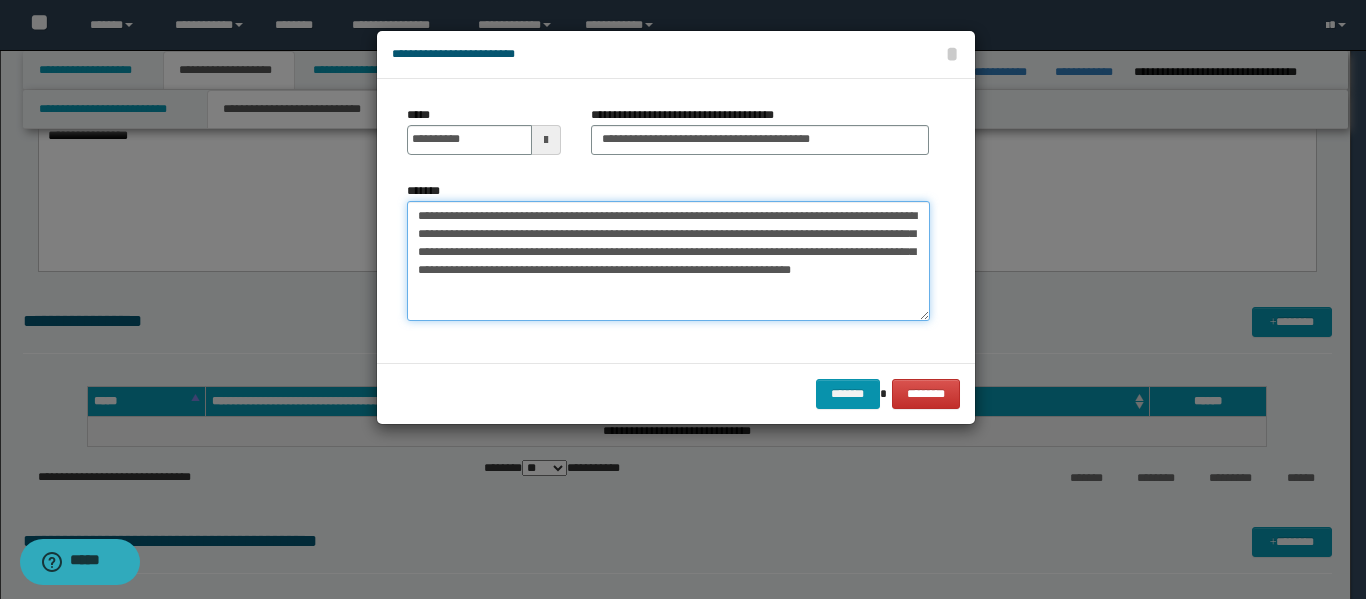 click on "**********" at bounding box center (668, 261) 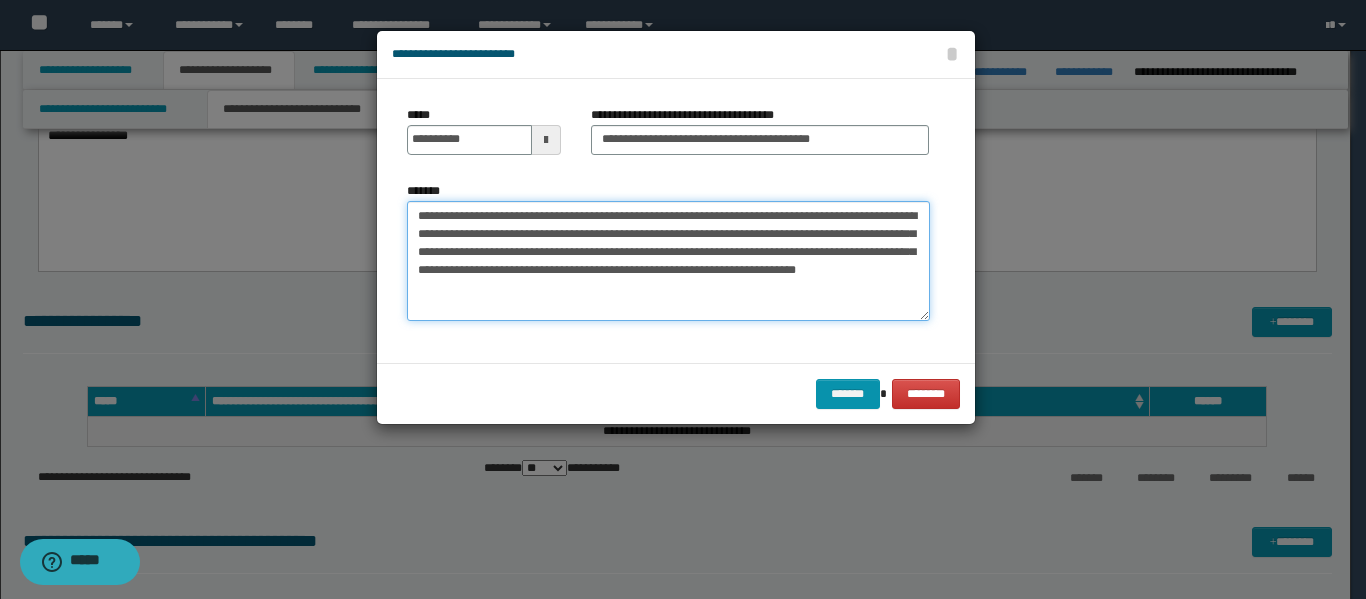 click on "**********" at bounding box center [668, 261] 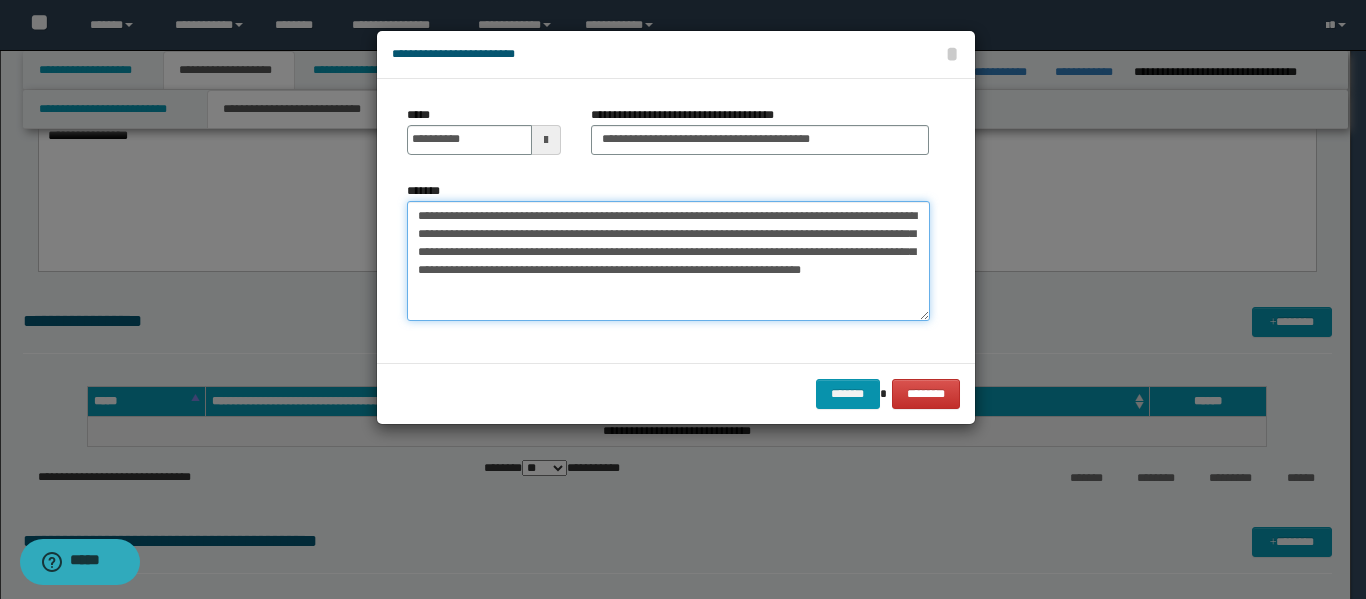 click on "**********" at bounding box center (668, 261) 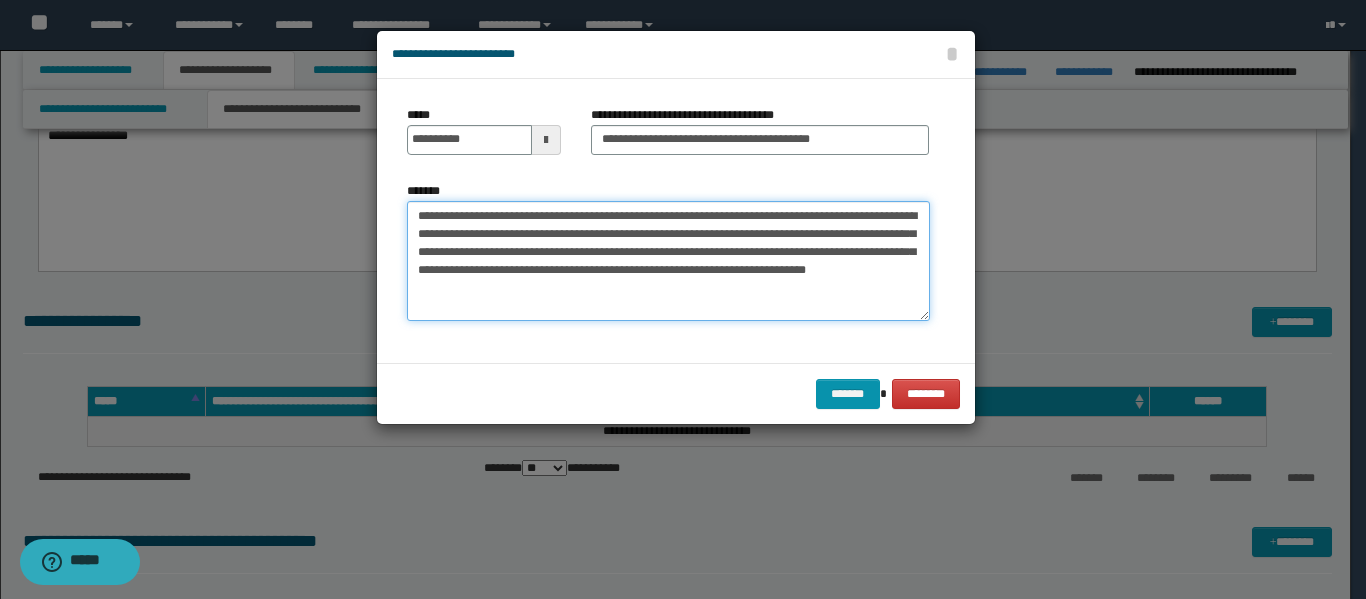 click on "**********" at bounding box center [668, 261] 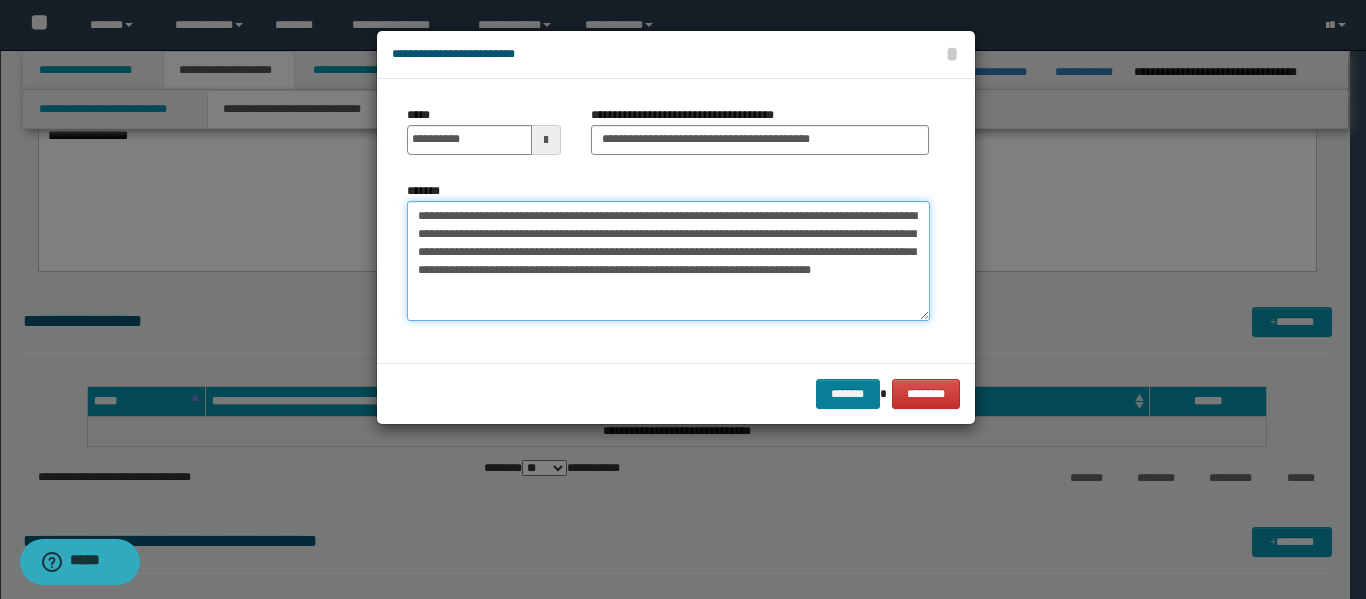 type on "**********" 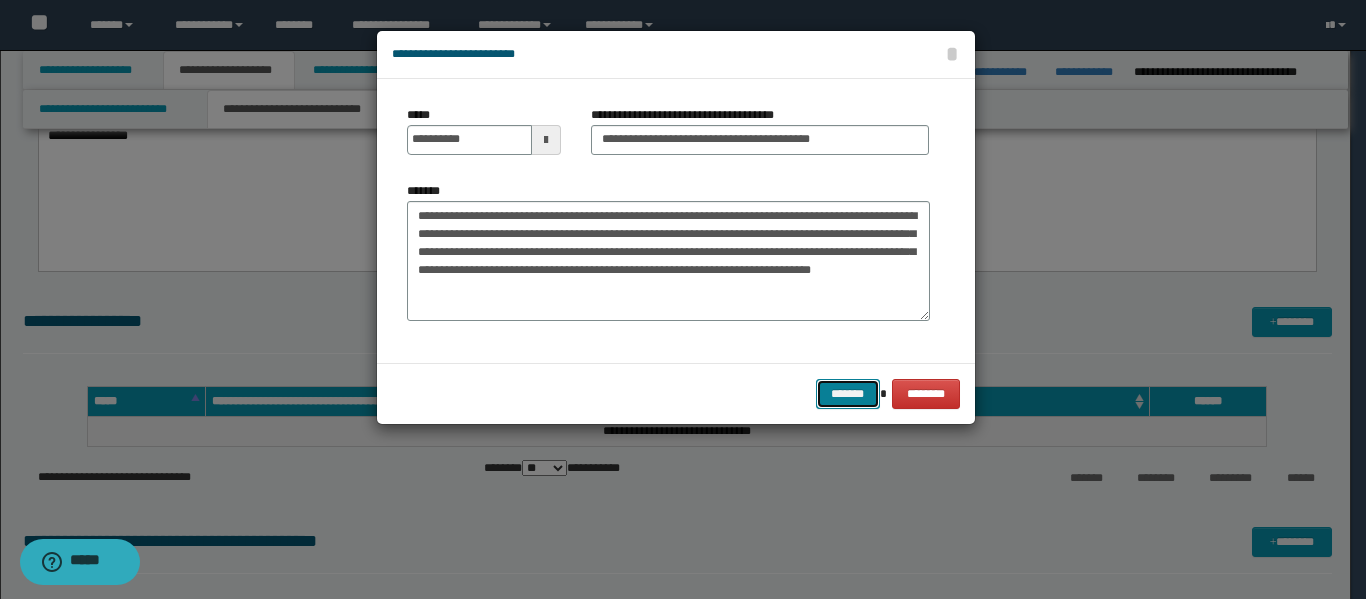 click on "*******" at bounding box center [848, 394] 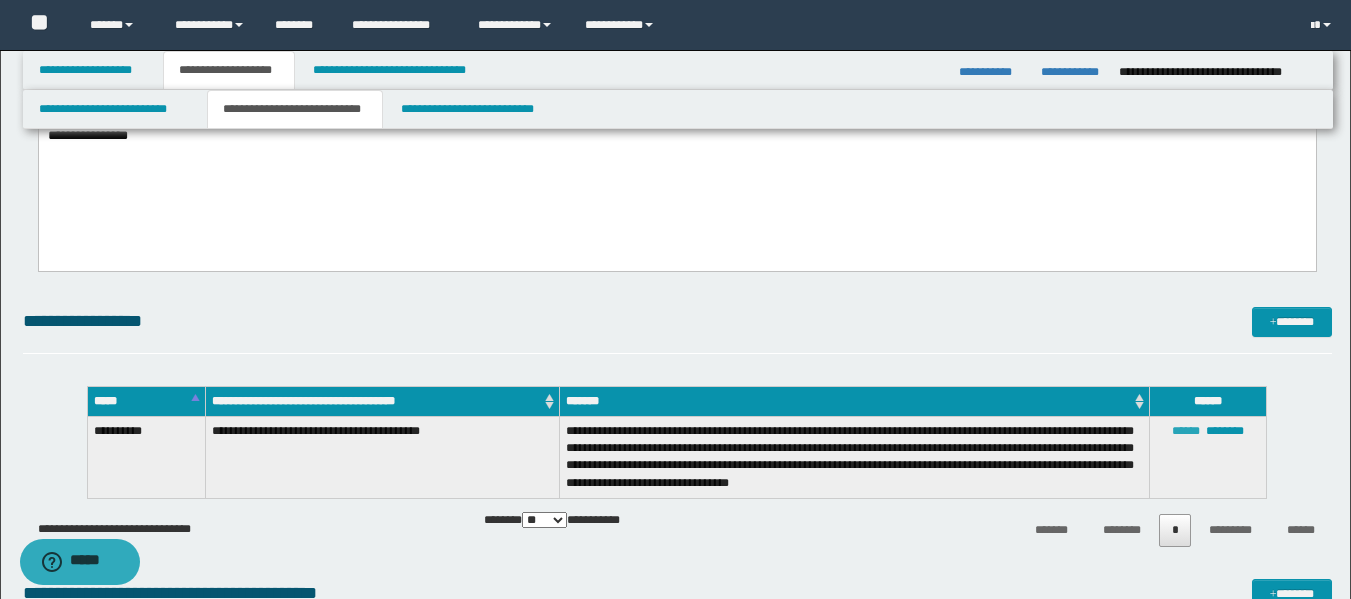click on "******" at bounding box center (1186, 431) 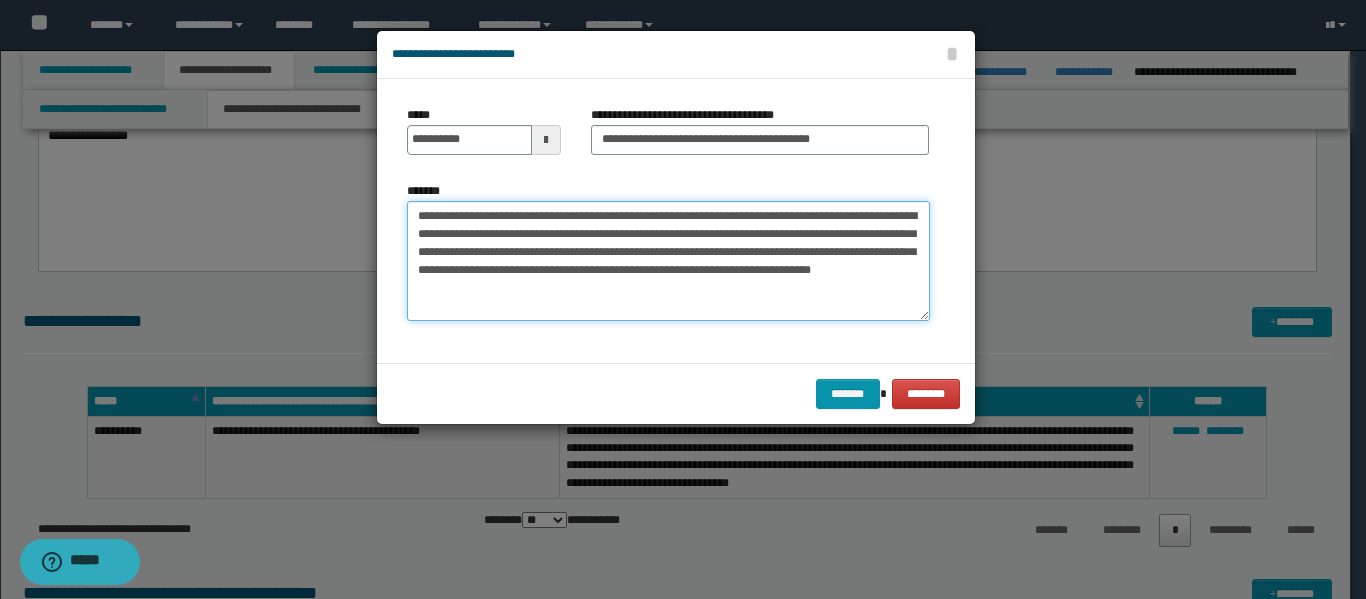 click on "**********" at bounding box center [668, 261] 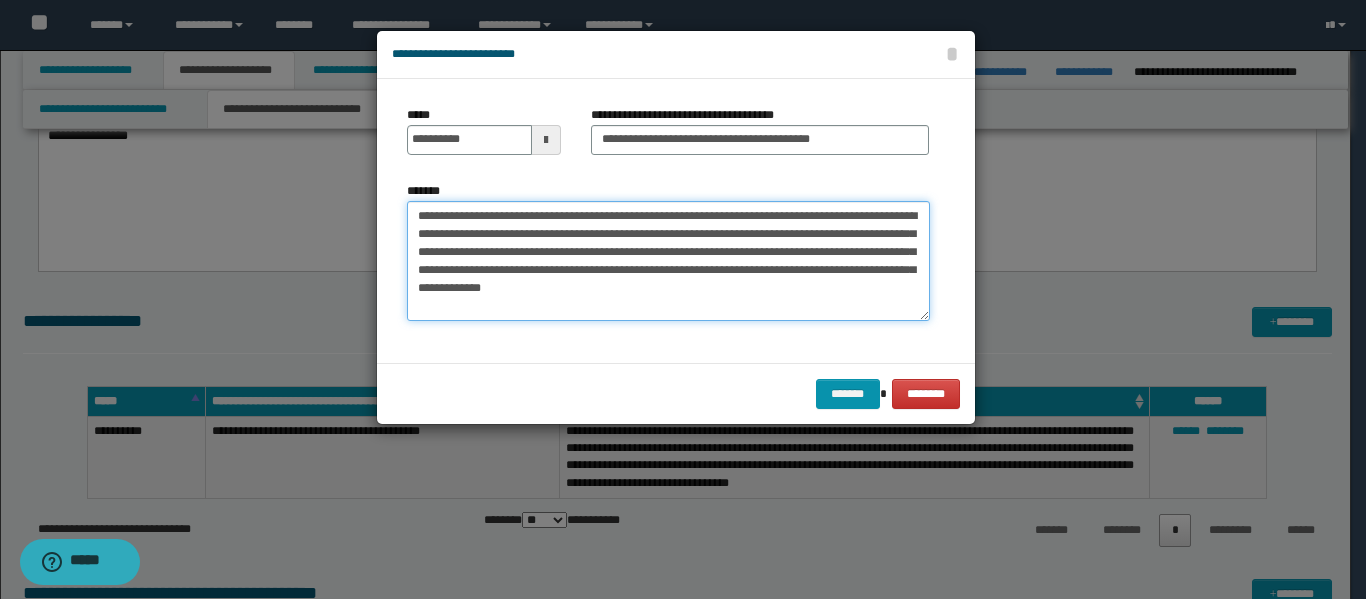 click on "**********" at bounding box center (668, 261) 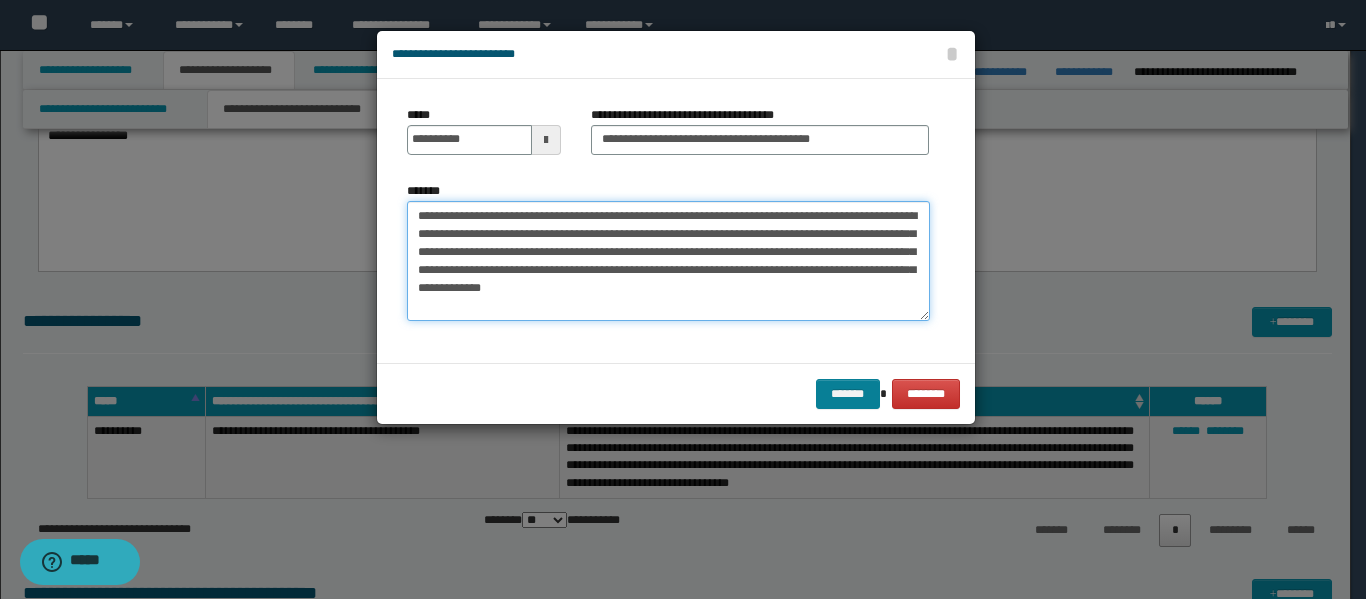 type on "**********" 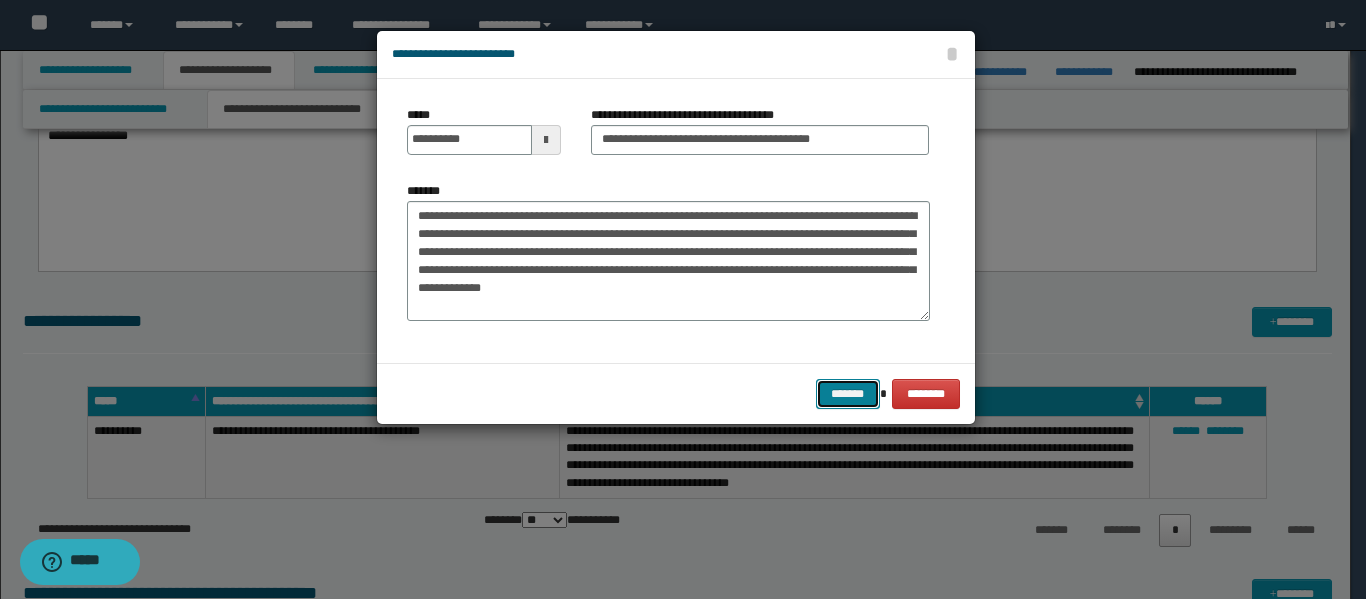 click on "*******" at bounding box center (848, 394) 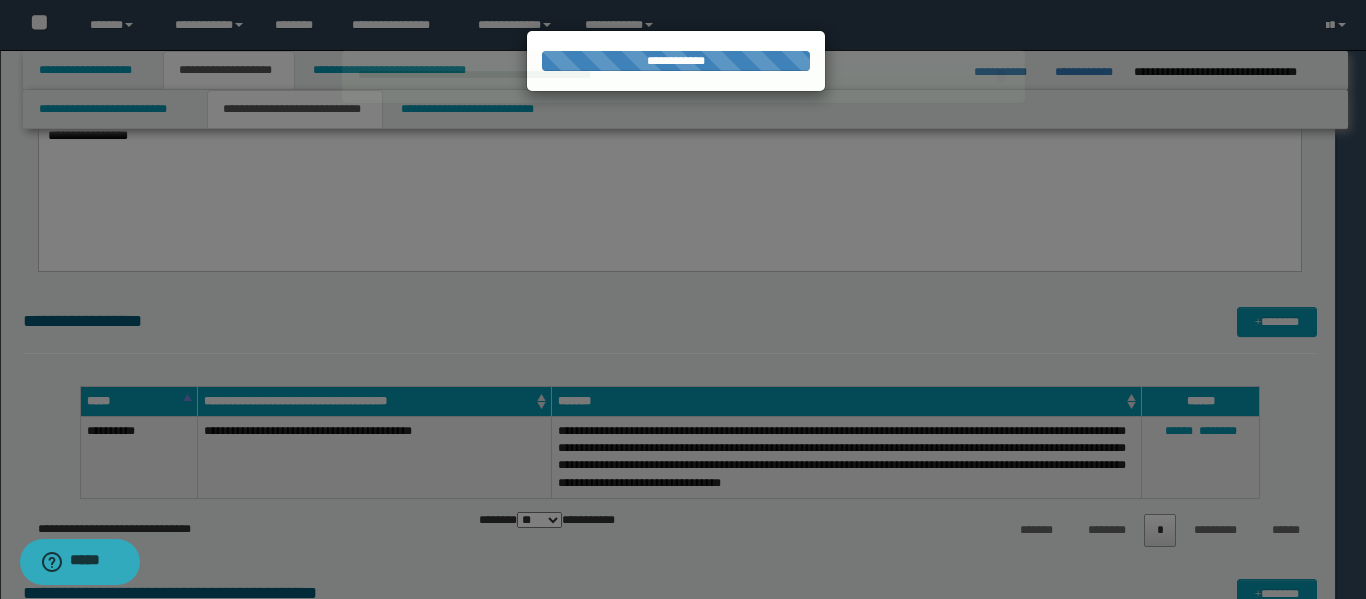 type 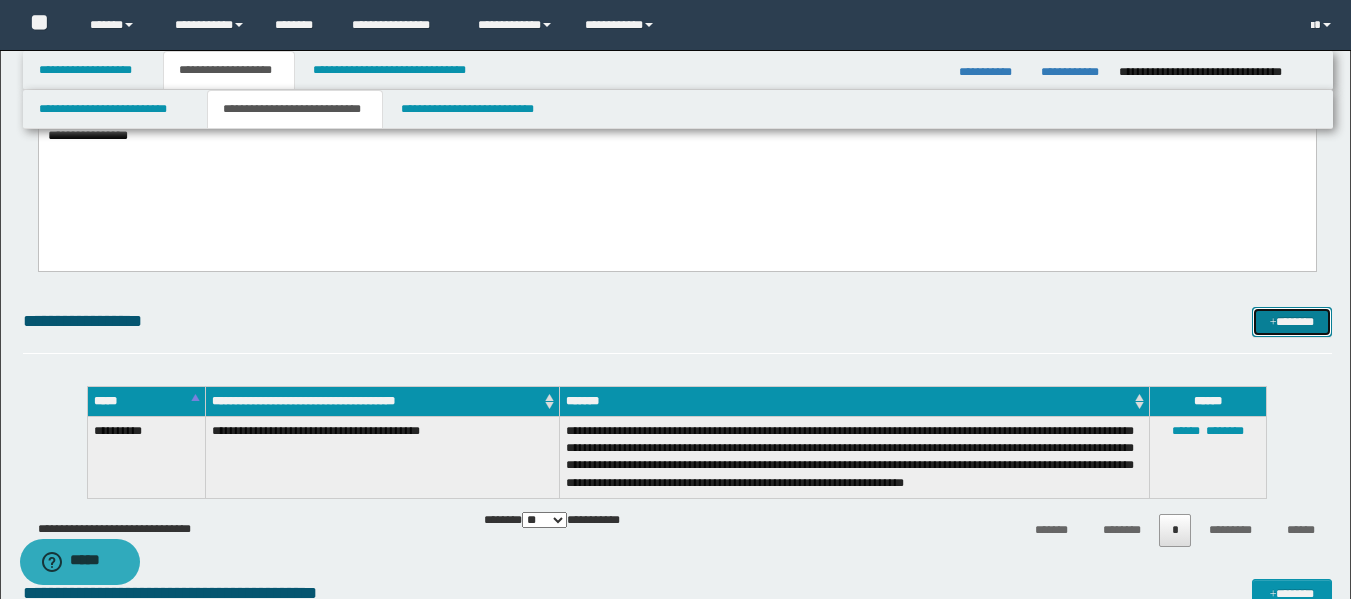 click on "*******" at bounding box center [1292, 322] 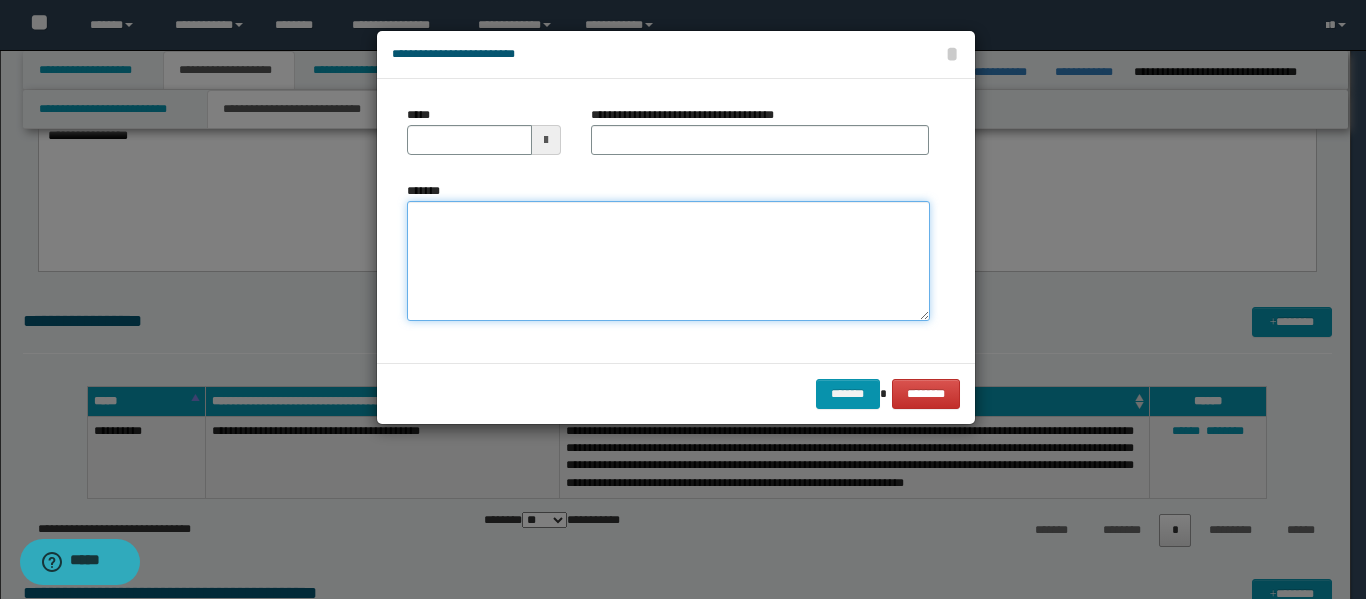 click on "*******" at bounding box center (668, 261) 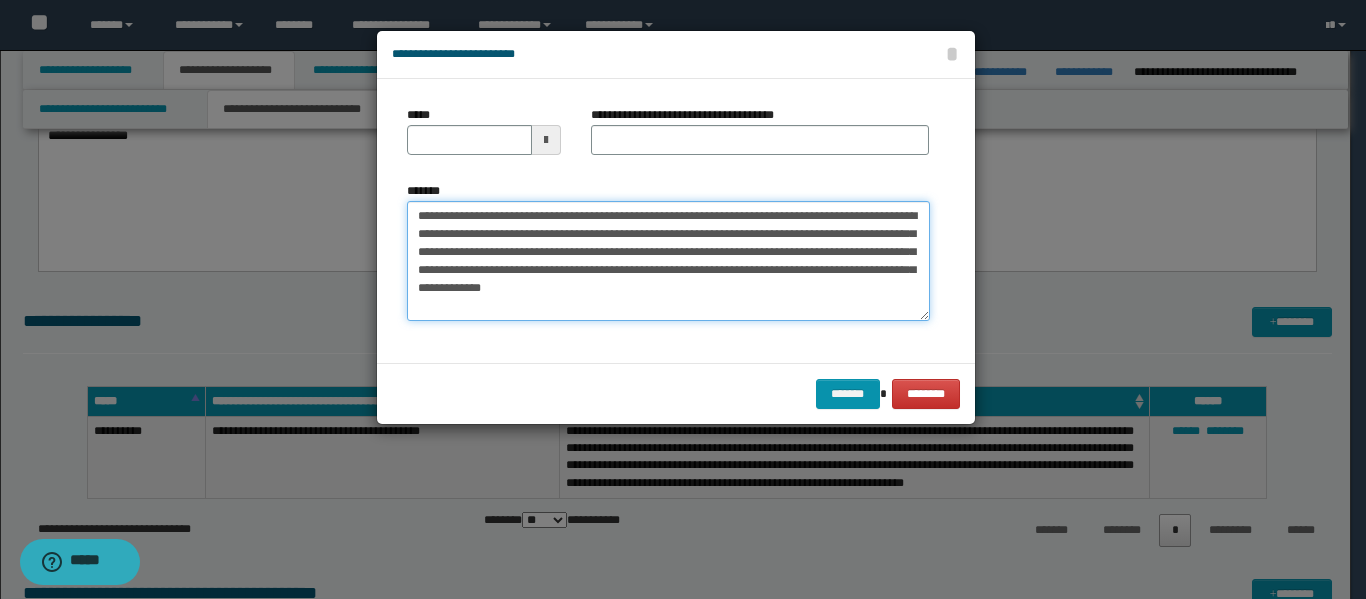 type 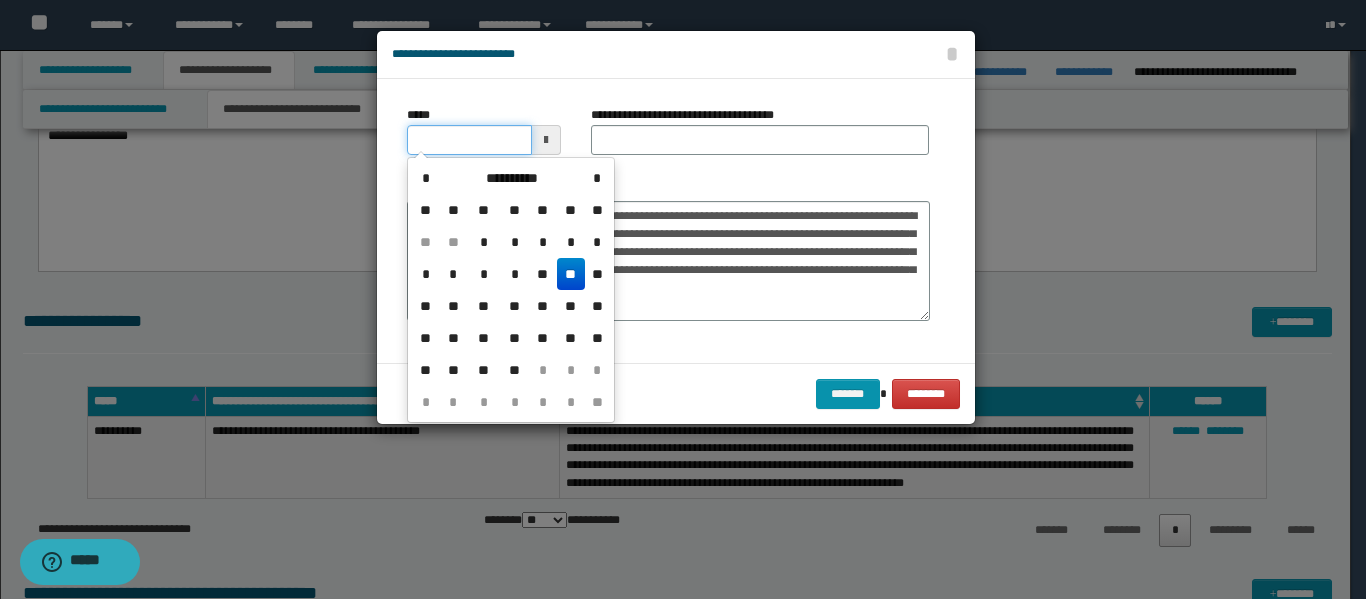 click on "*****" at bounding box center [469, 140] 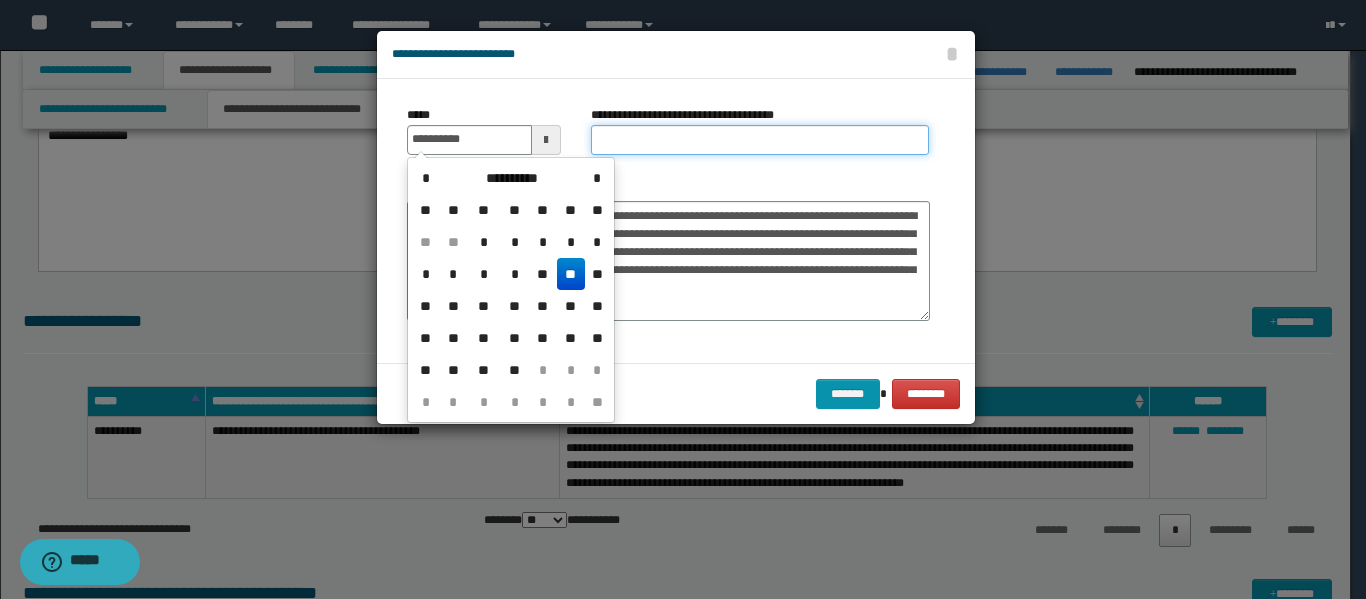 type on "**********" 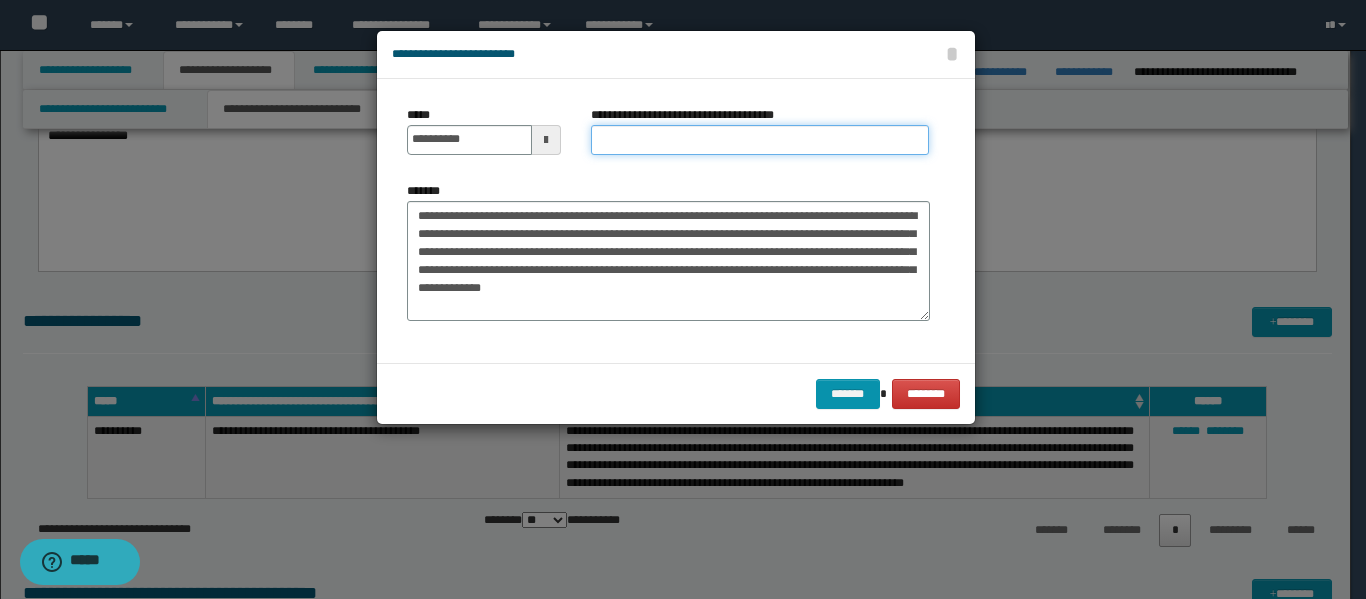 click on "**********" at bounding box center (760, 140) 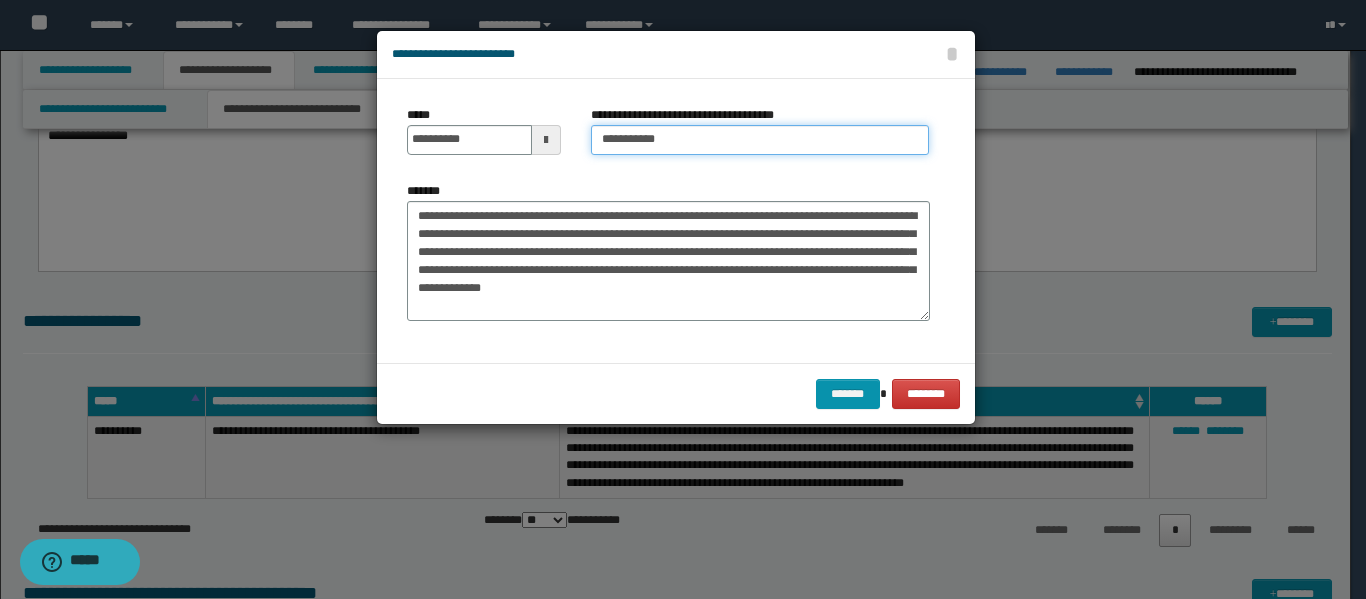 type on "**********" 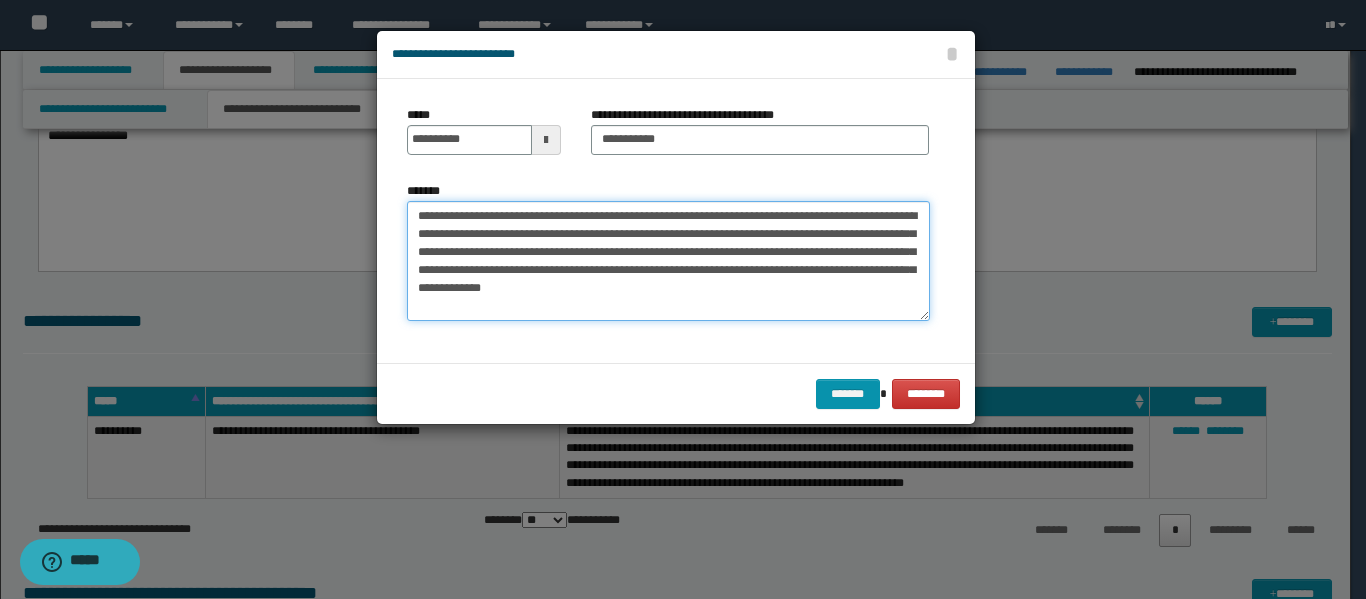click on "**********" at bounding box center [668, 261] 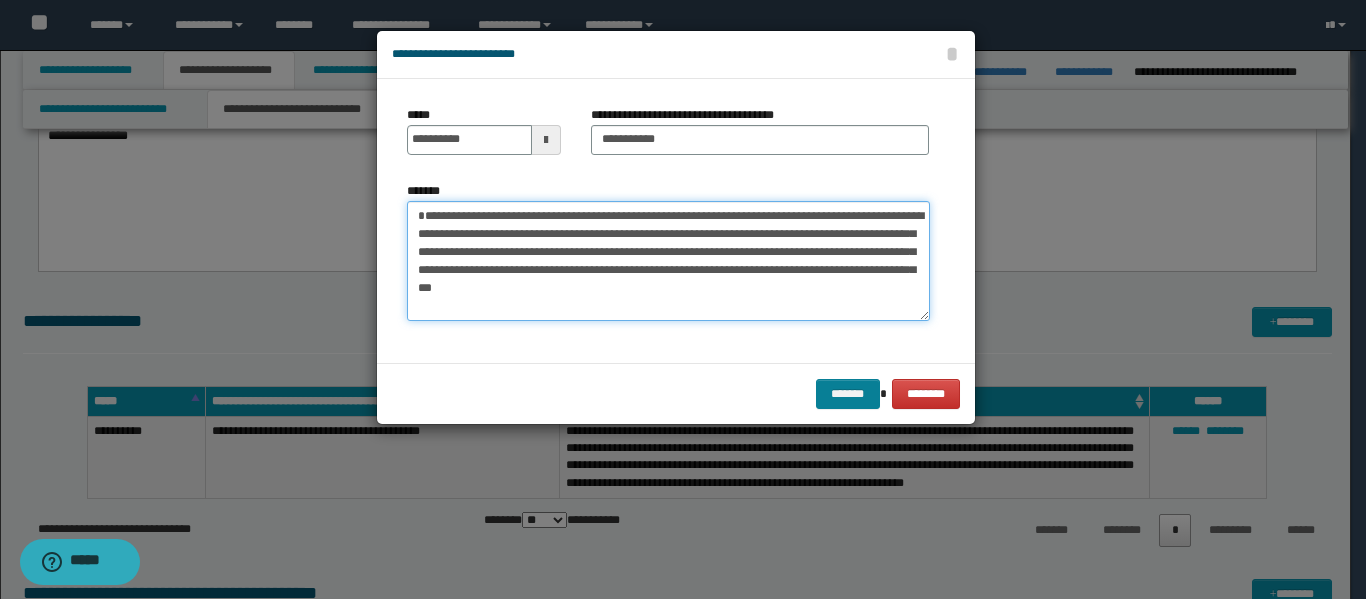 type on "**********" 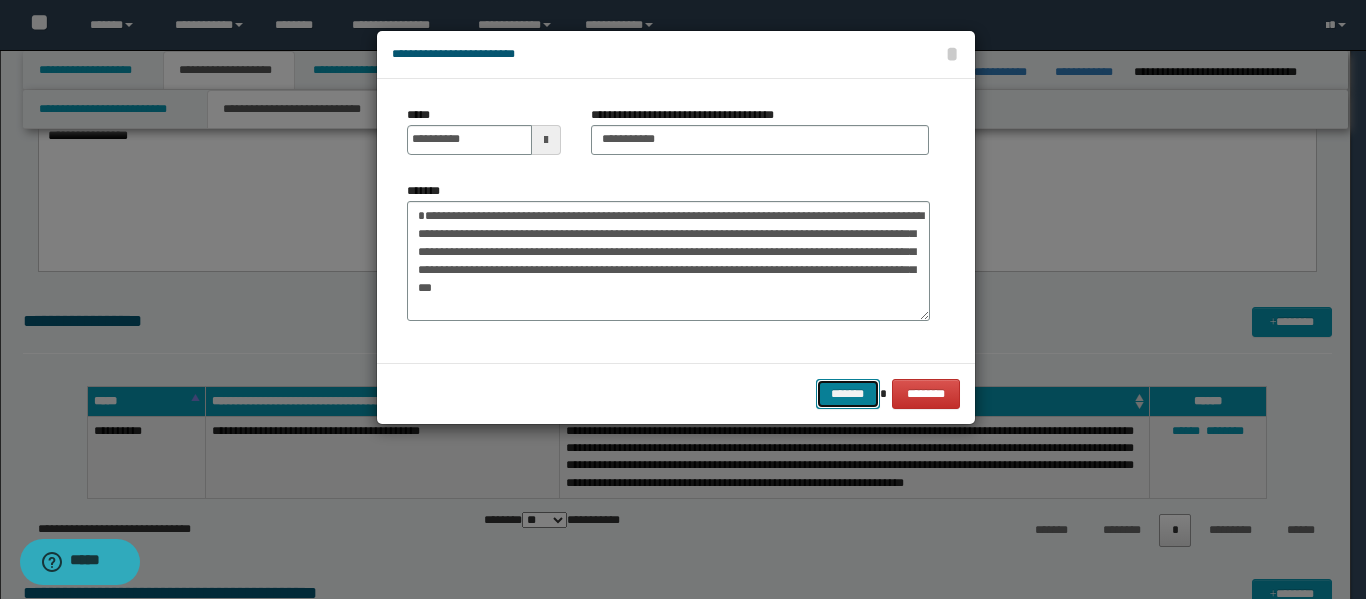 click on "*******" at bounding box center (848, 394) 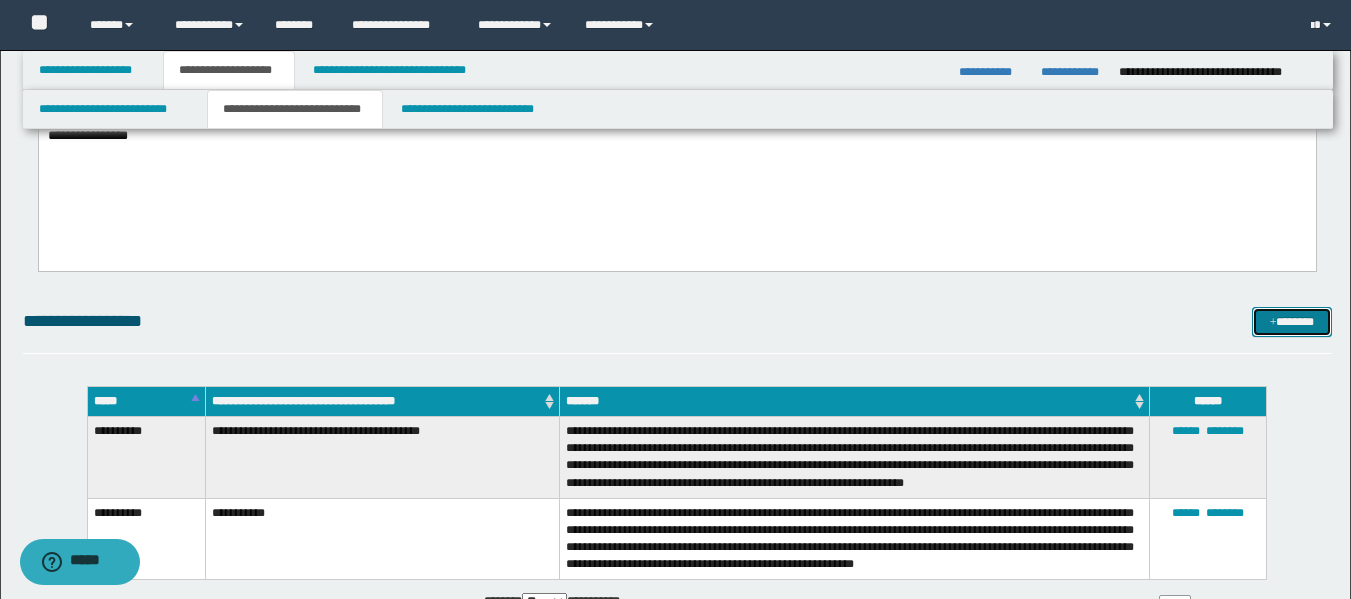 click on "*******" at bounding box center [1292, 322] 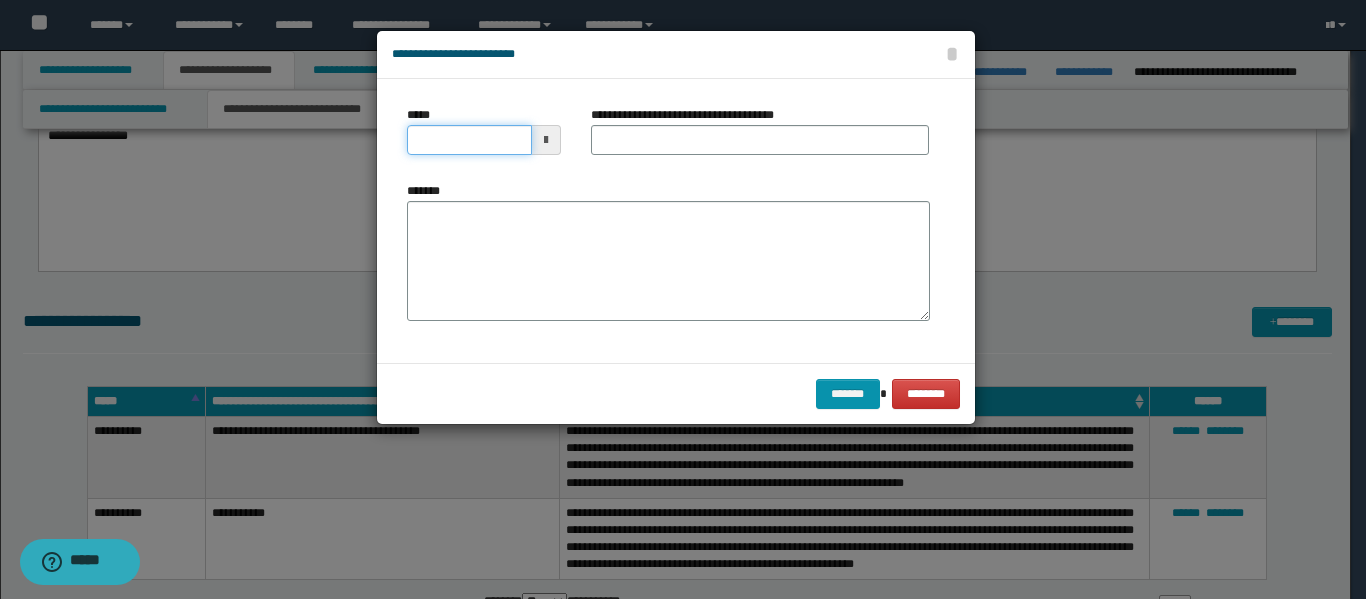 click on "*****" at bounding box center [469, 140] 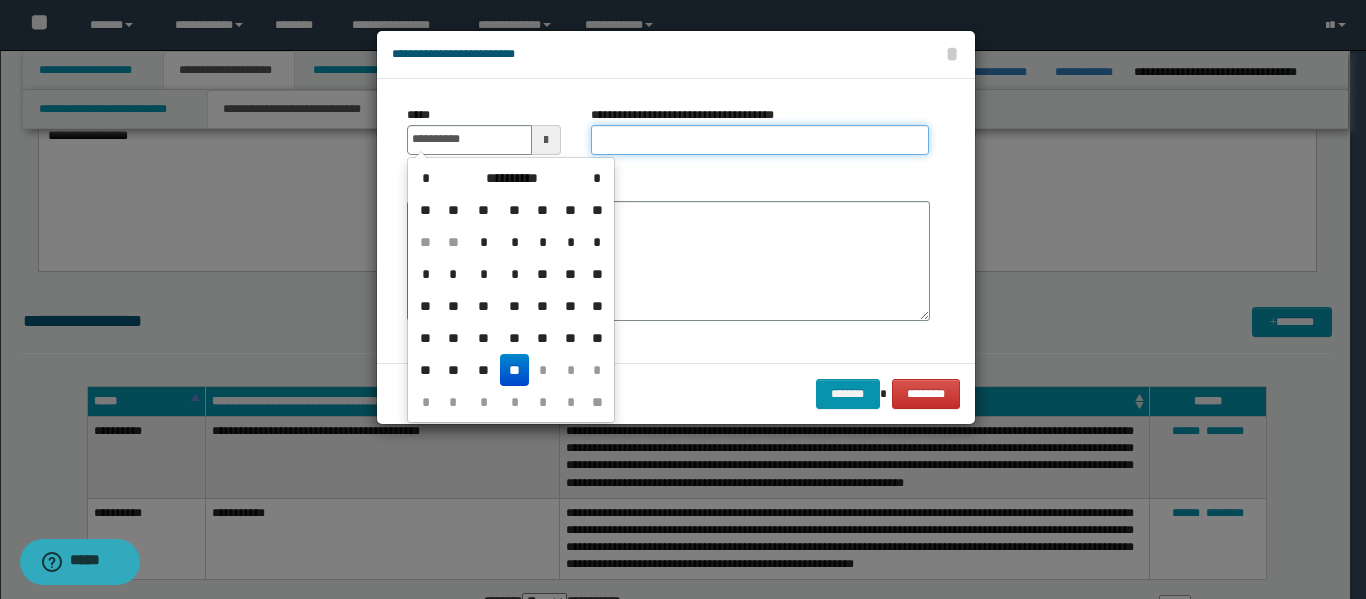 type on "**********" 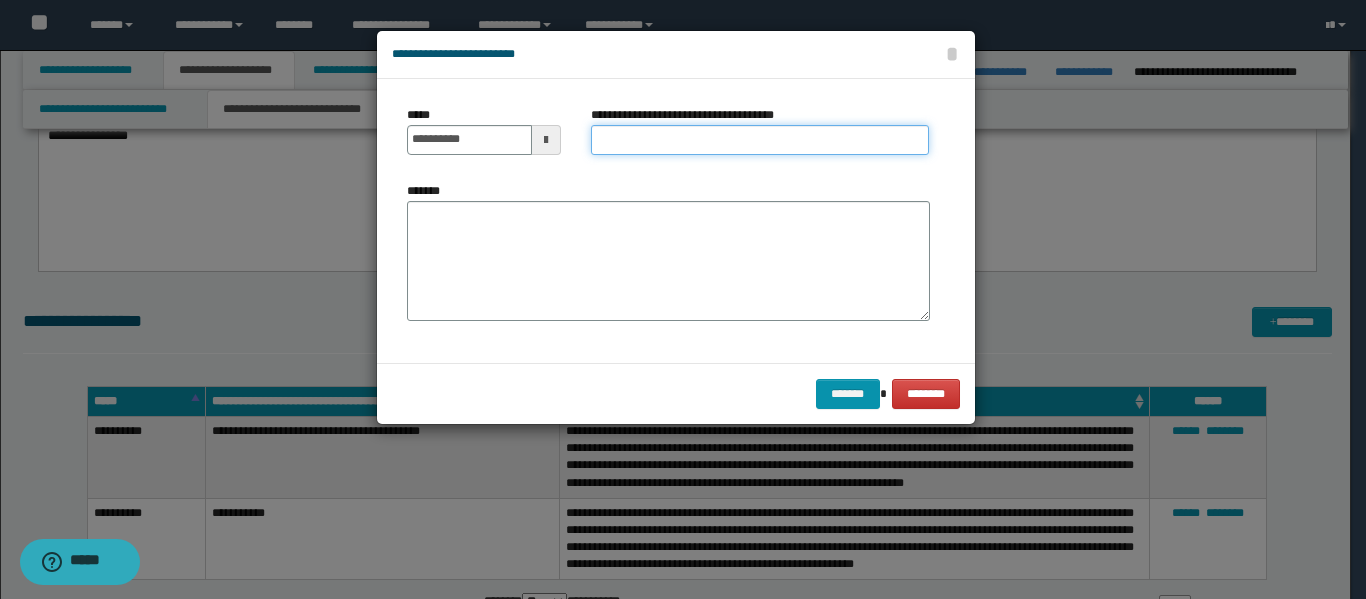 click on "**********" at bounding box center (760, 140) 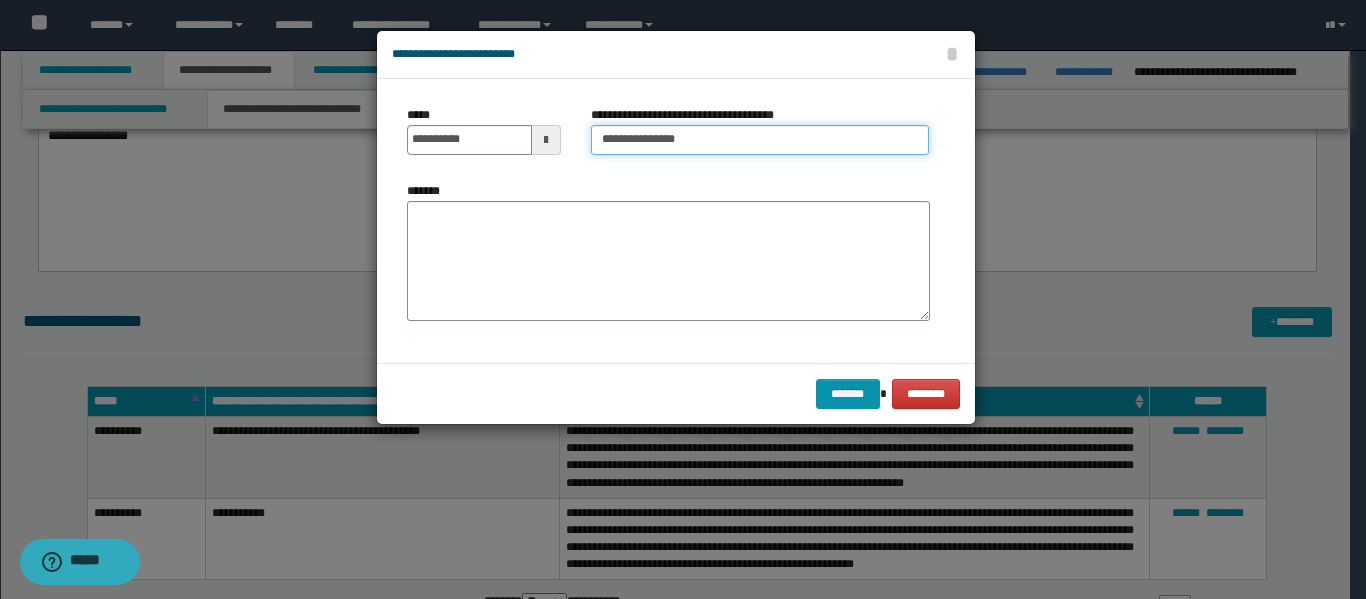 type on "**********" 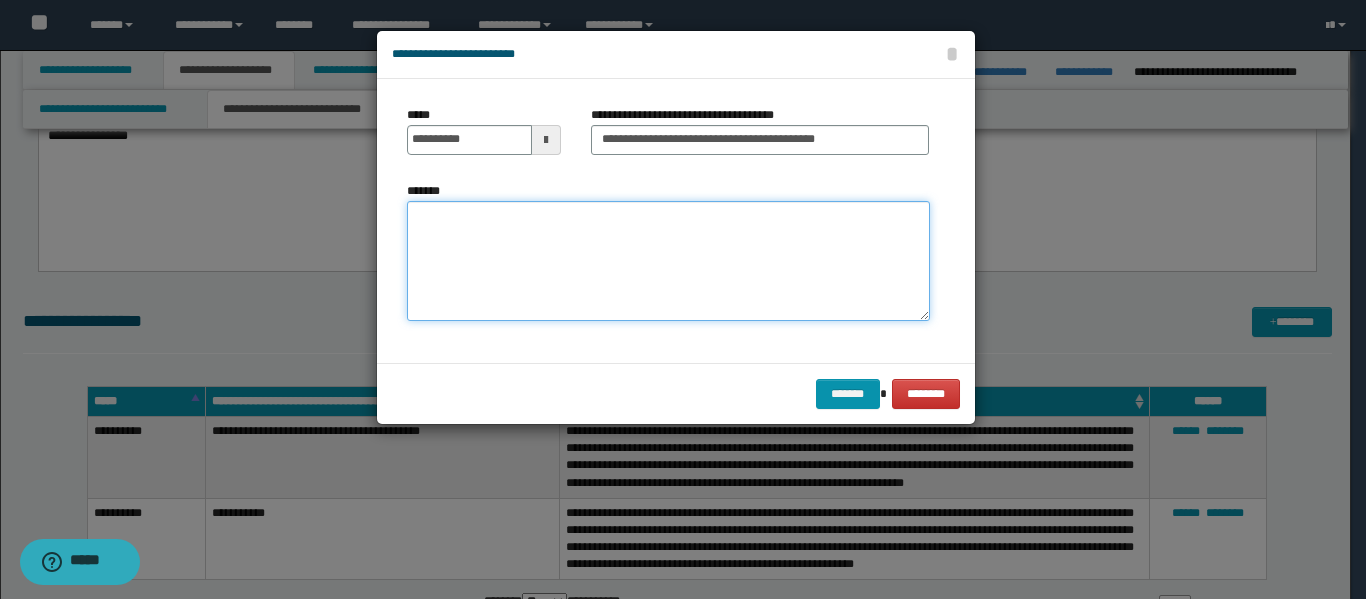 click on "*******" at bounding box center (668, 261) 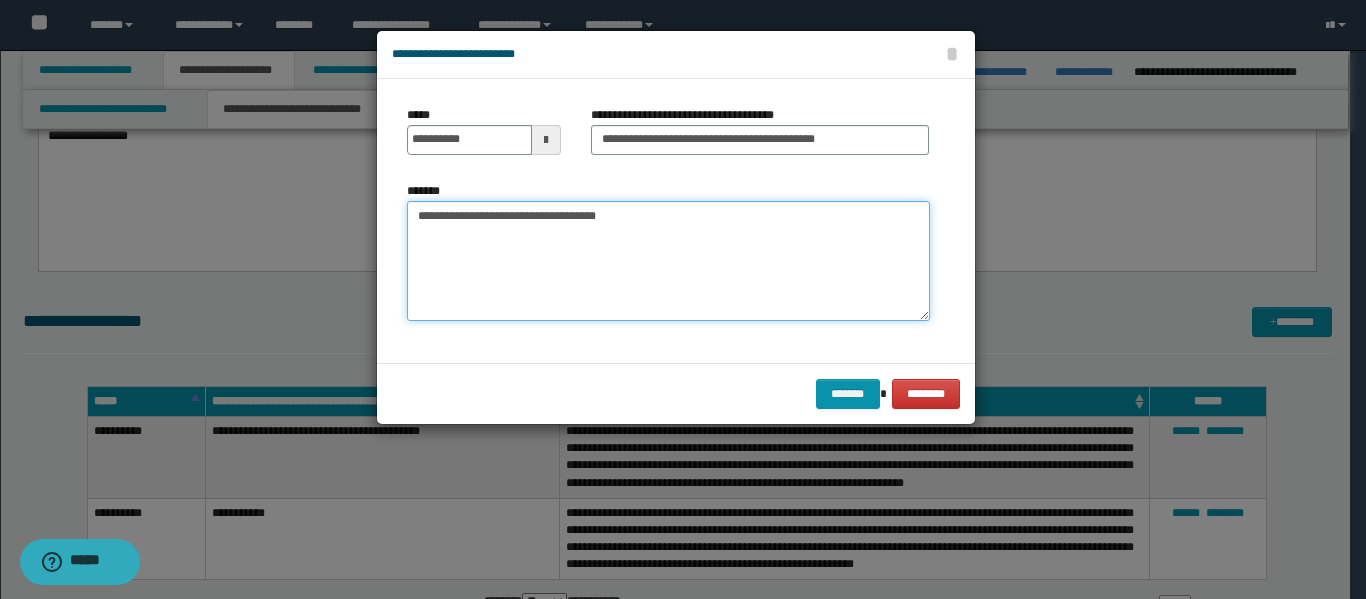 type on "**********" 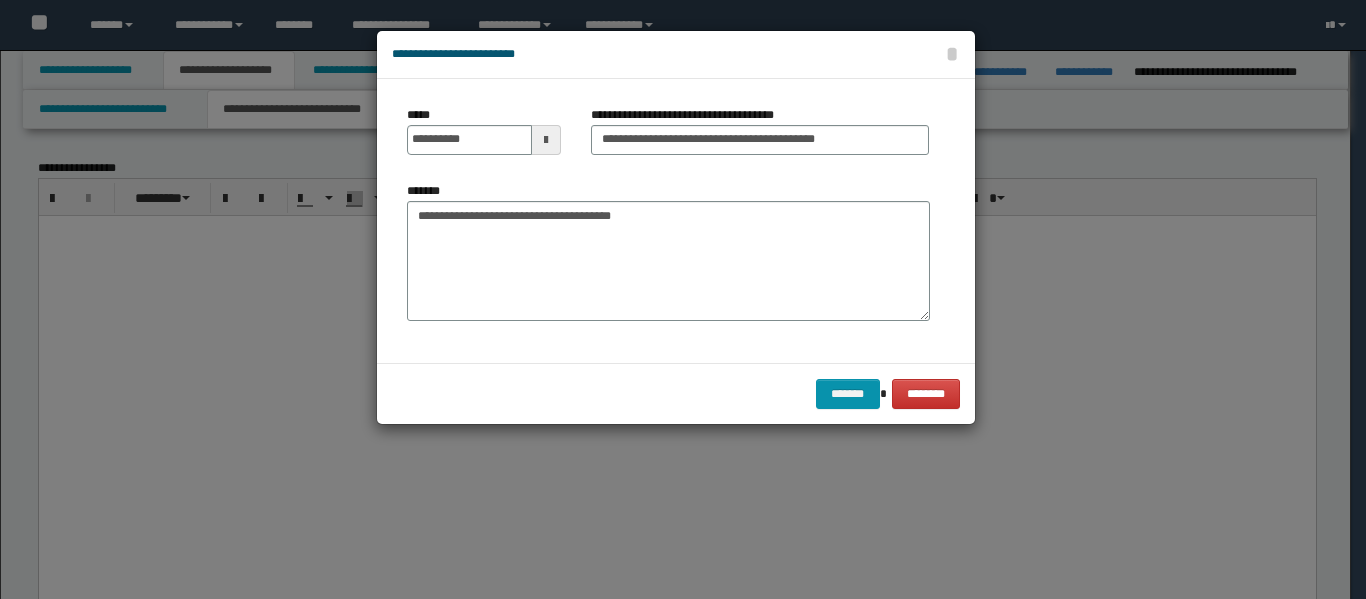 scroll, scrollTop: 800, scrollLeft: 0, axis: vertical 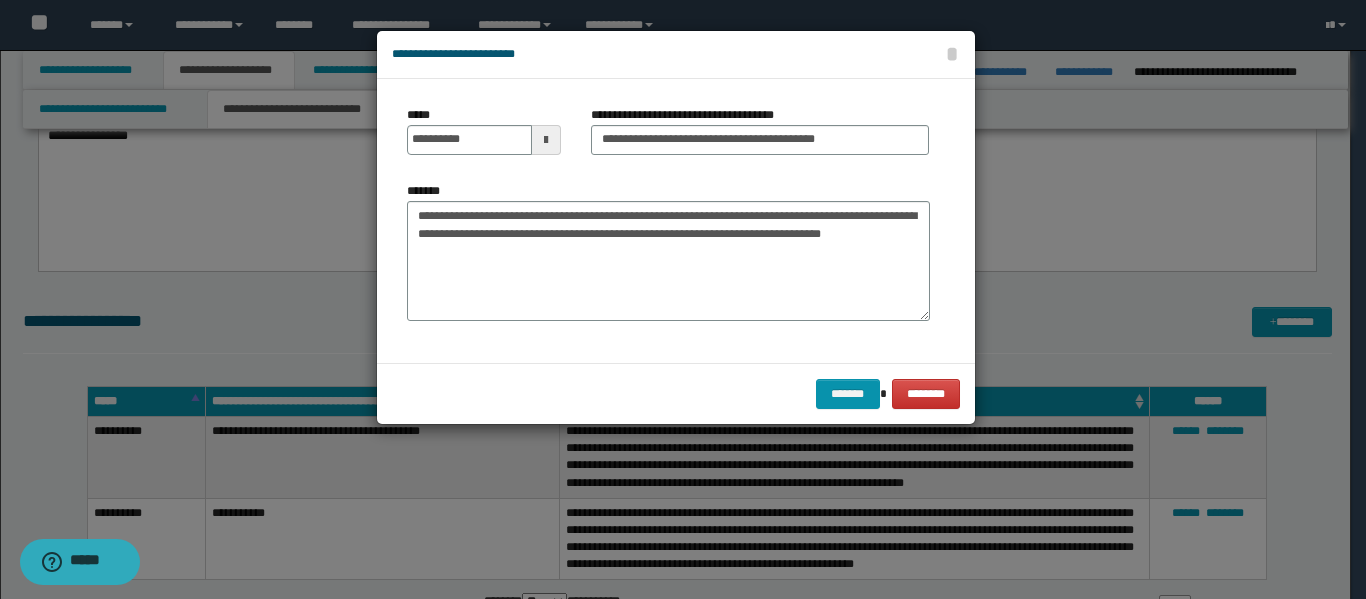 click on "**********" at bounding box center (668, 261) 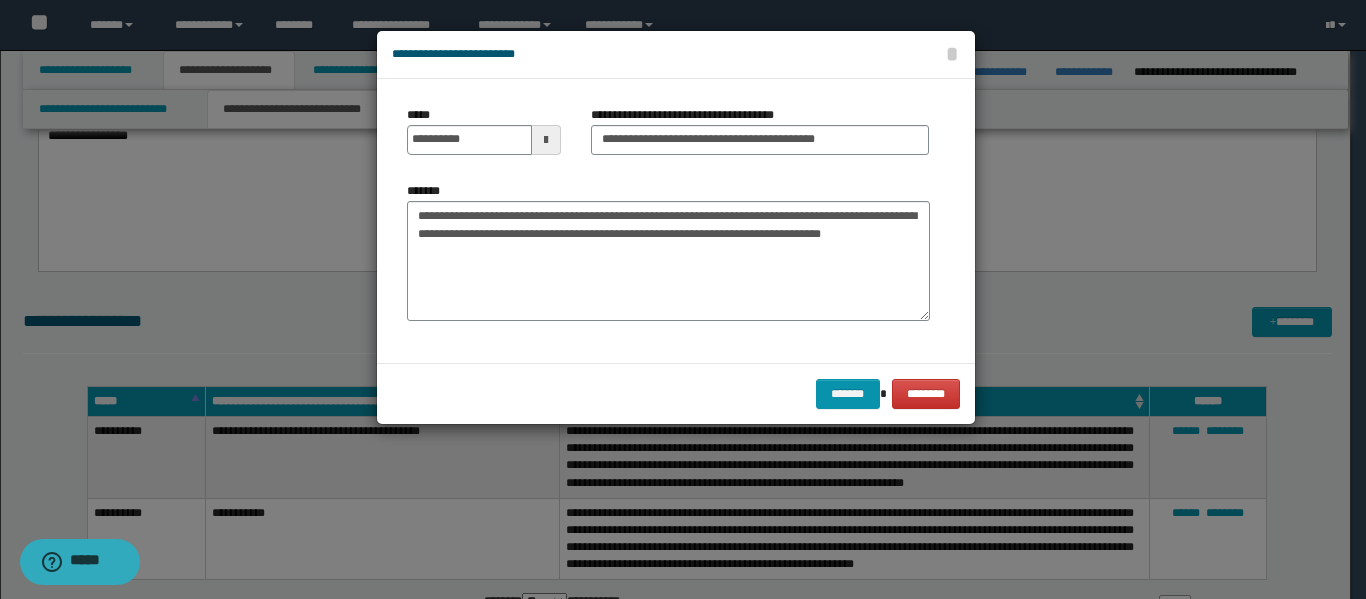 click on "**********" 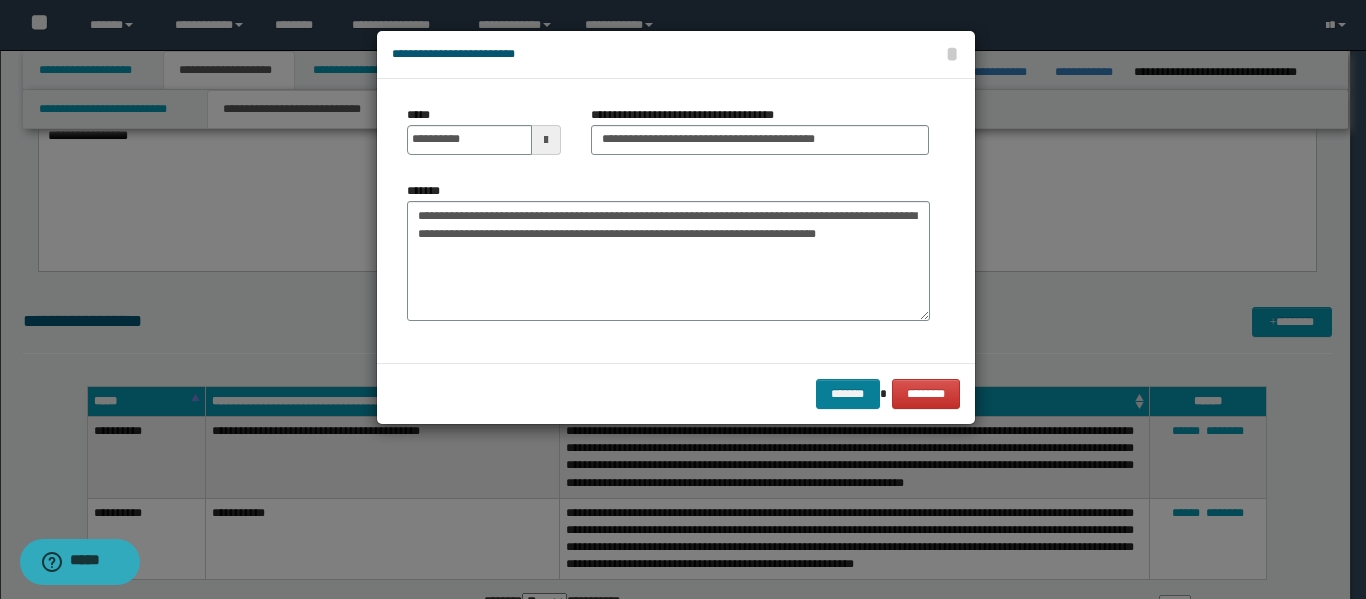 type on "**********" 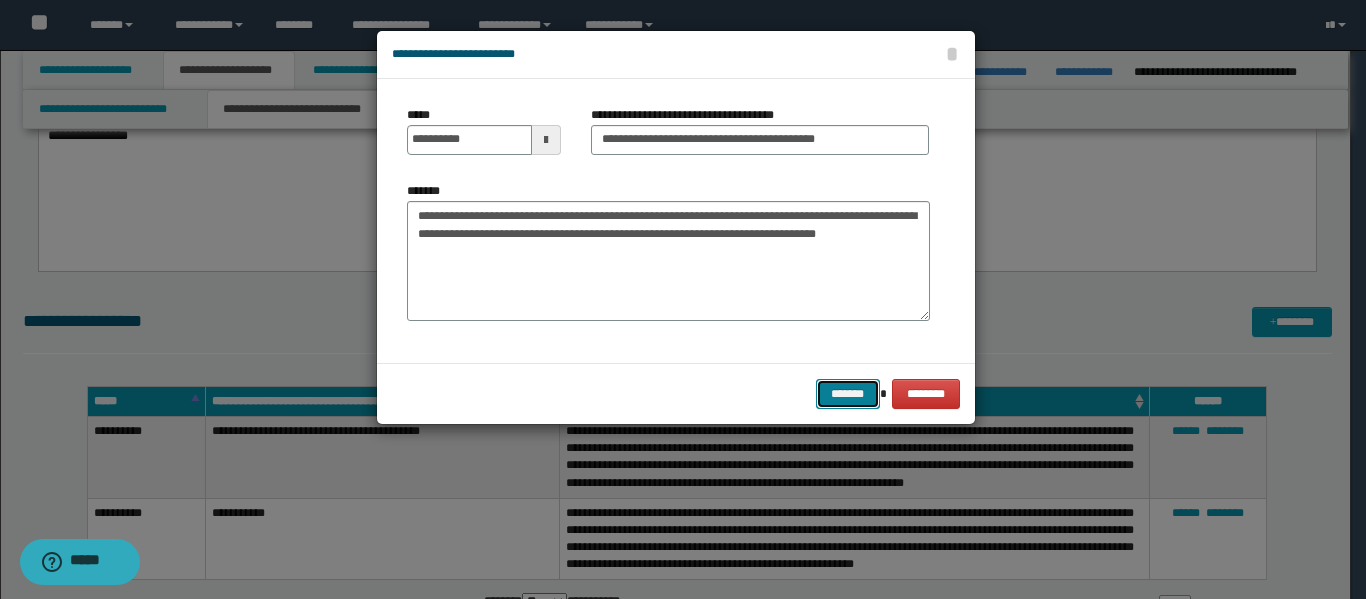 click on "*******" at bounding box center [848, 394] 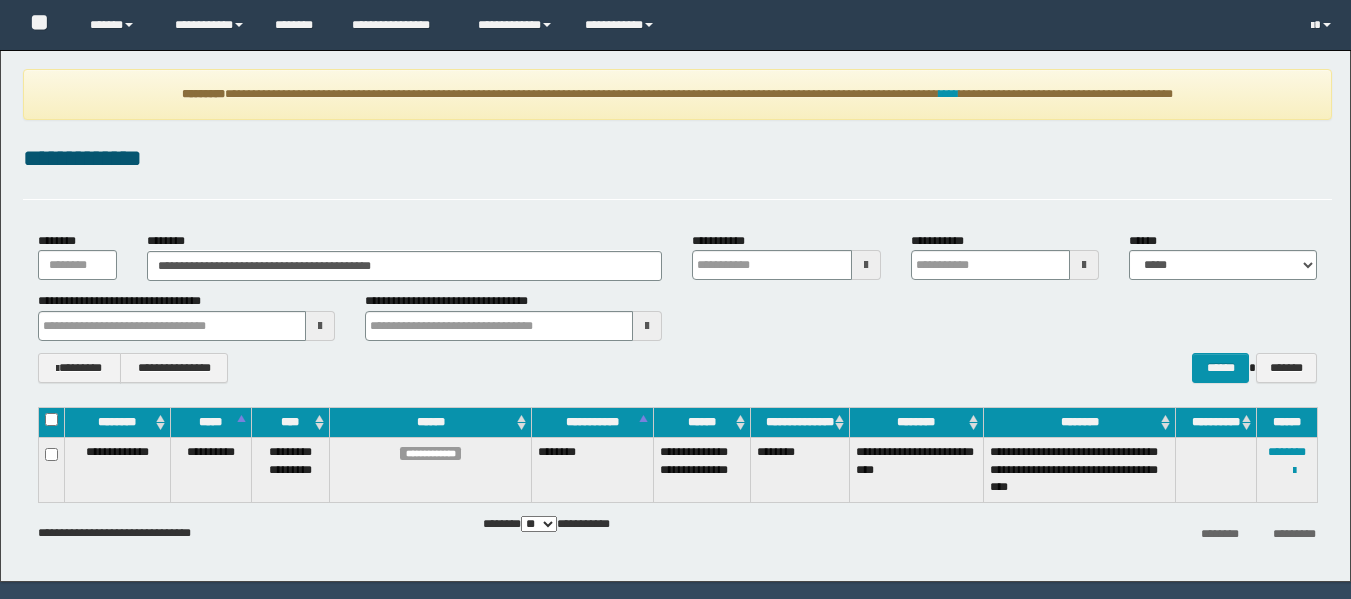 scroll, scrollTop: 60, scrollLeft: 0, axis: vertical 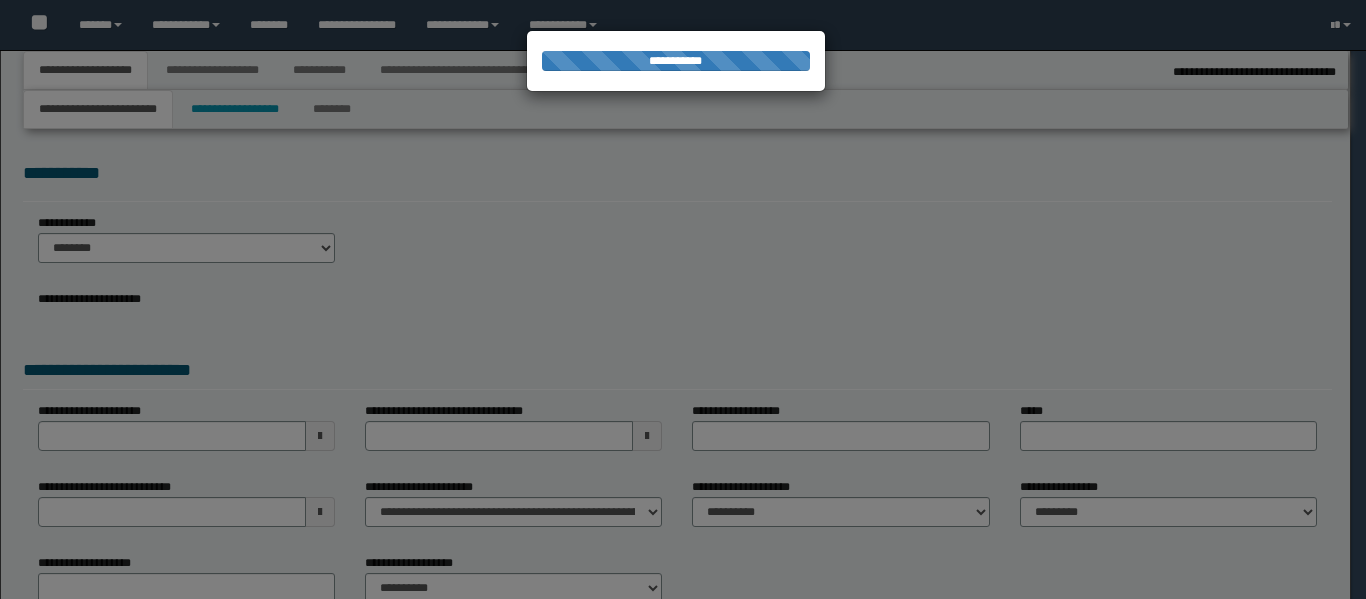 type on "**********" 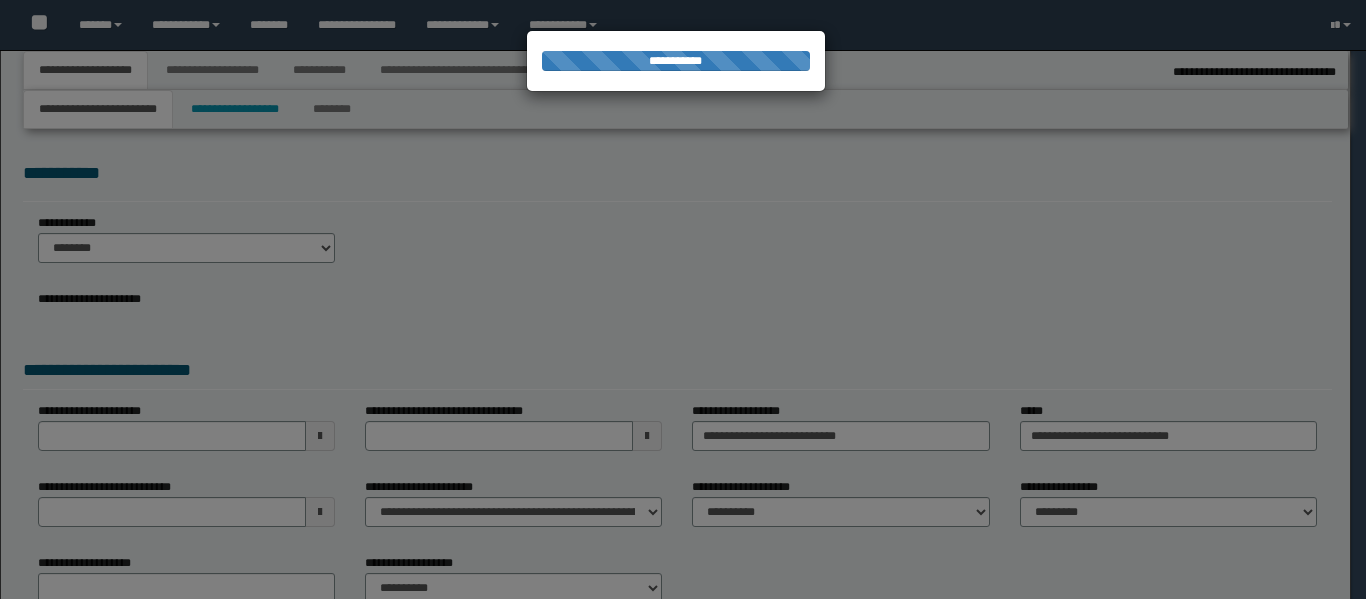 select on "*" 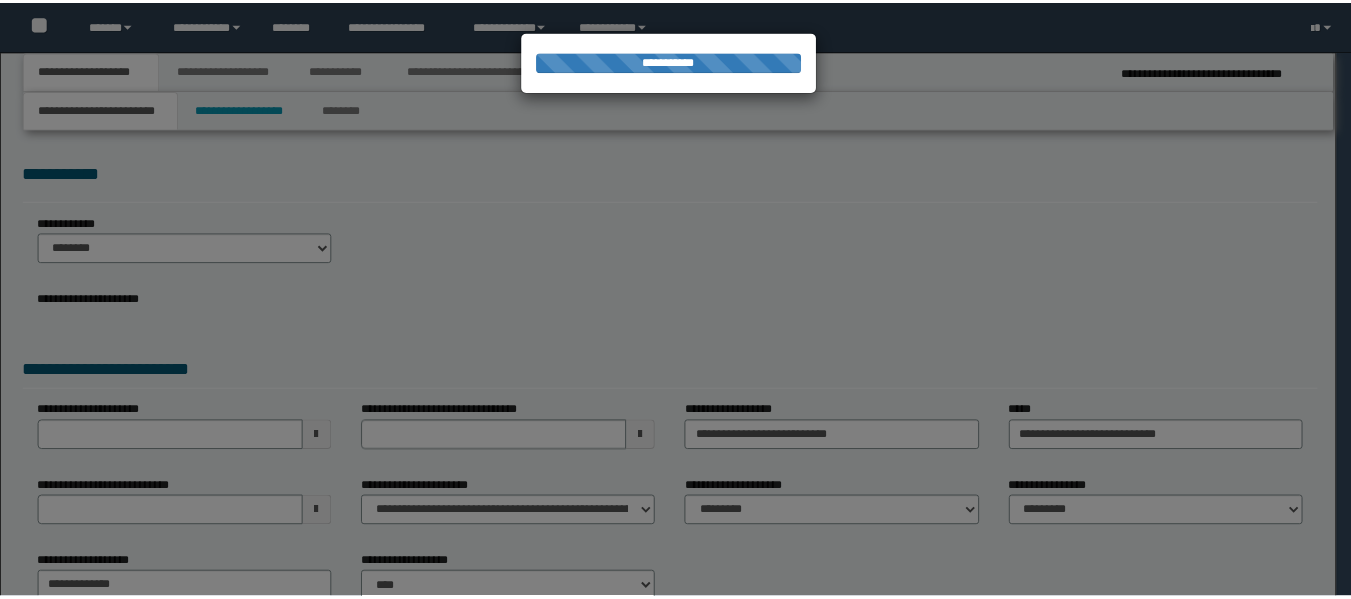 scroll, scrollTop: 0, scrollLeft: 0, axis: both 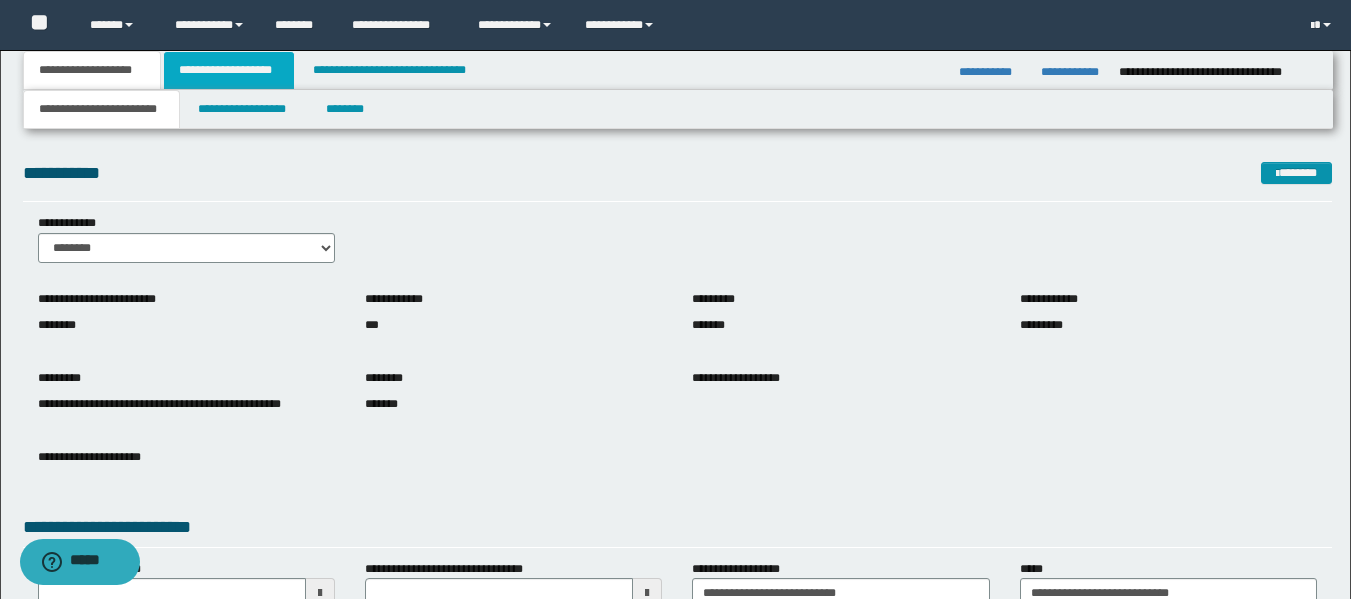 click on "**********" at bounding box center [229, 70] 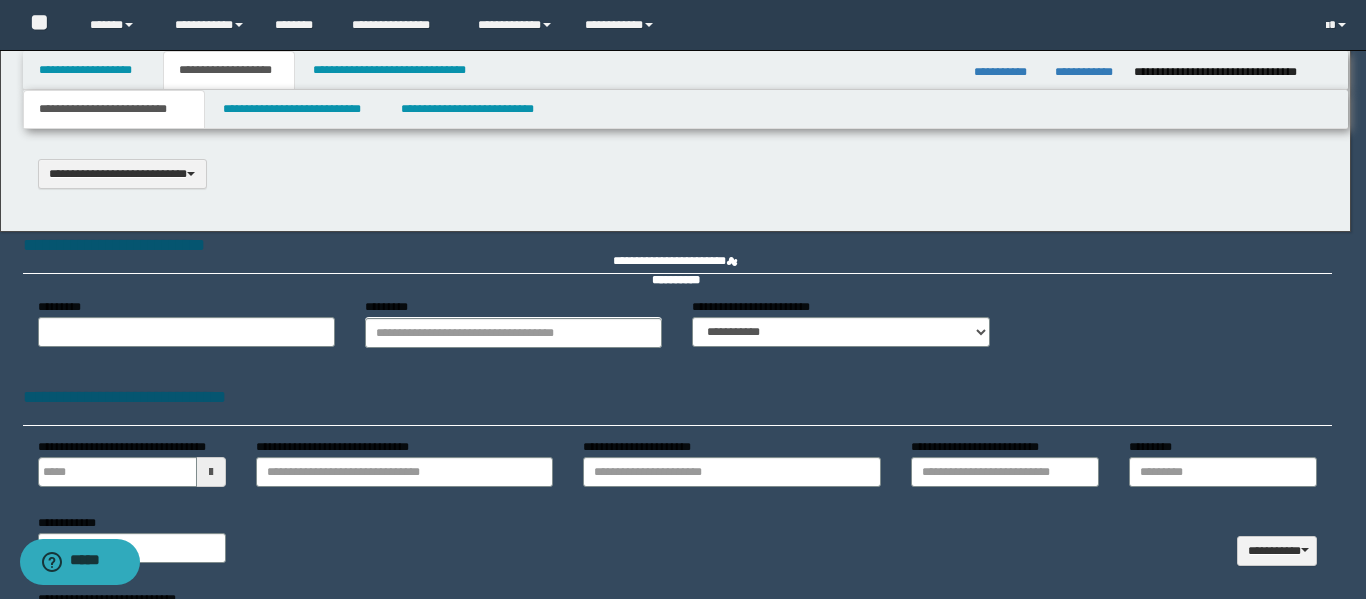 type on "**********" 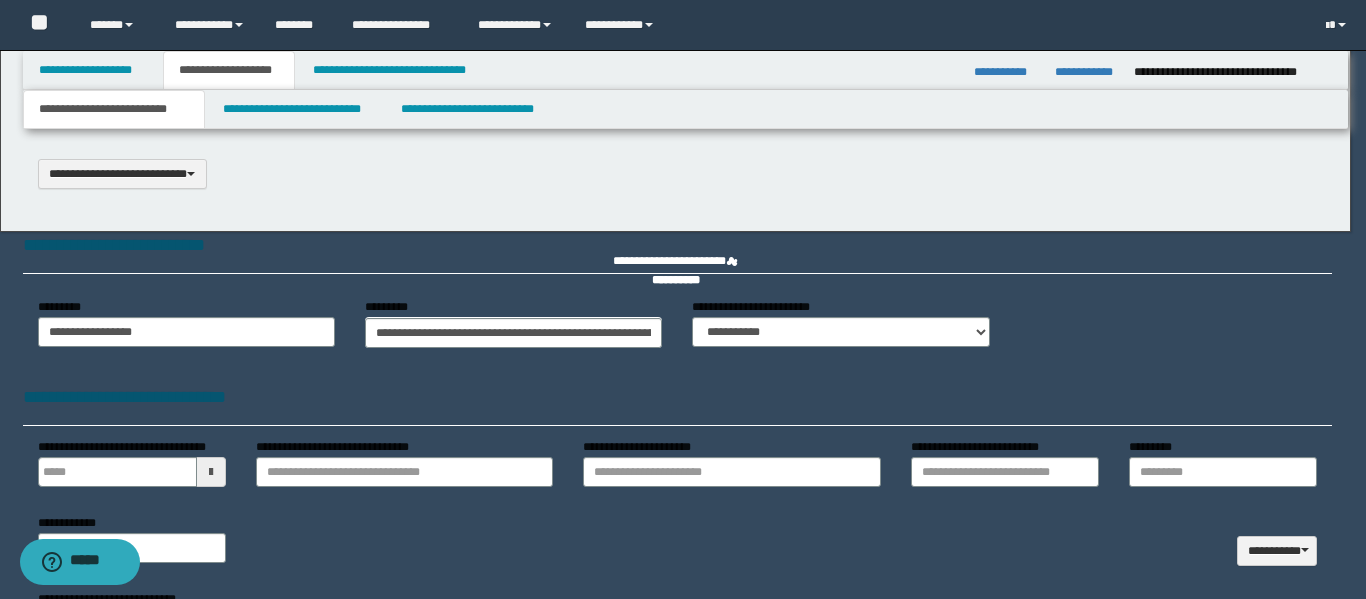 scroll, scrollTop: 0, scrollLeft: 0, axis: both 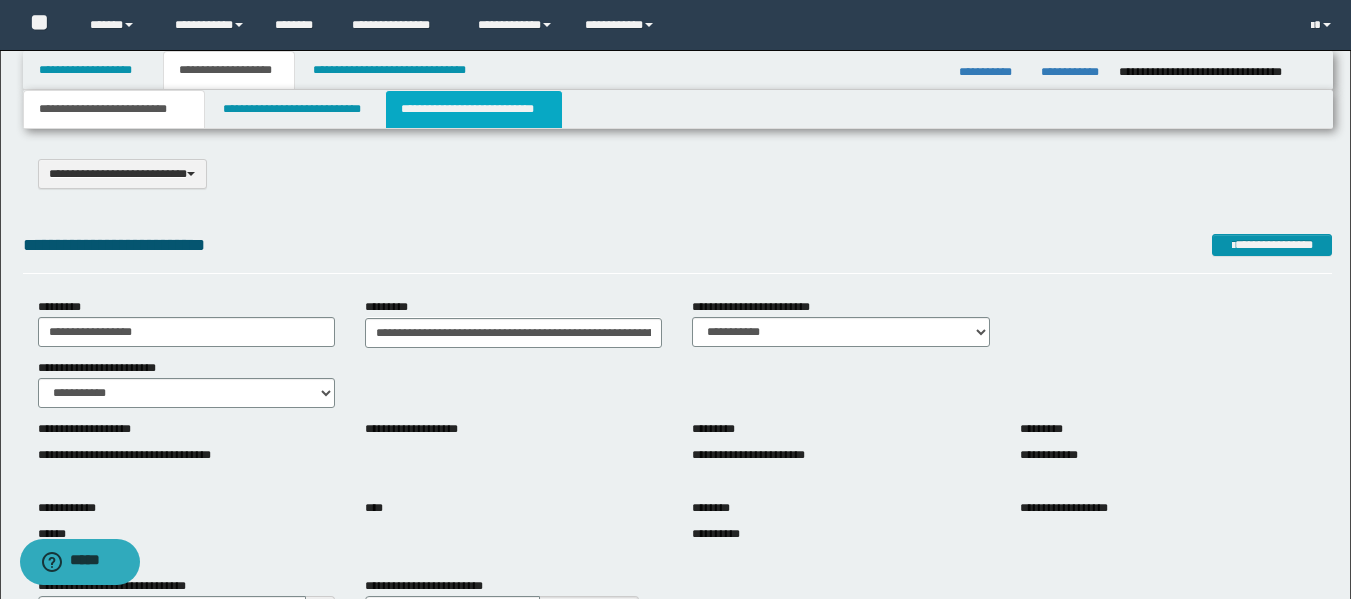 click on "**********" at bounding box center (474, 109) 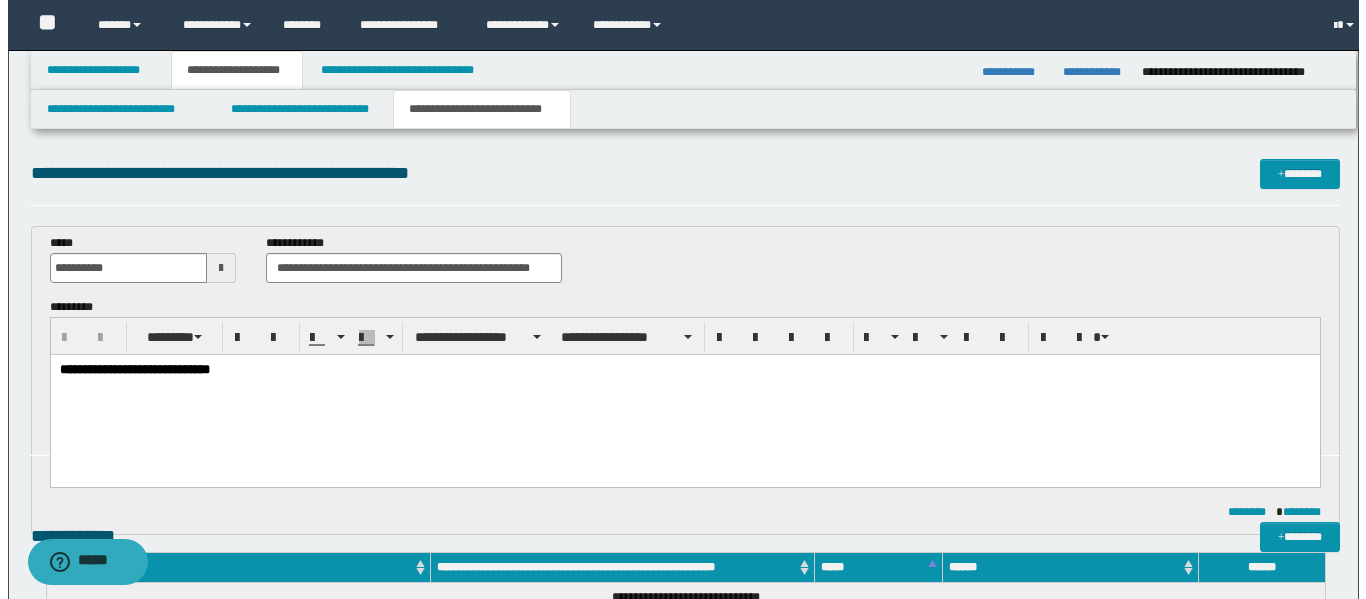 scroll, scrollTop: 0, scrollLeft: 0, axis: both 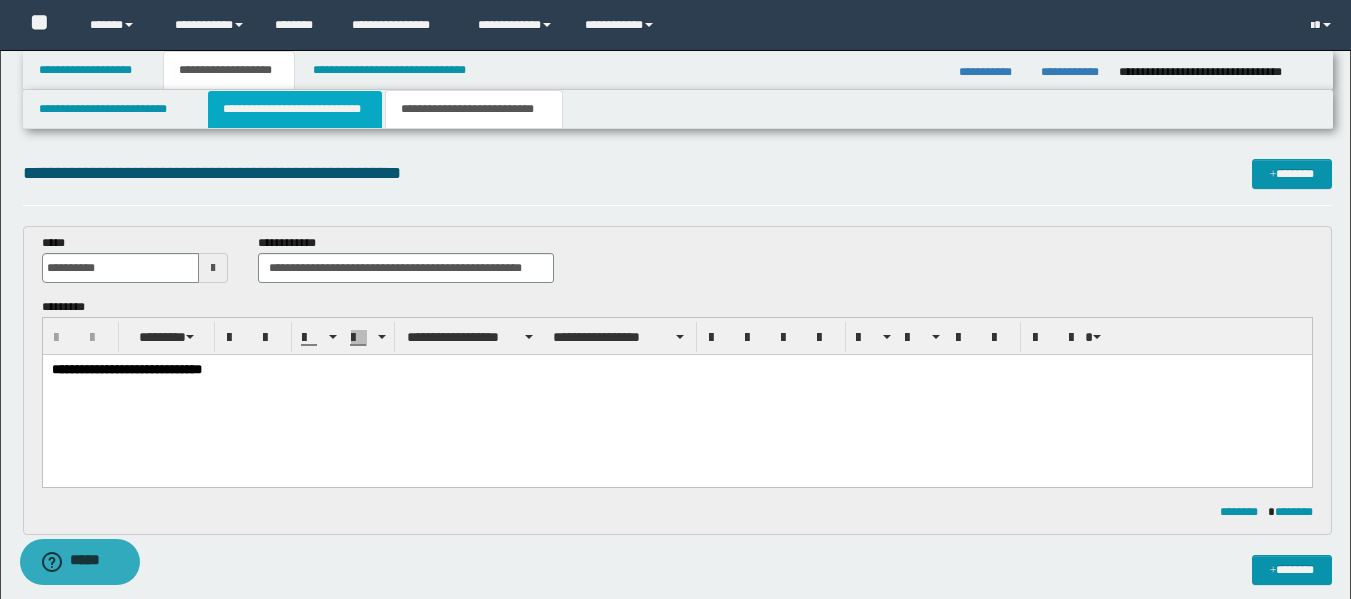 click on "**********" at bounding box center (295, 109) 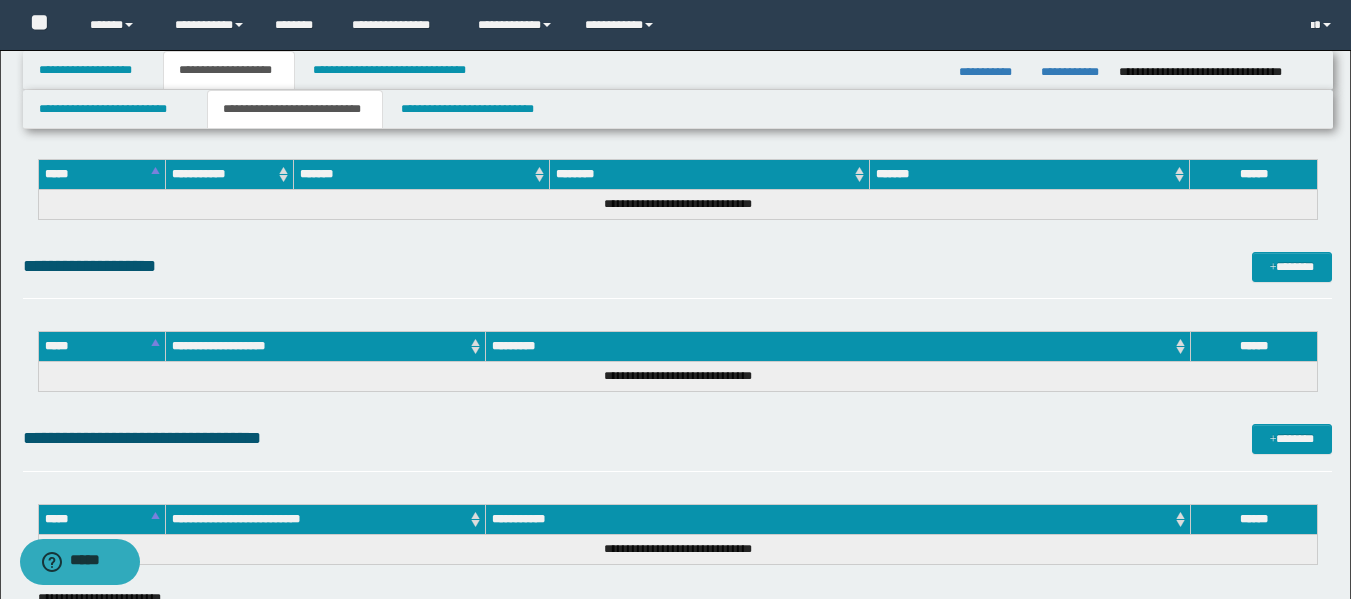 scroll, scrollTop: 1400, scrollLeft: 0, axis: vertical 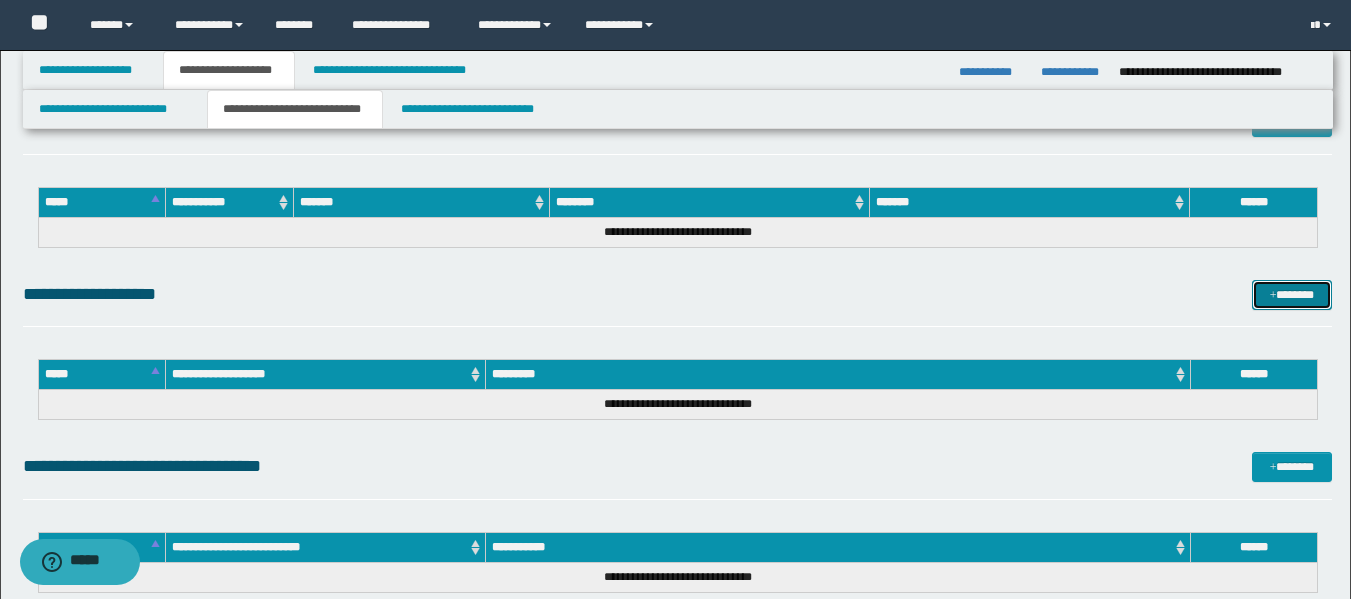 click on "*******" at bounding box center (1292, 295) 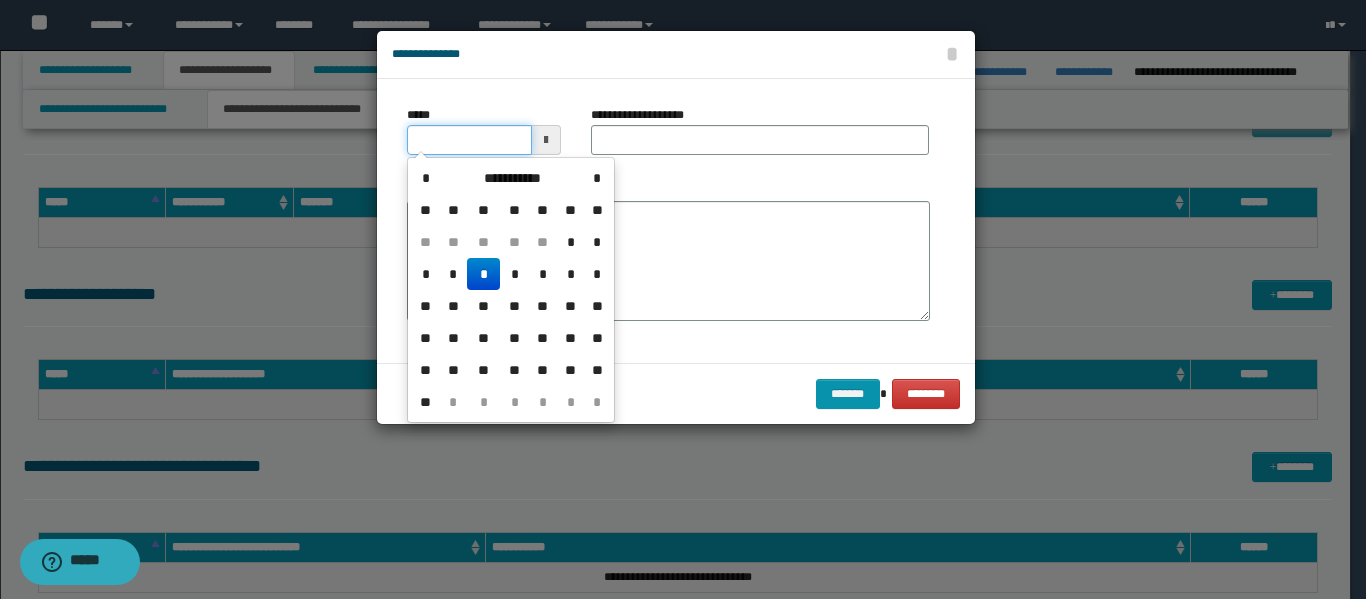 click on "*****" at bounding box center [469, 140] 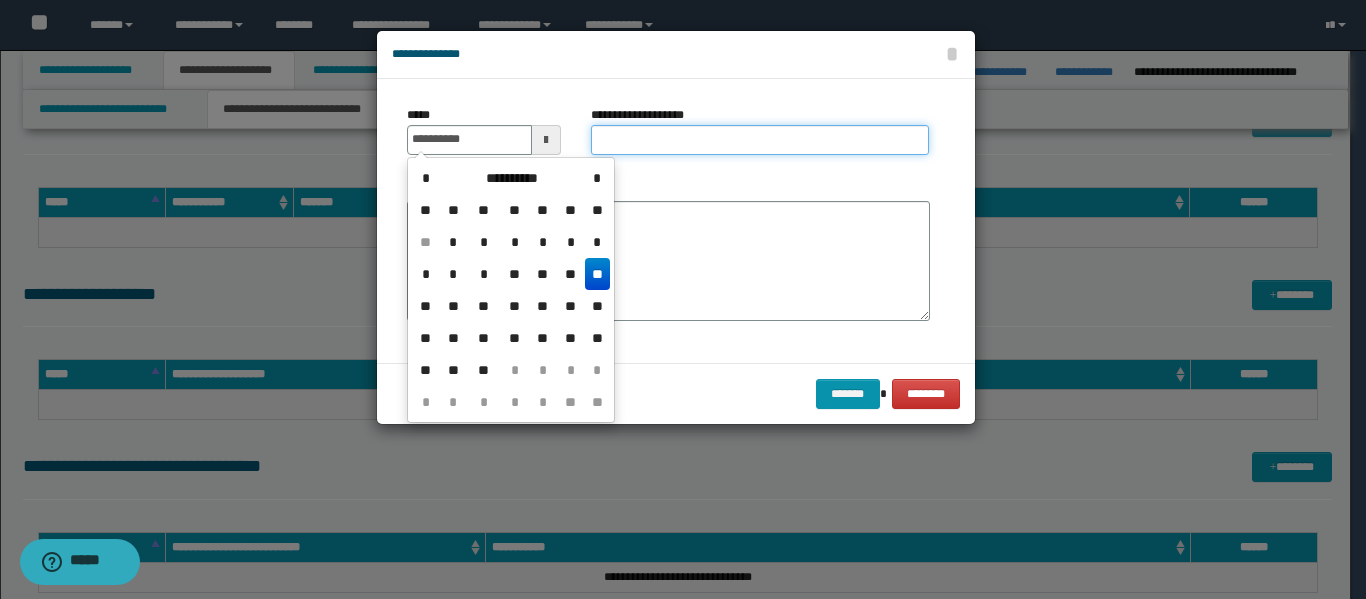 type on "**********" 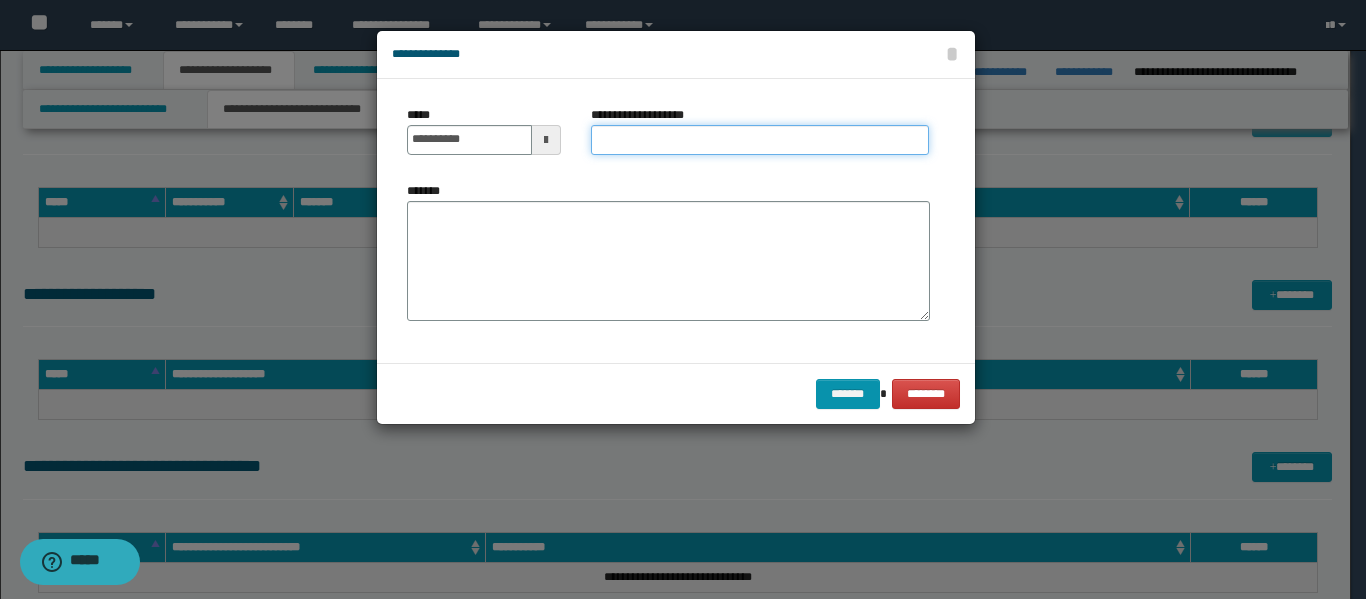 click on "**********" at bounding box center [760, 140] 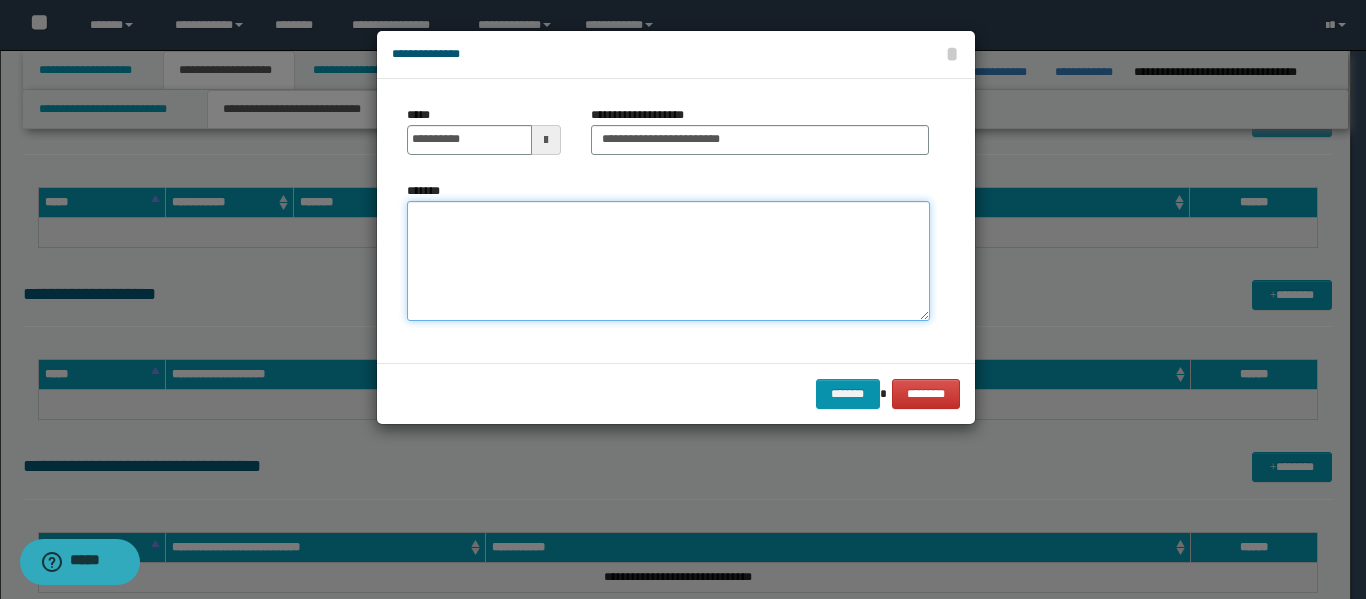 click on "*******" at bounding box center [668, 261] 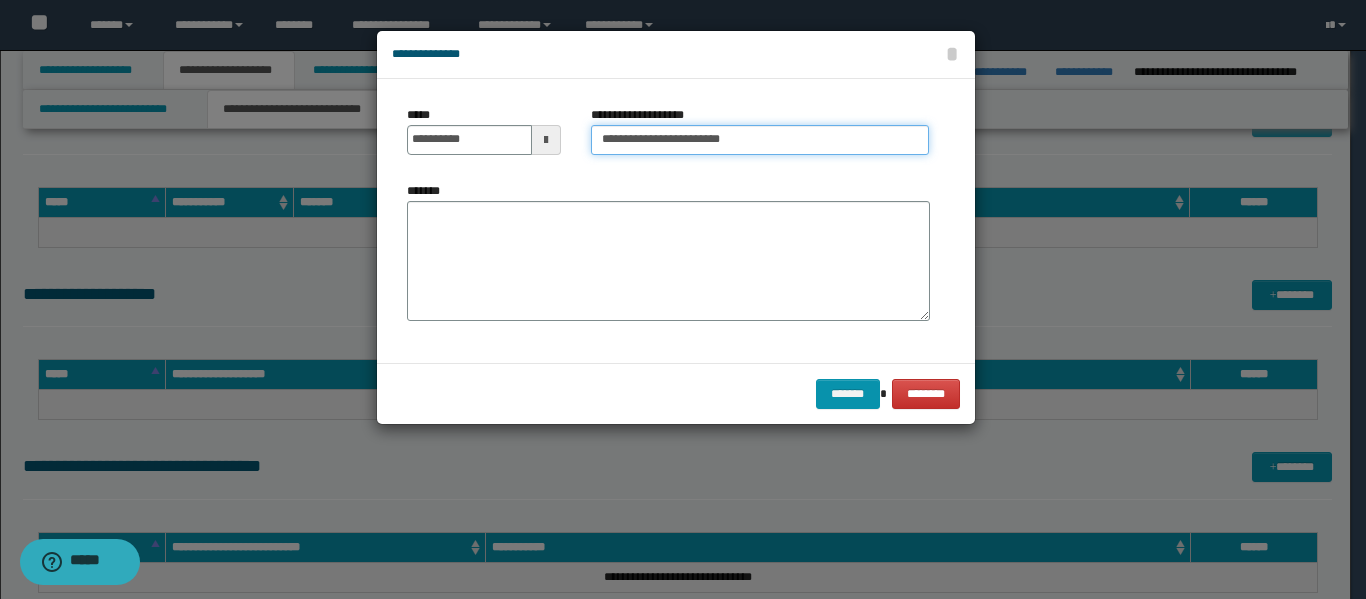 click on "**********" at bounding box center [760, 140] 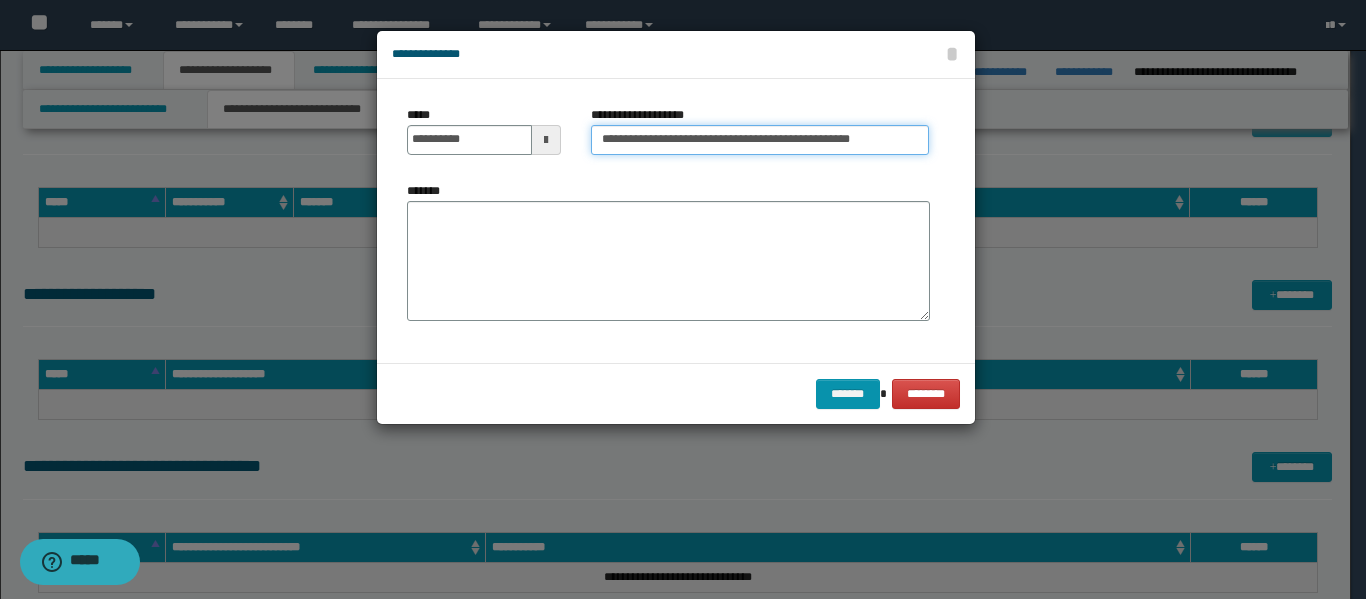 type on "**********" 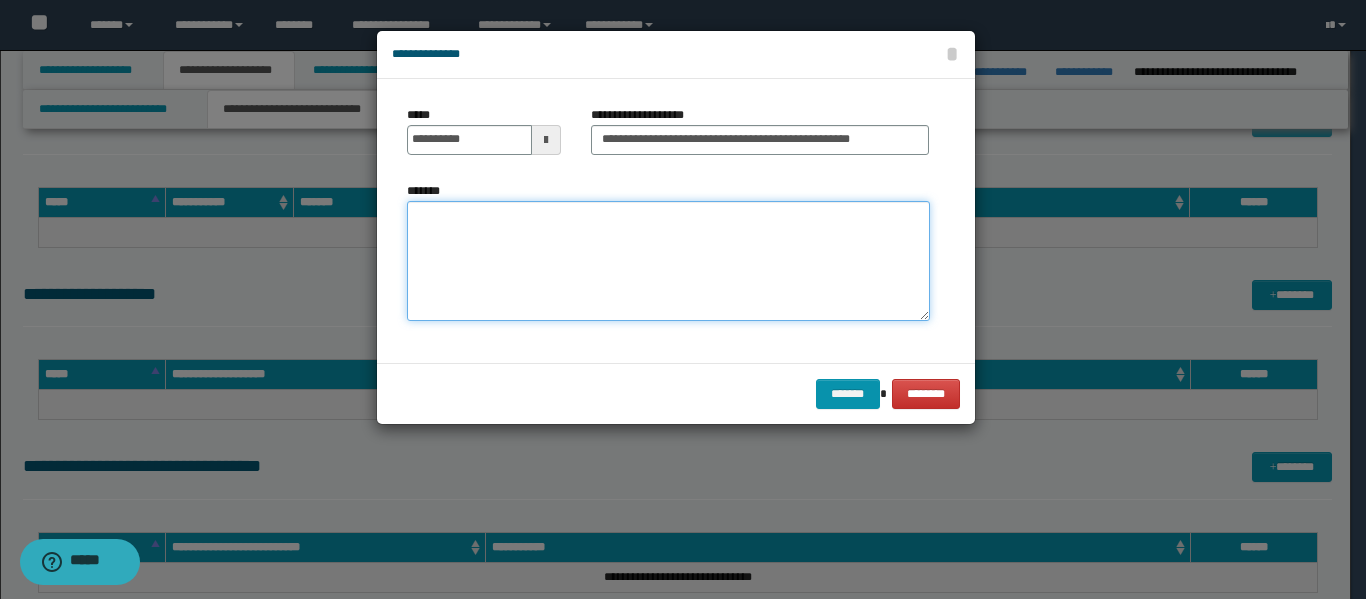 click on "*******" at bounding box center (668, 261) 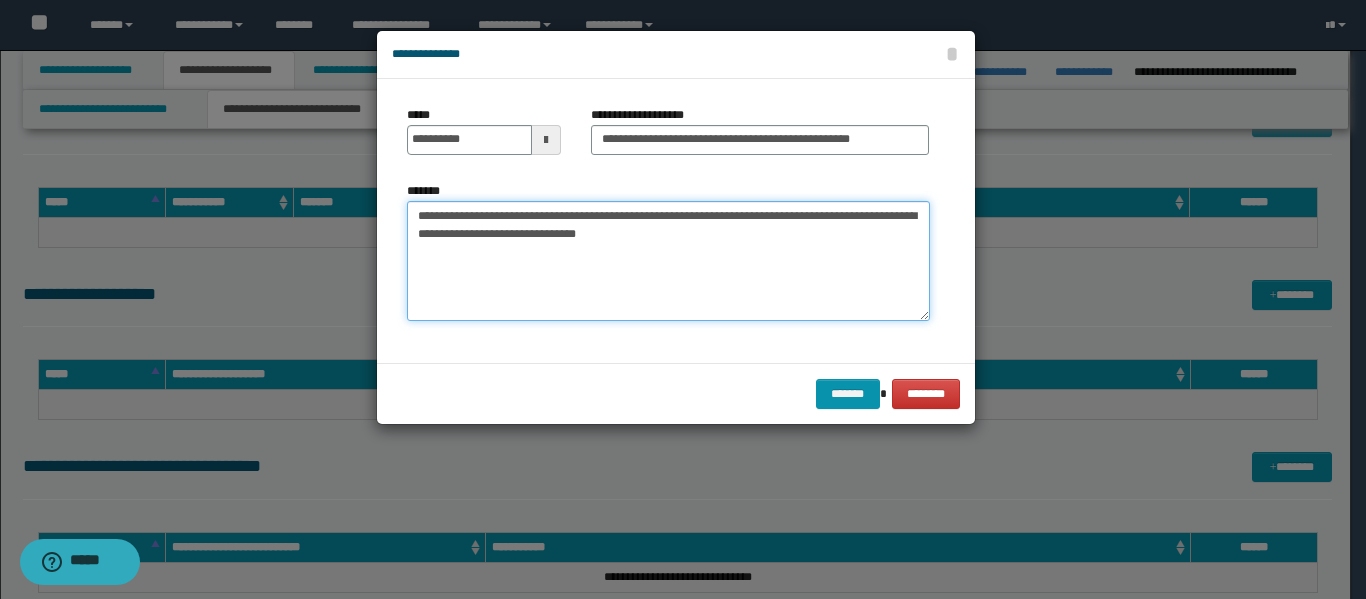 click on "**********" at bounding box center (668, 261) 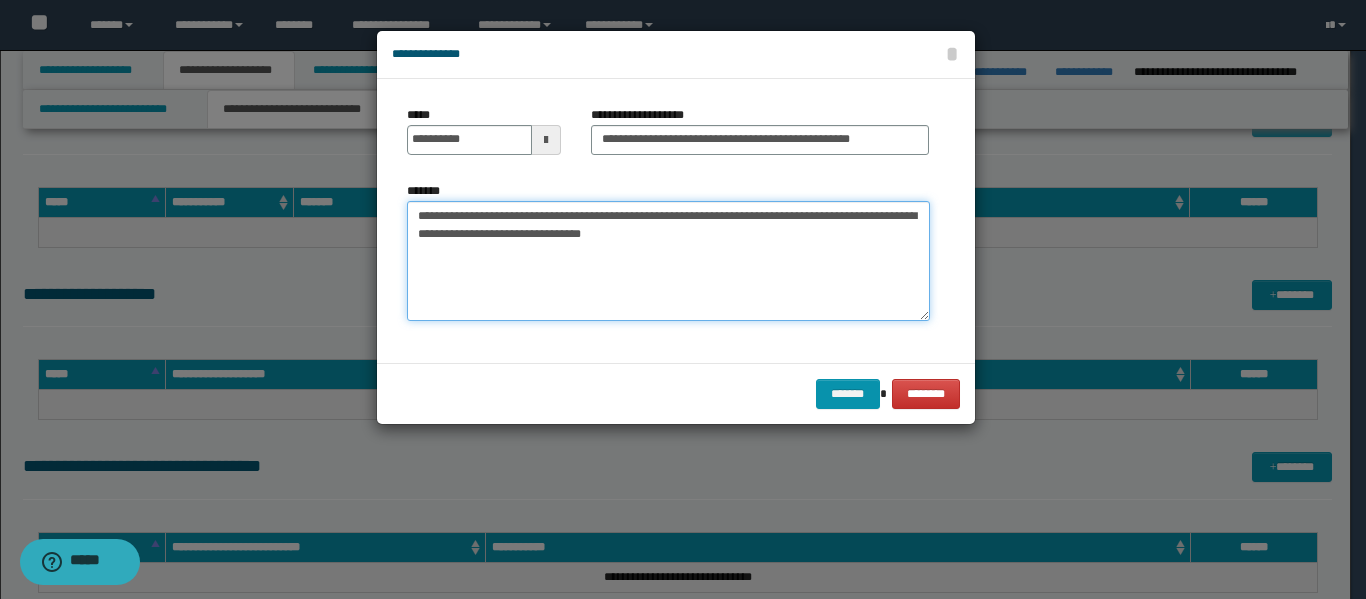 click on "**********" at bounding box center [668, 261] 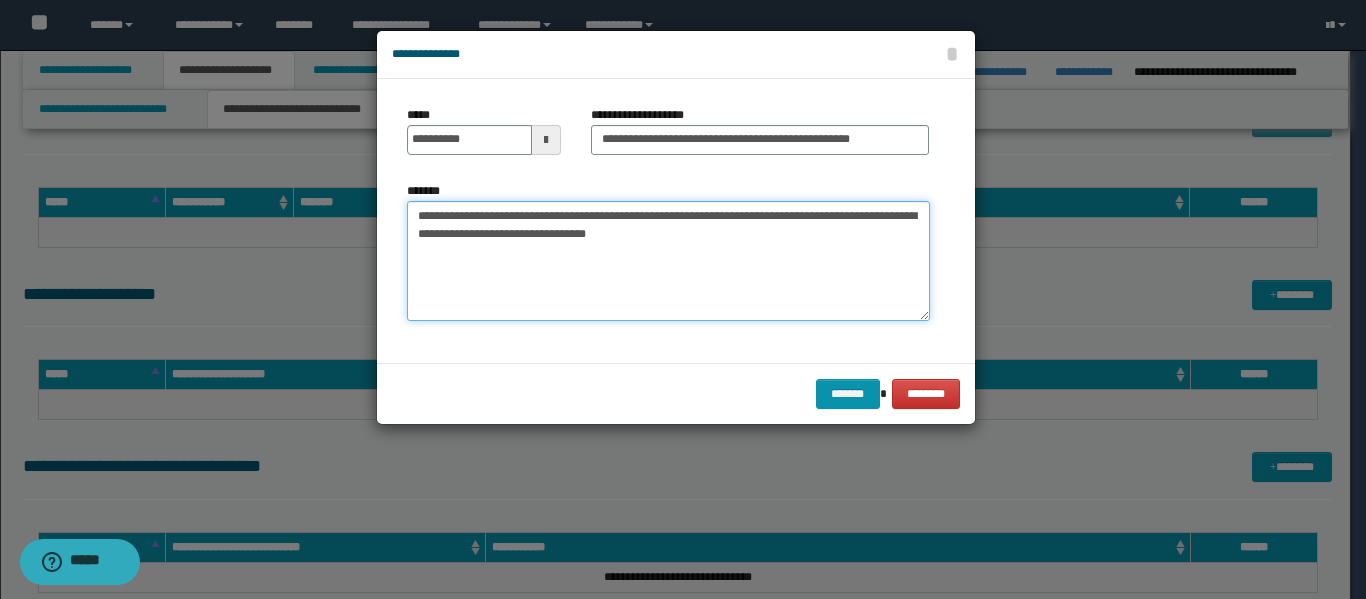 click on "**********" at bounding box center (668, 261) 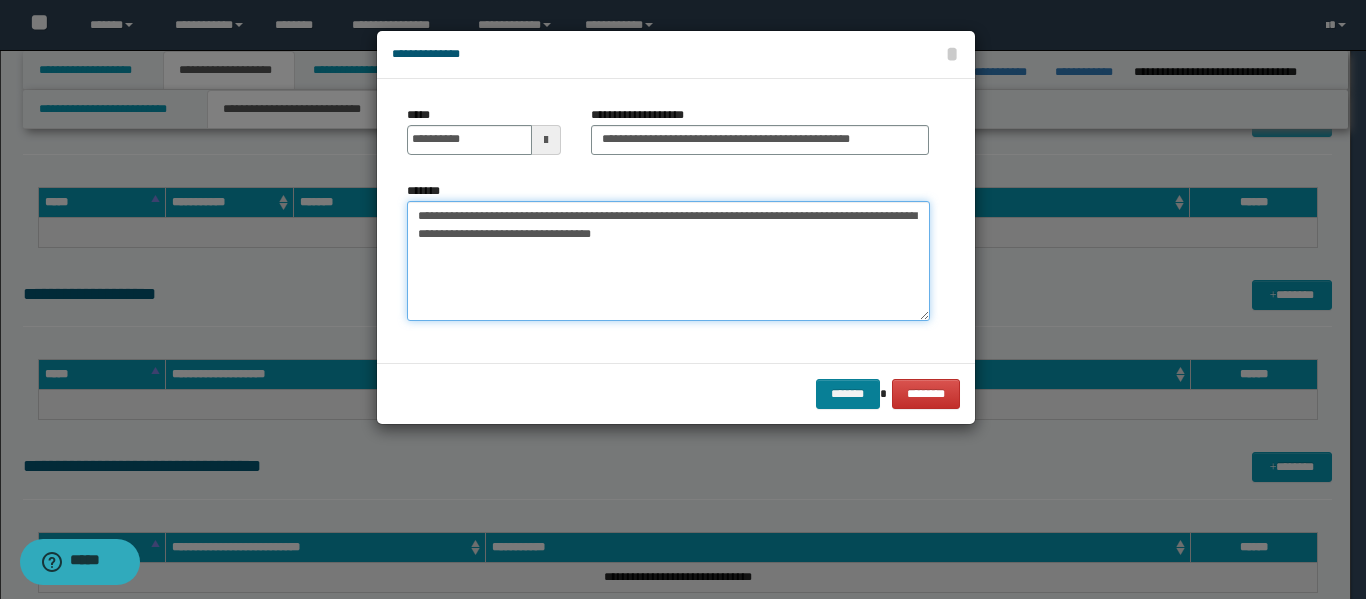 type on "**********" 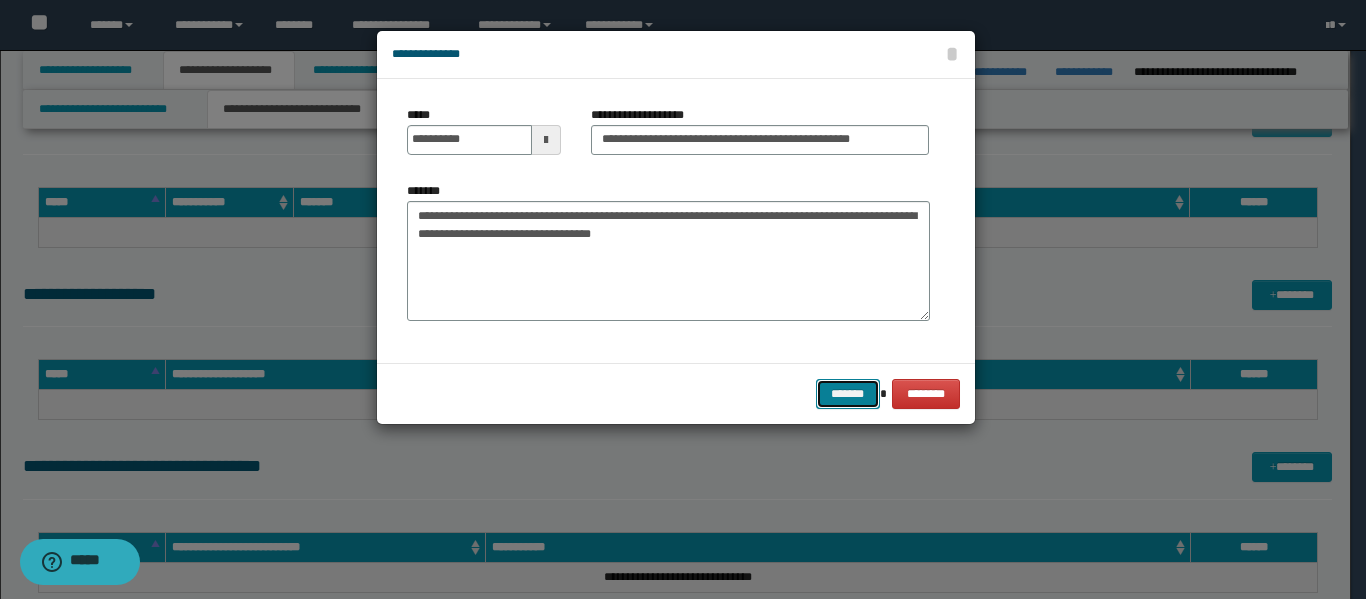 click on "*******" at bounding box center (848, 394) 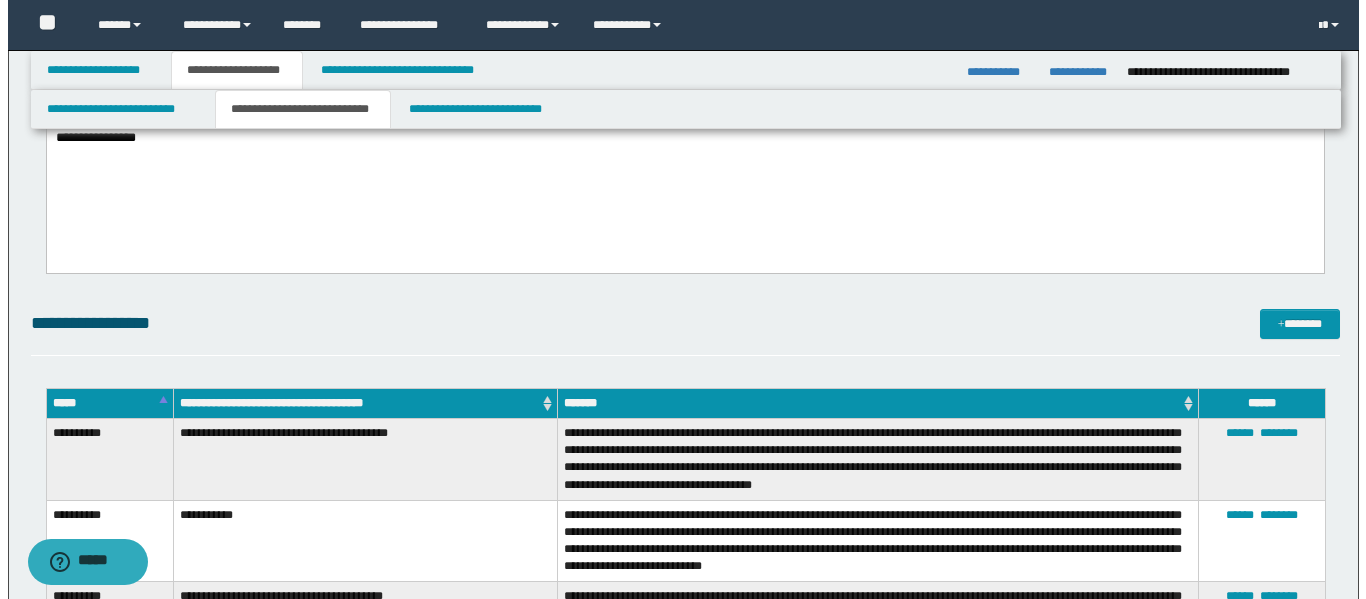 scroll, scrollTop: 800, scrollLeft: 0, axis: vertical 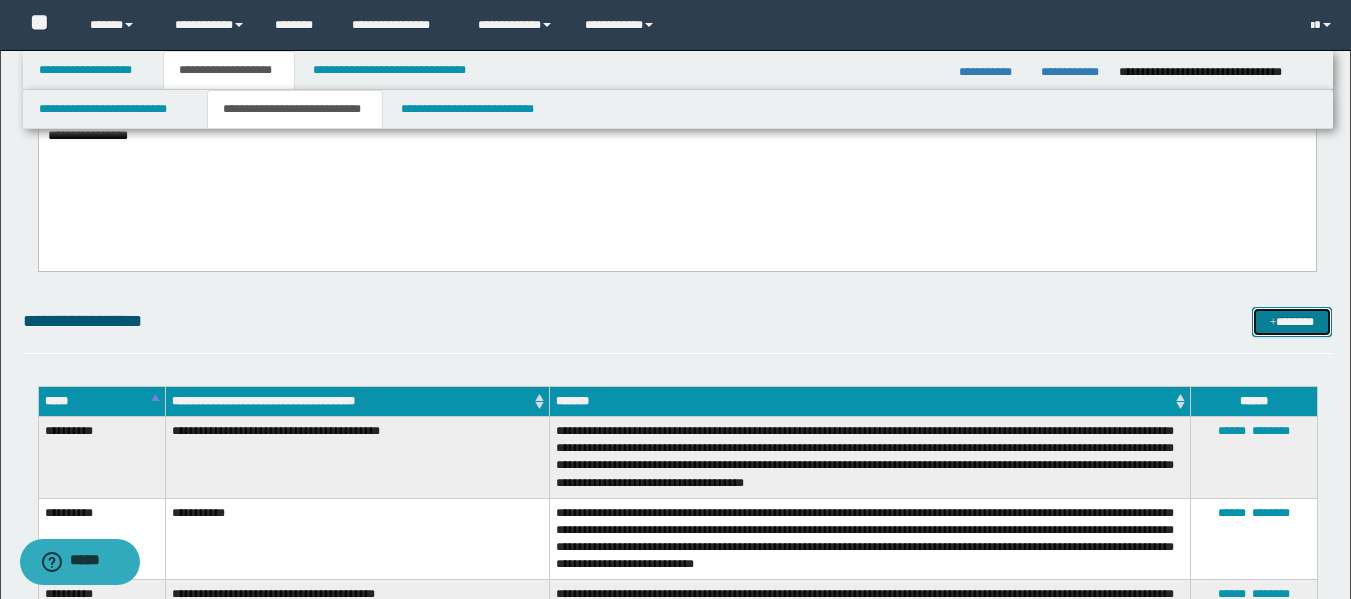 click on "*******" at bounding box center [1292, 322] 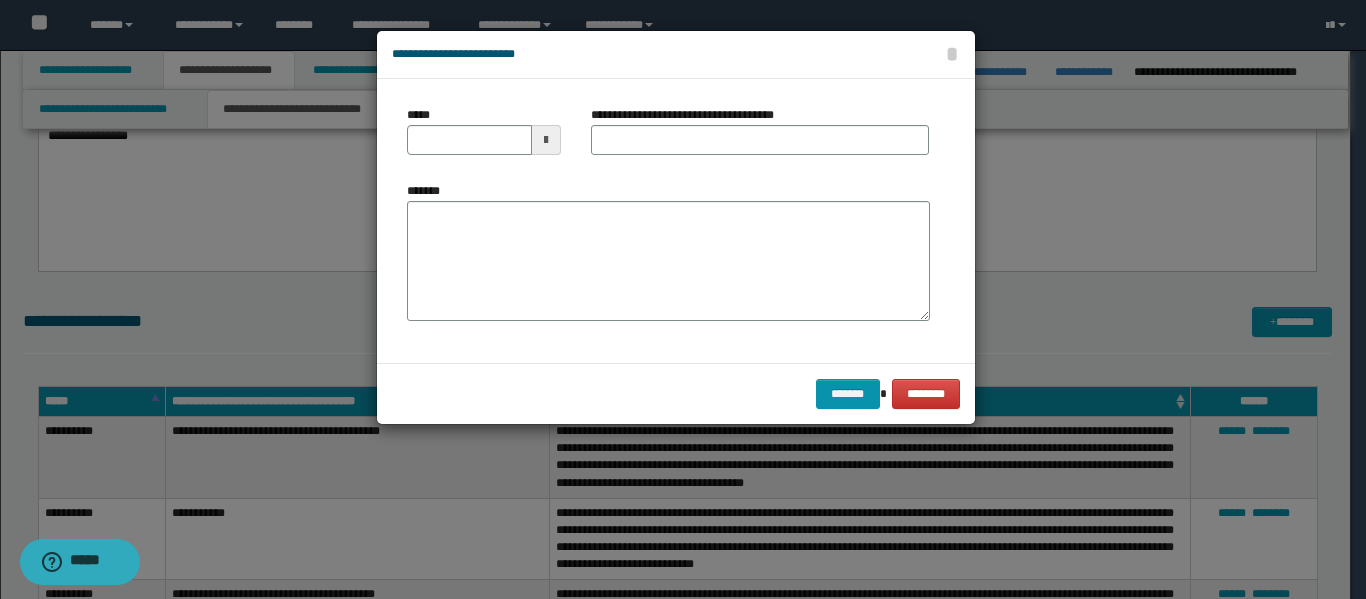 type 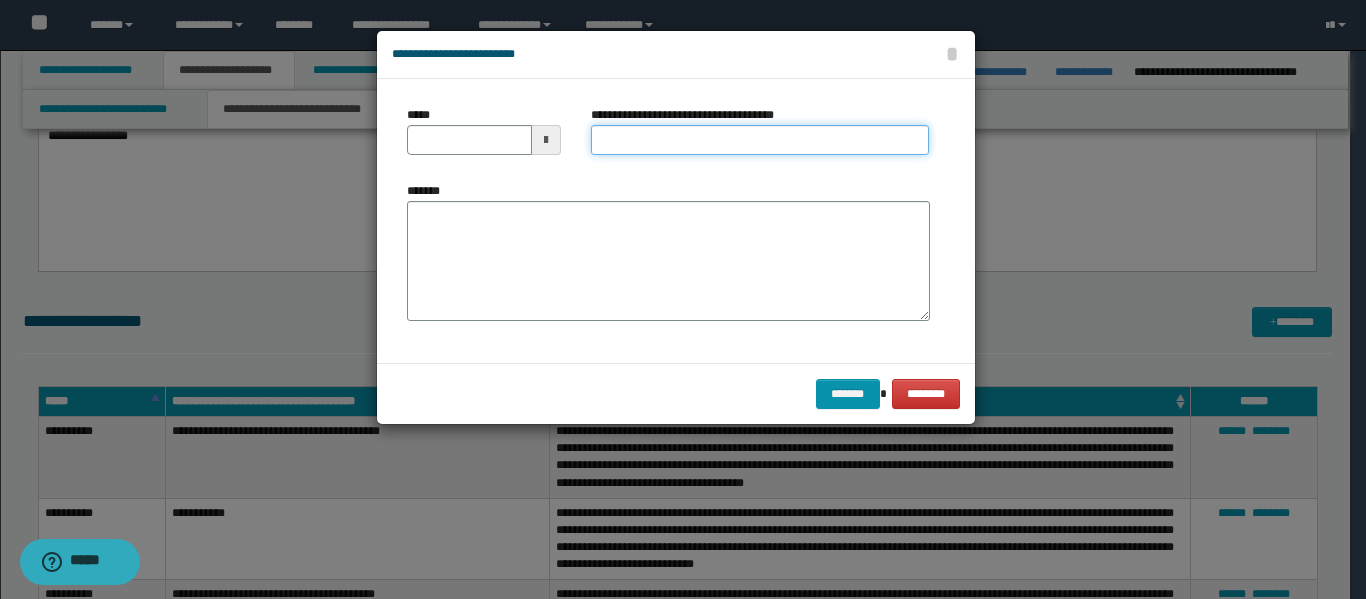 click on "**********" at bounding box center [760, 140] 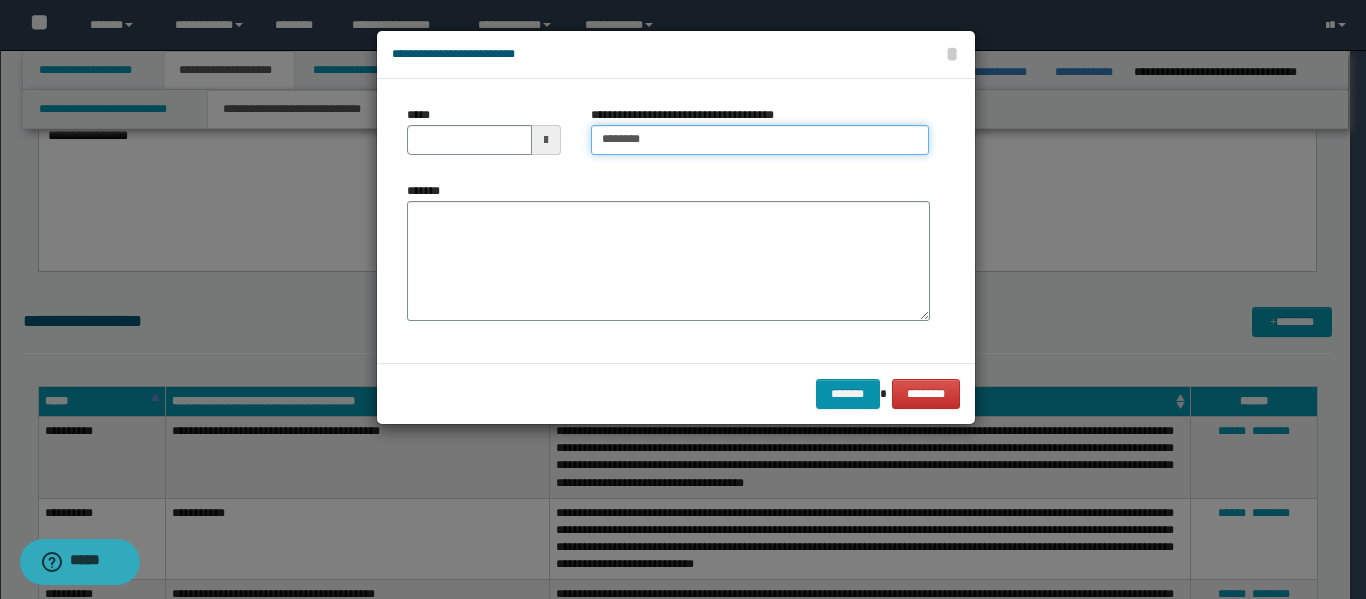 type on "**********" 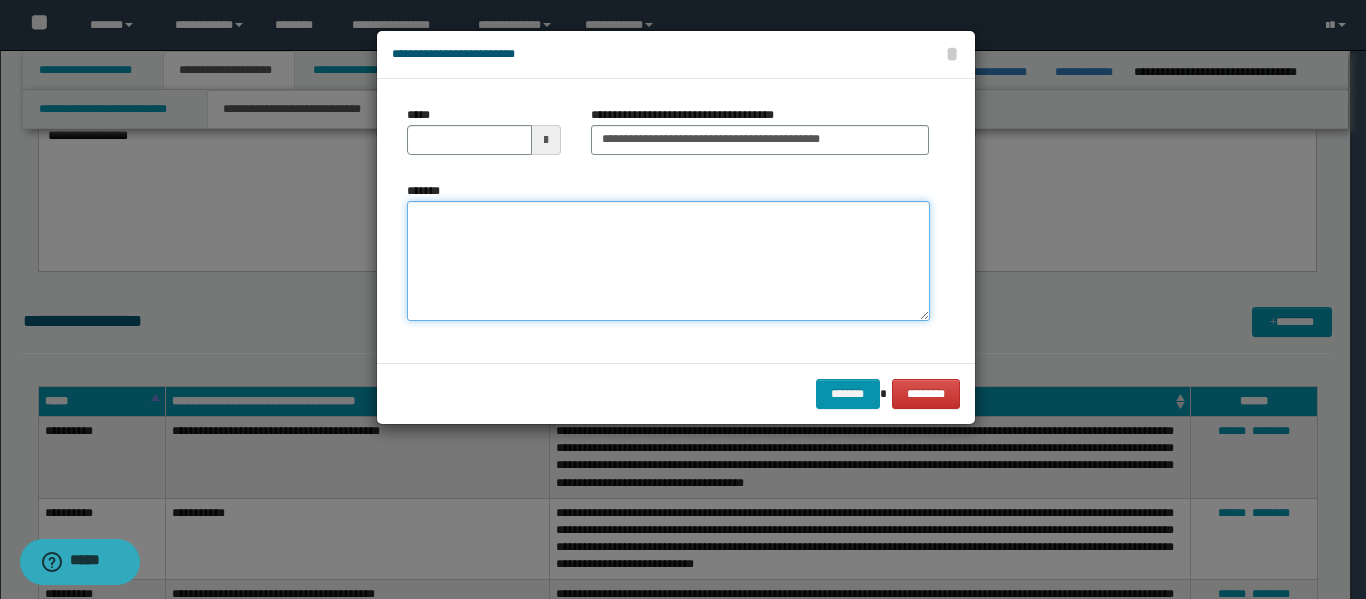 click on "*******" at bounding box center [668, 261] 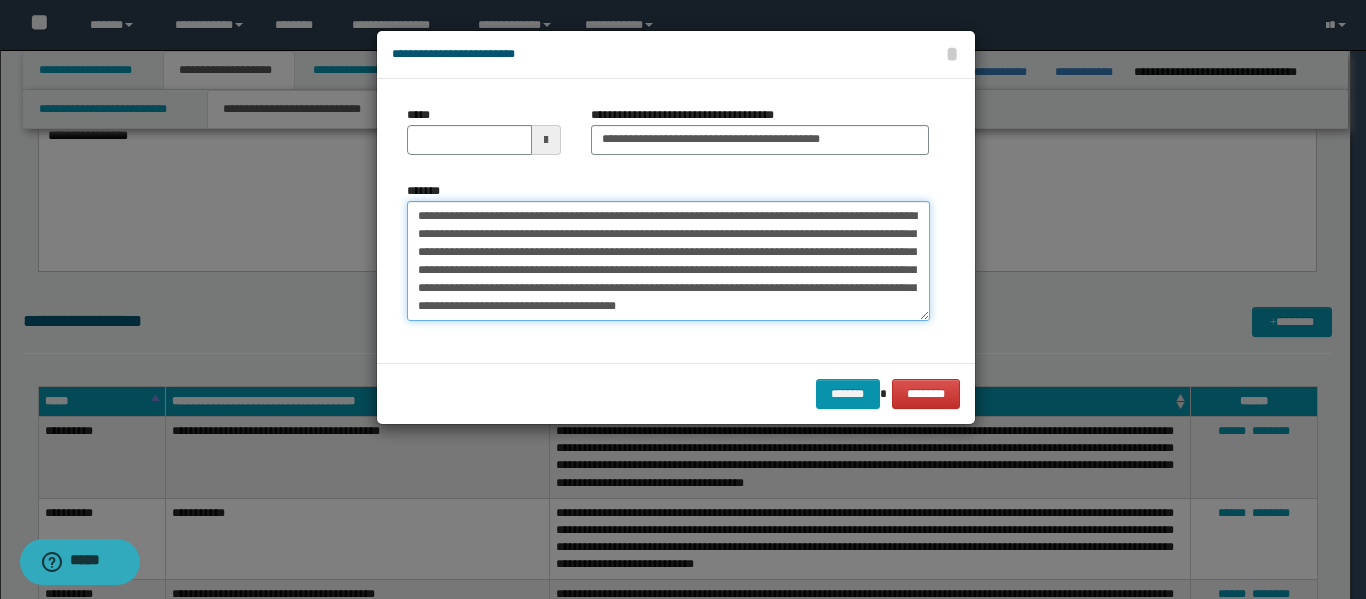 scroll, scrollTop: 0, scrollLeft: 0, axis: both 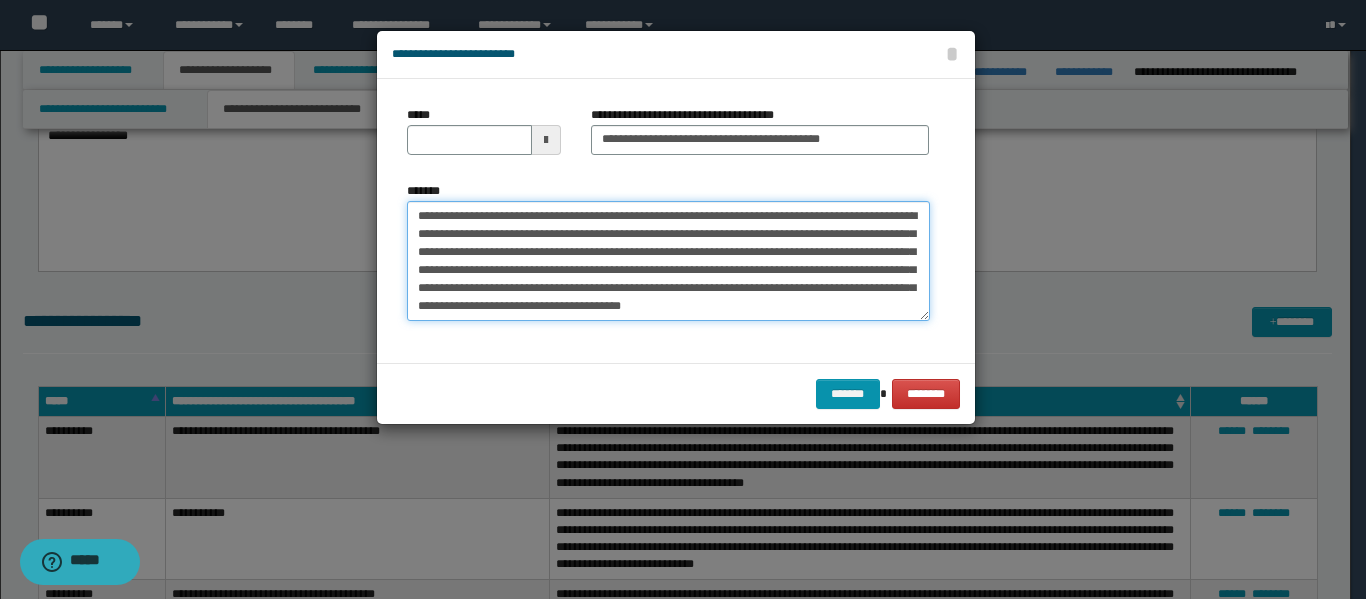 click on "**********" at bounding box center [668, 261] 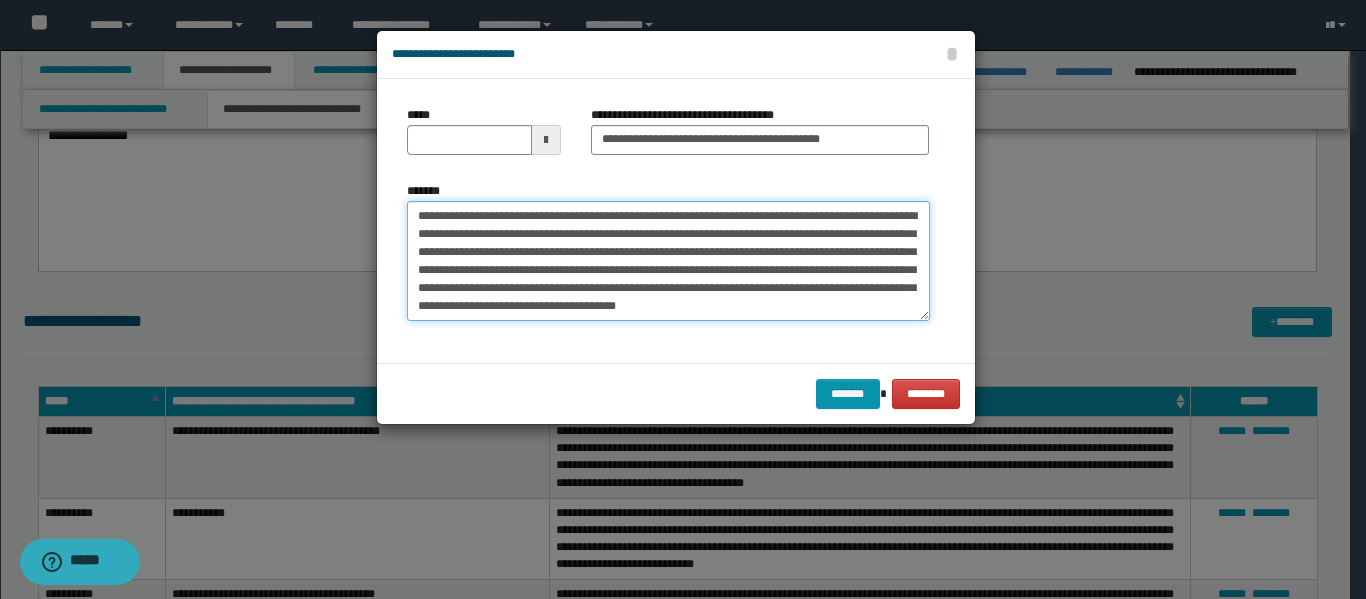 click on "**********" at bounding box center (668, 261) 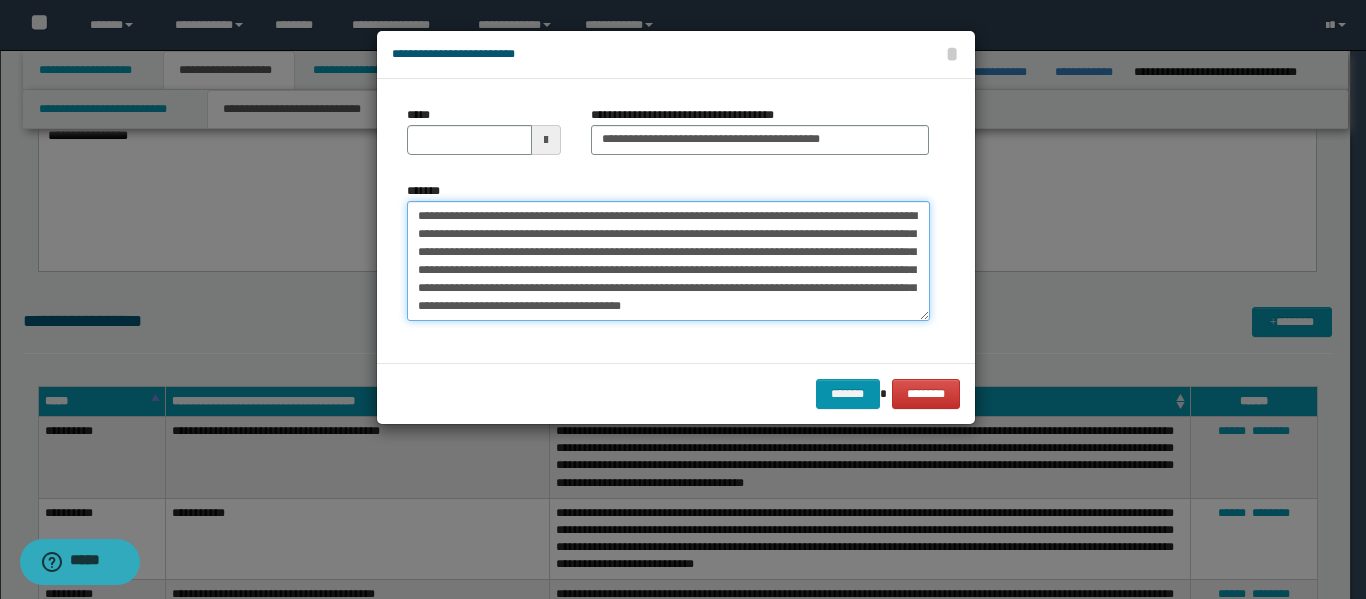 click on "**********" at bounding box center (668, 261) 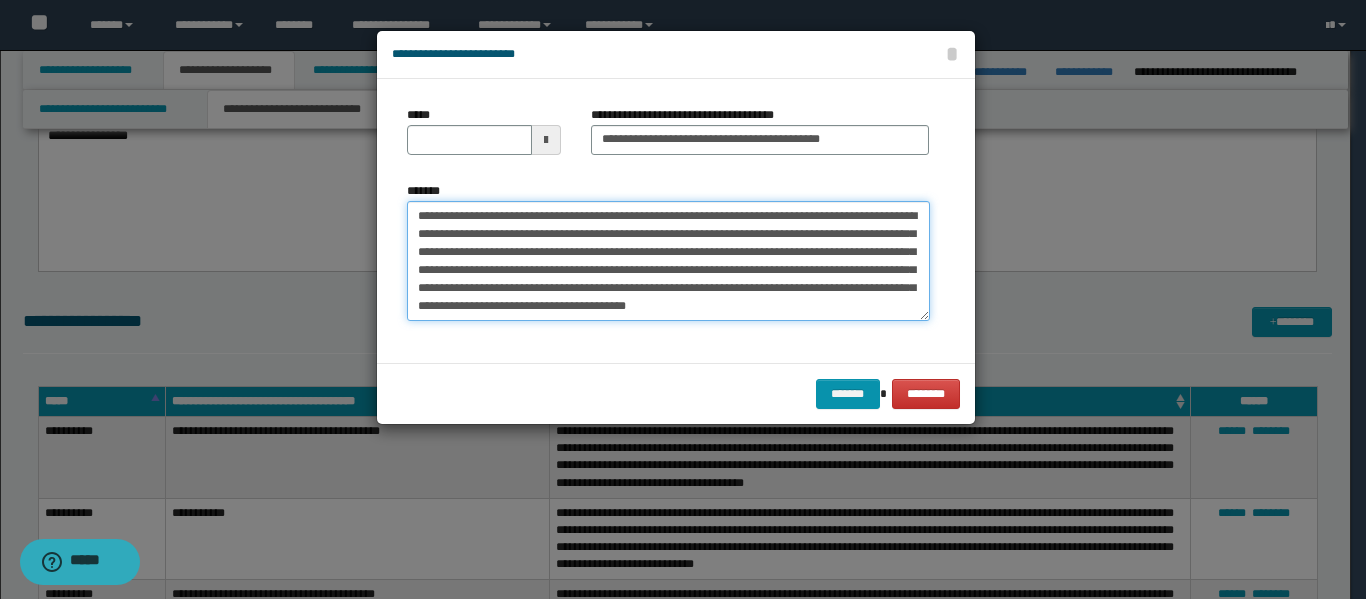 click on "**********" at bounding box center (668, 261) 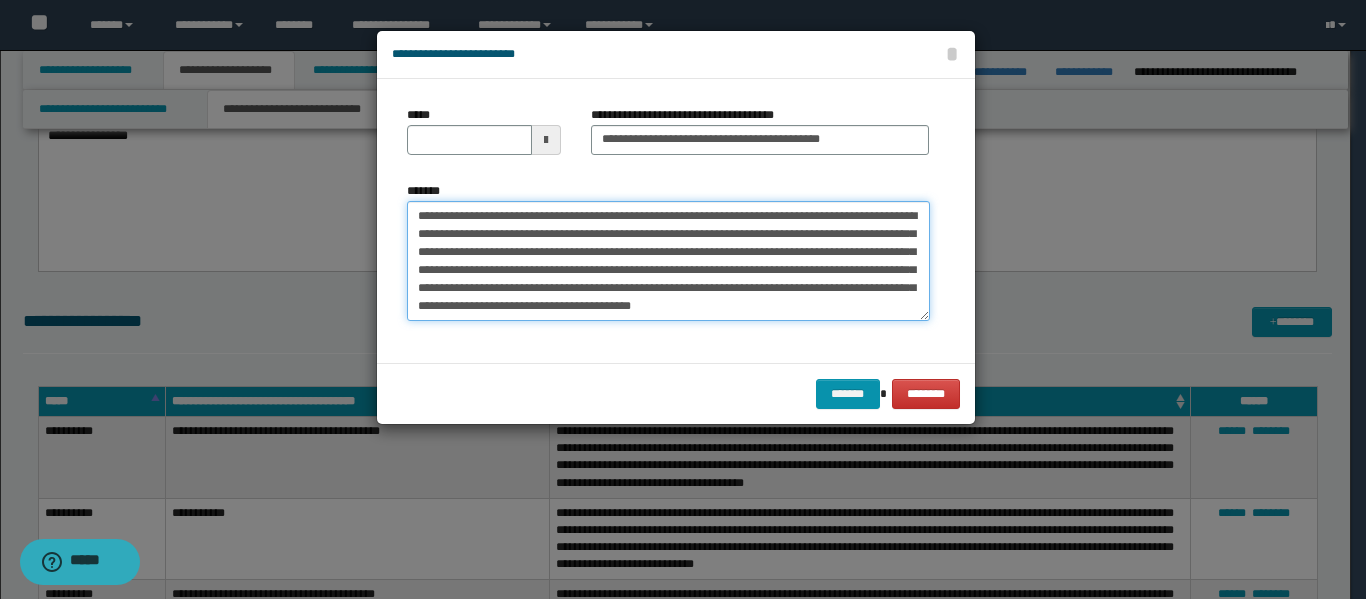 click on "**********" at bounding box center (668, 261) 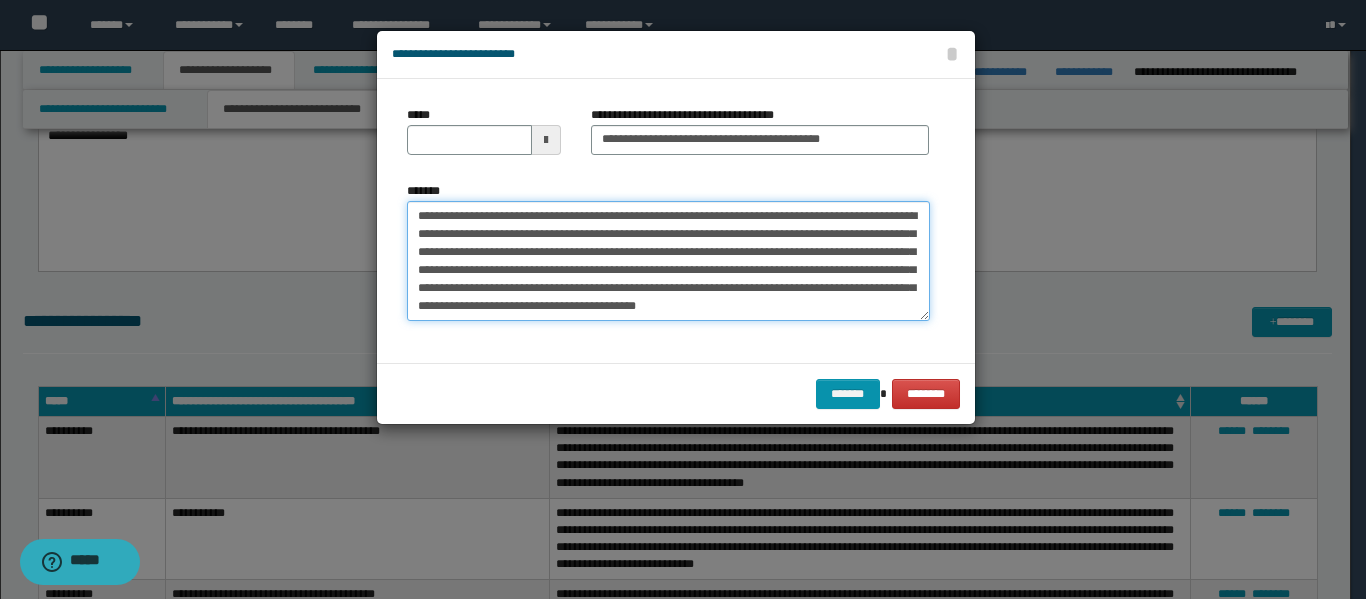 click on "**********" at bounding box center [668, 261] 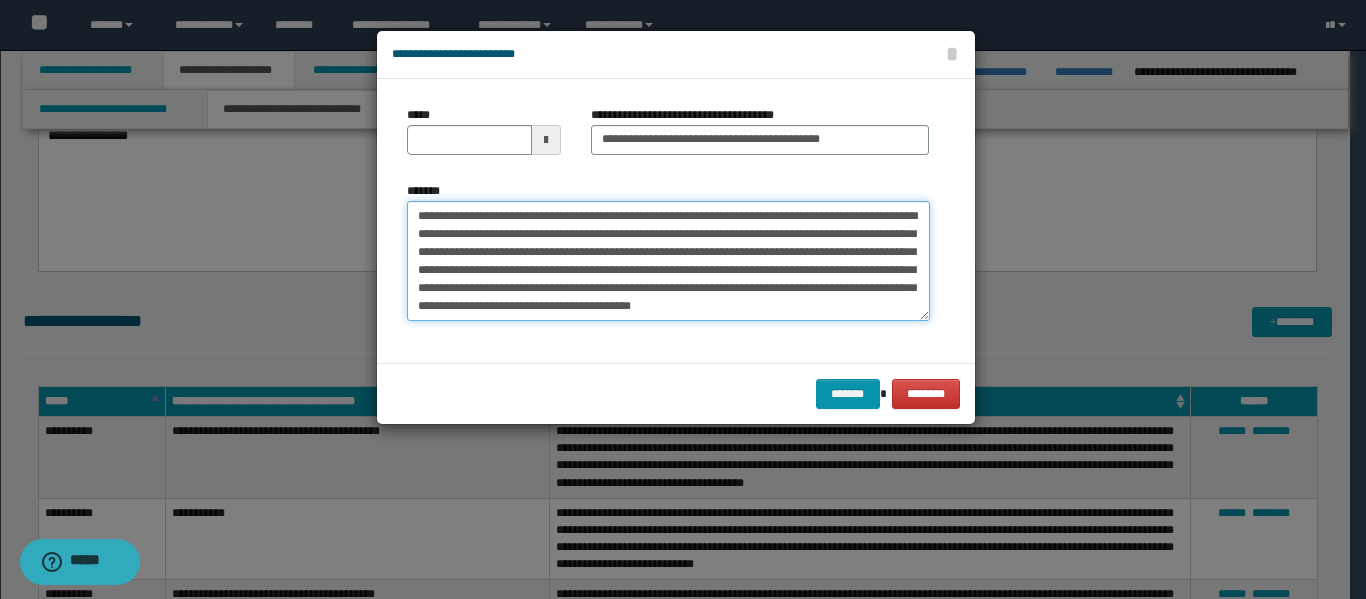click on "**********" at bounding box center (668, 261) 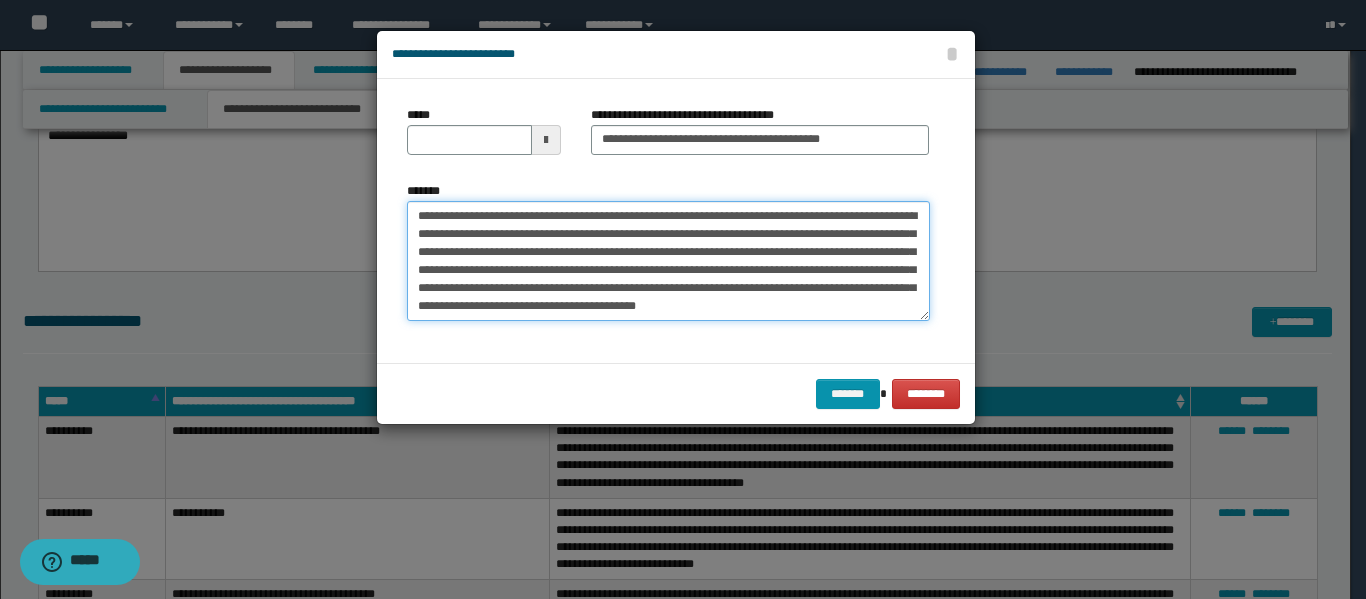 click on "**********" at bounding box center [668, 261] 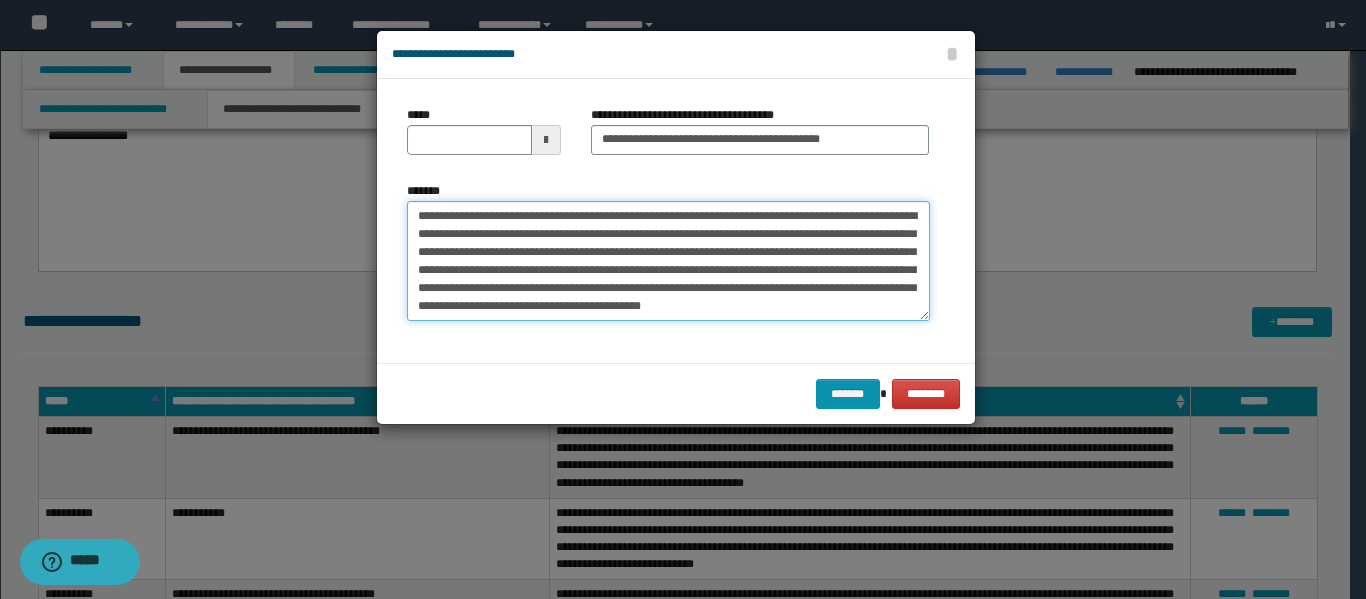 click on "**********" at bounding box center (668, 261) 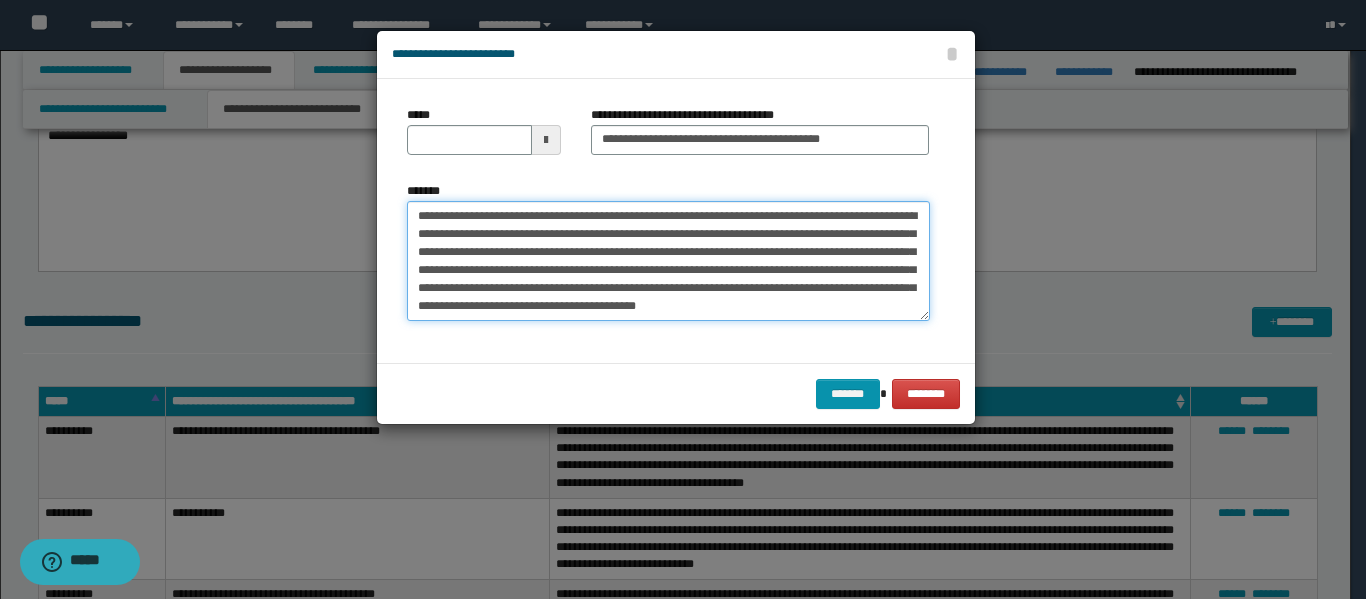 click on "**********" at bounding box center [668, 261] 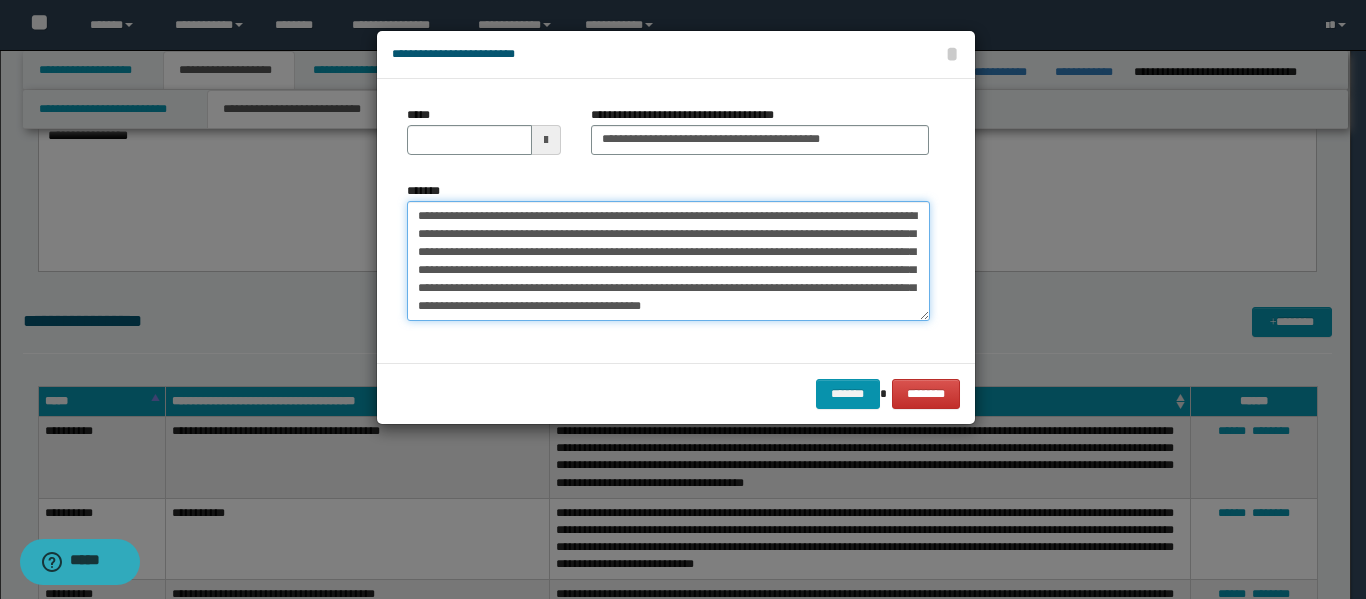click on "**********" at bounding box center (668, 261) 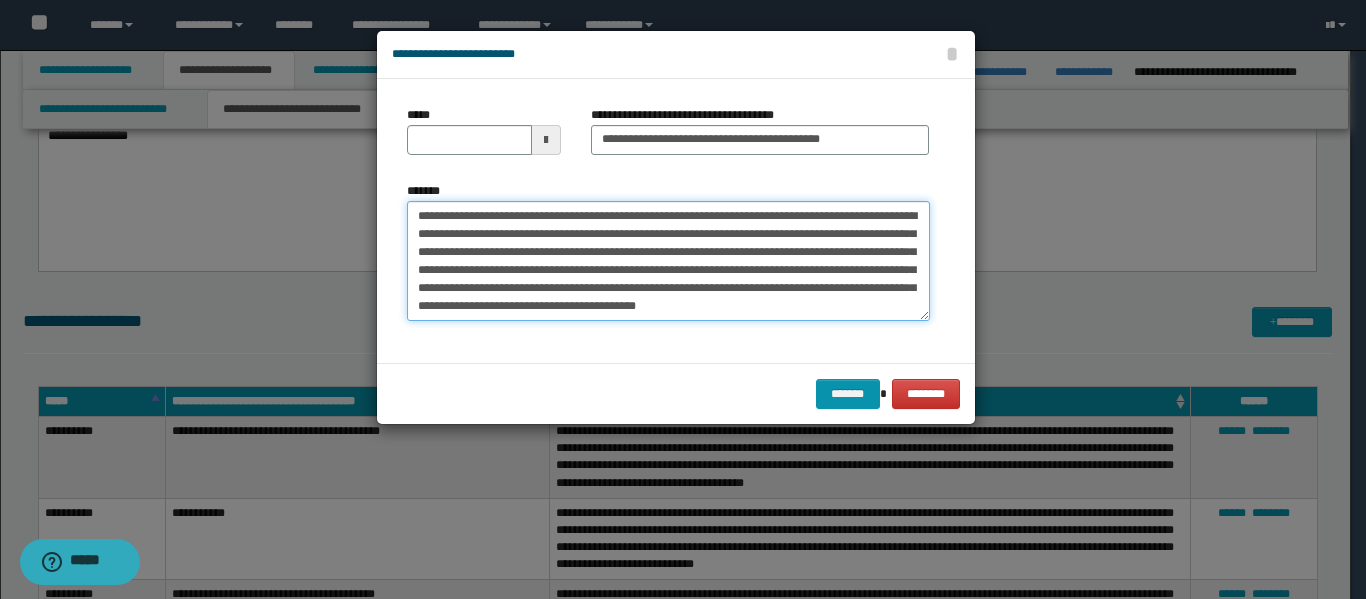 click on "**********" at bounding box center (668, 261) 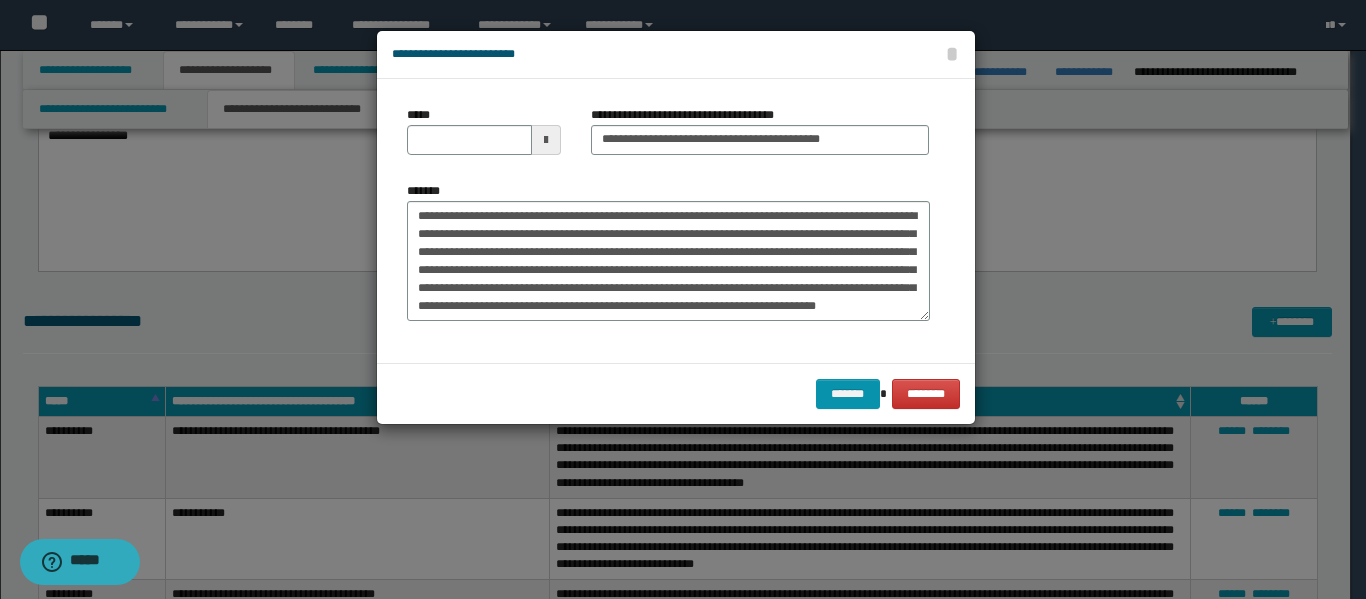 click on "**********" at bounding box center (668, 221) 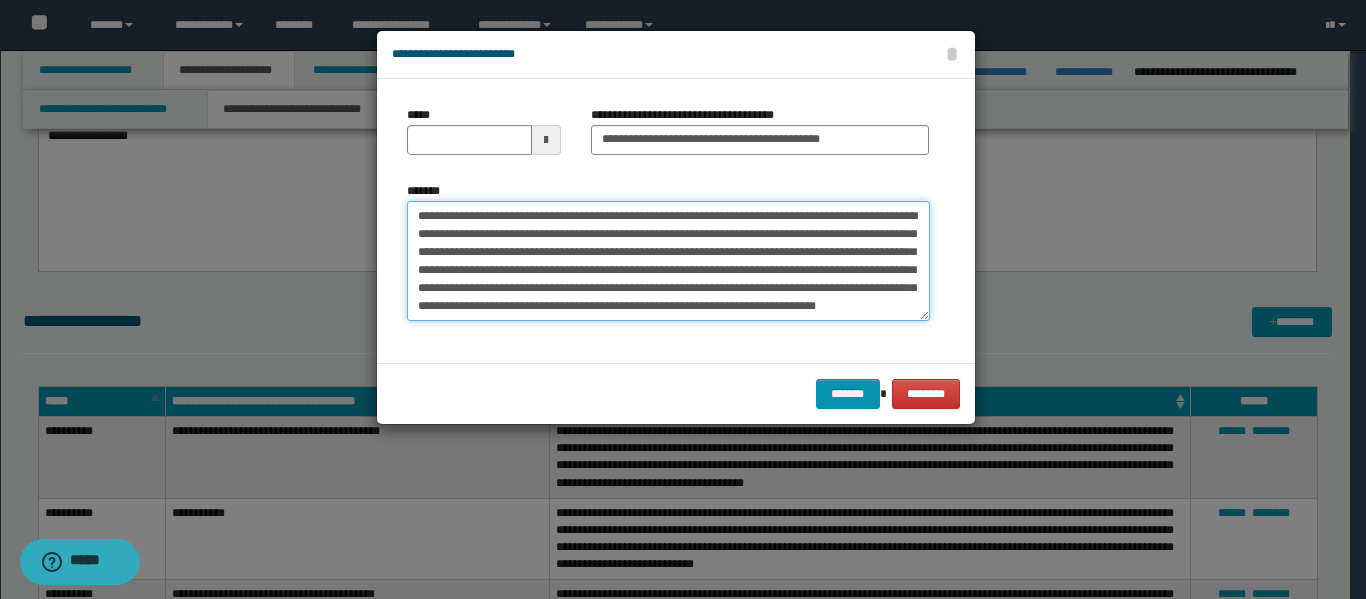 click on "**********" at bounding box center (668, 261) 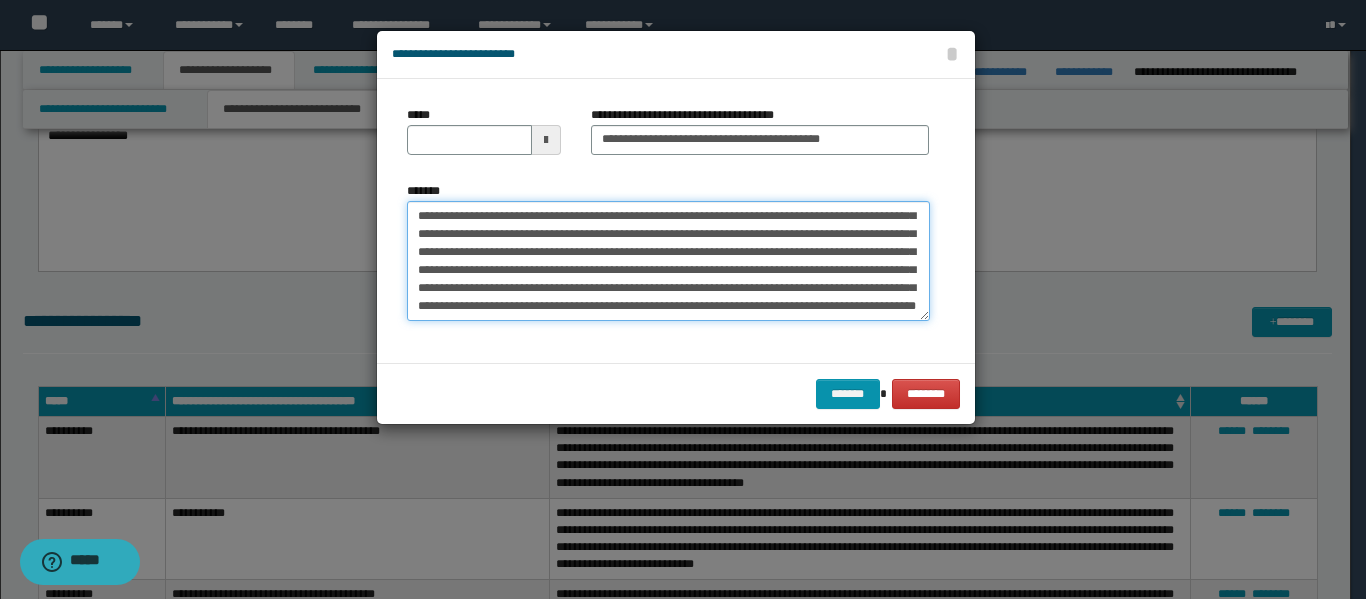 scroll, scrollTop: 192, scrollLeft: 0, axis: vertical 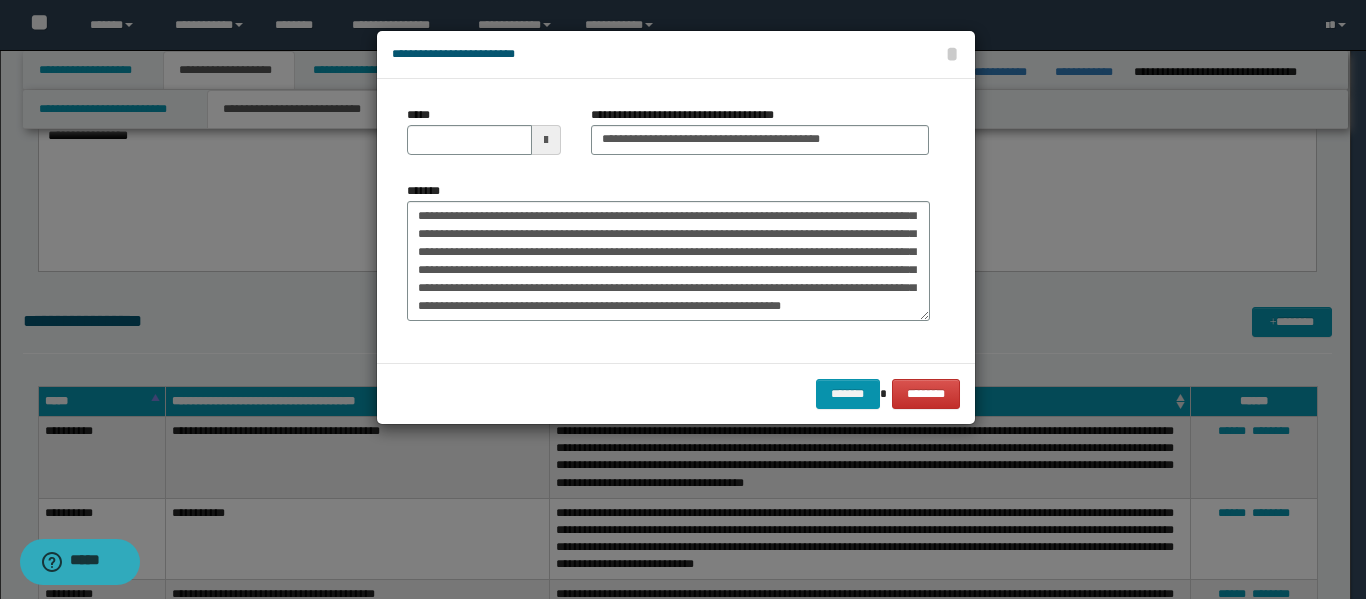 drag, startPoint x: 920, startPoint y: 195, endPoint x: 596, endPoint y: 363, distance: 364.96576 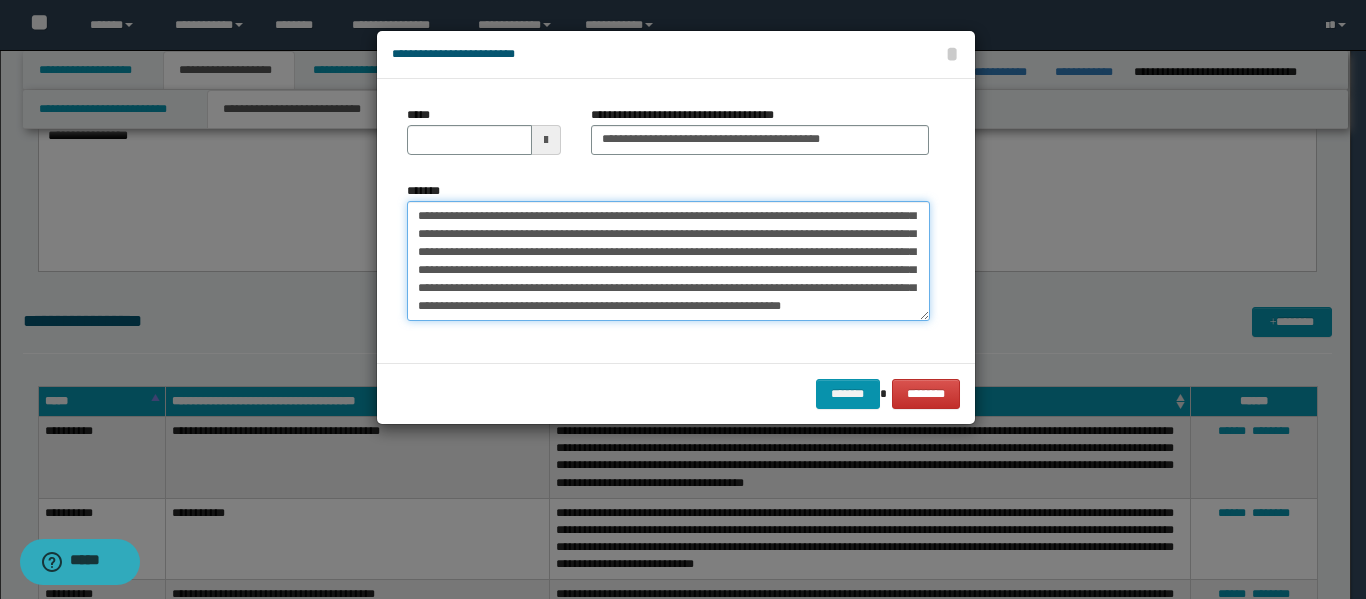 click on "*******" at bounding box center [668, 261] 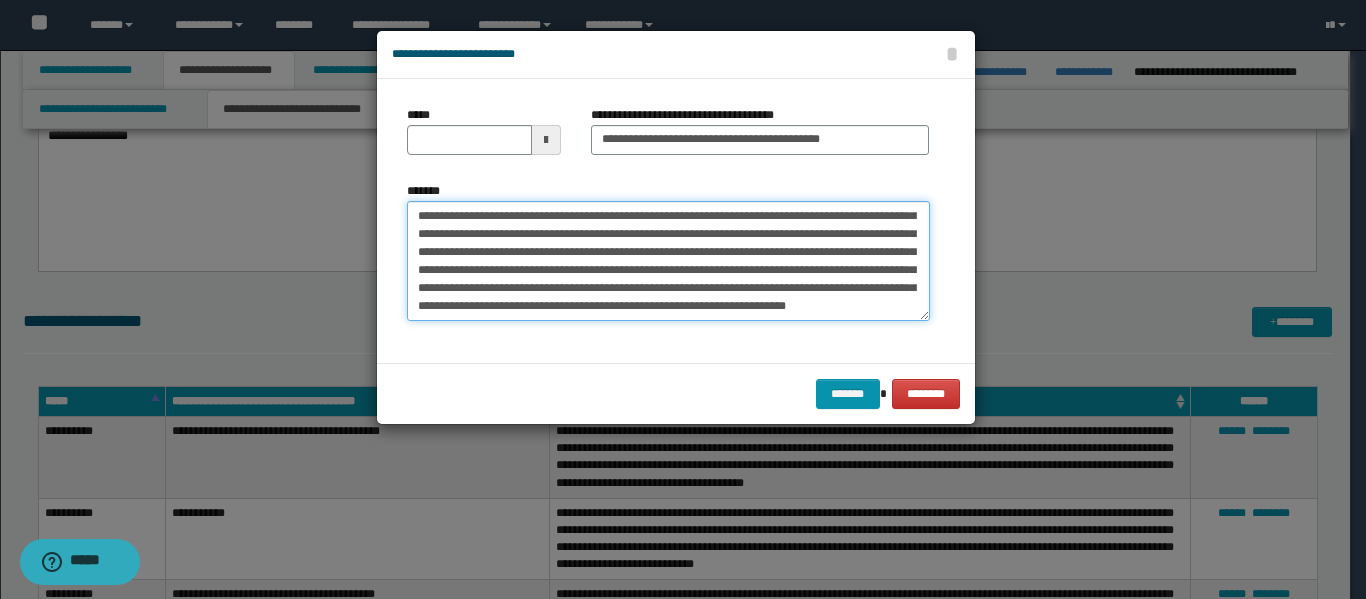 click on "*******" at bounding box center (668, 261) 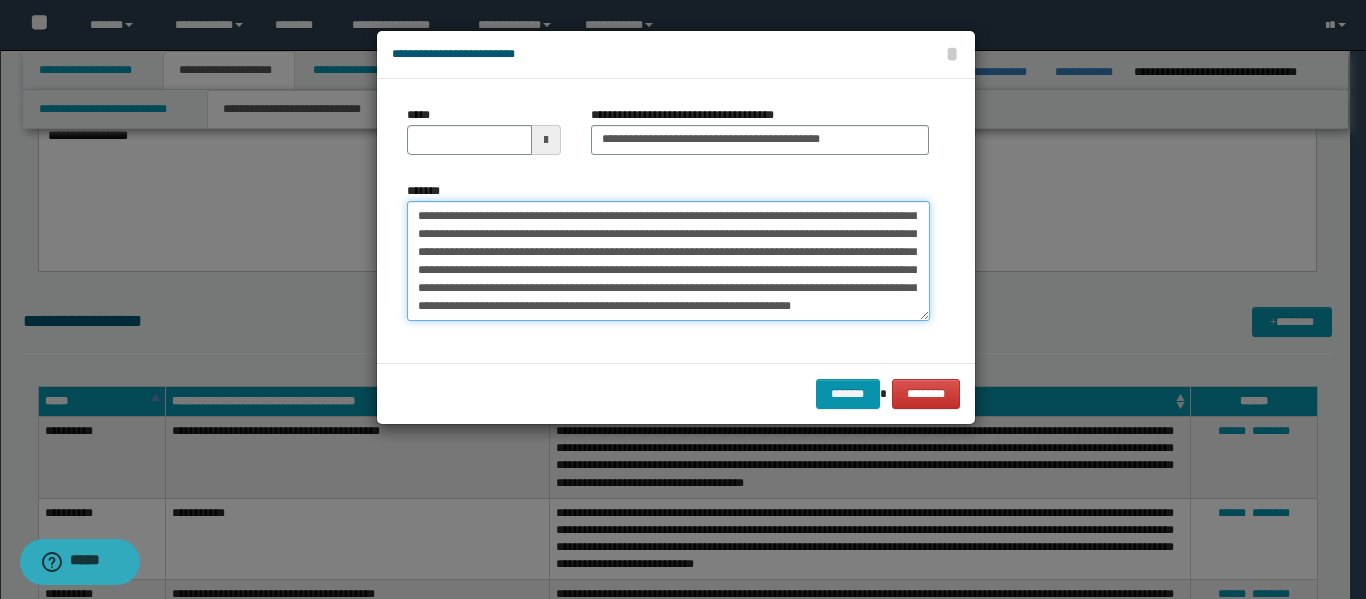 click on "*******" at bounding box center [668, 261] 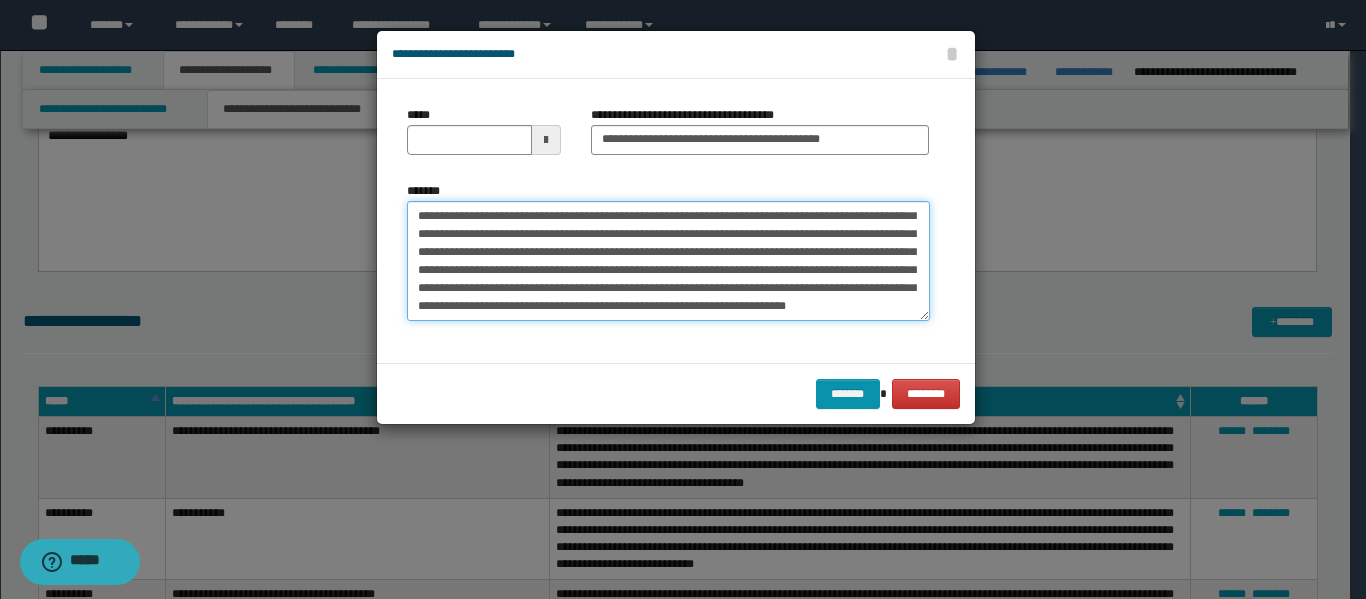 click on "*******" at bounding box center (668, 261) 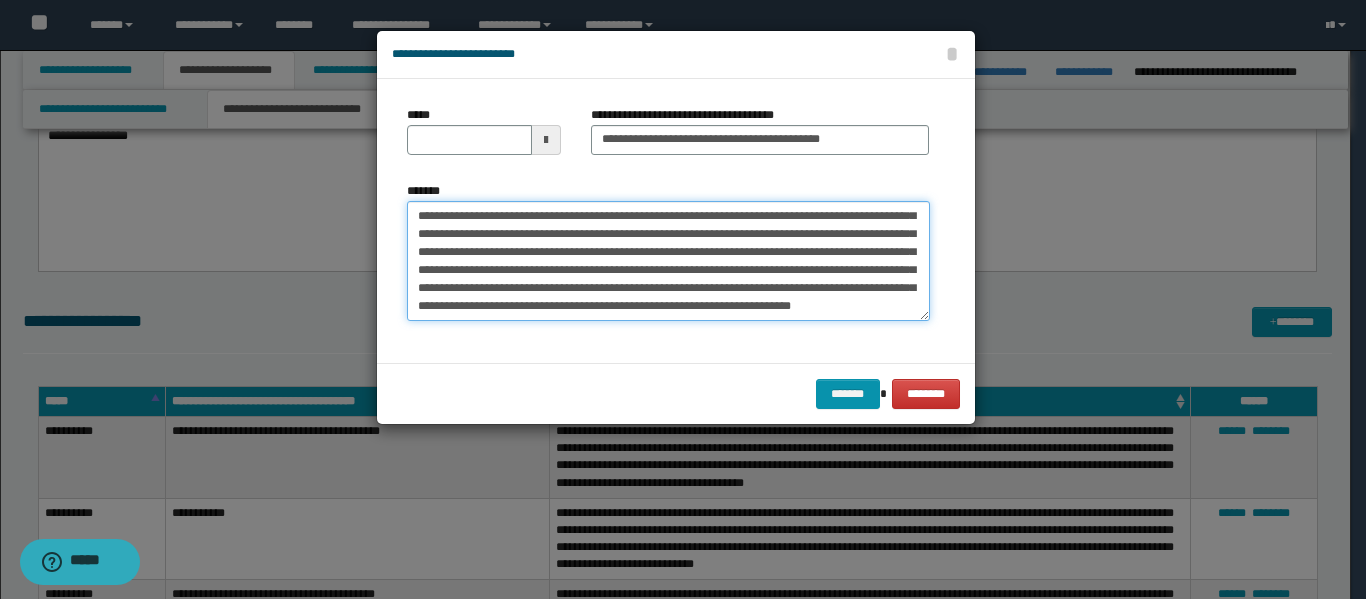 click on "*******" at bounding box center (668, 261) 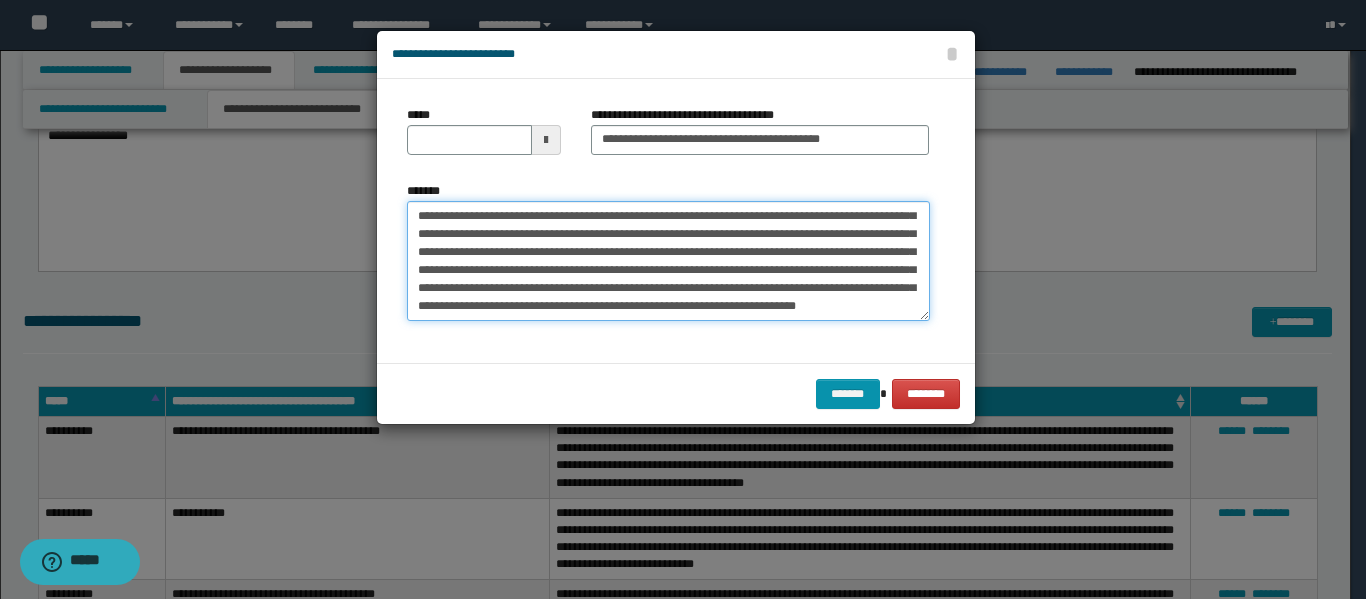 click on "*******" at bounding box center (668, 261) 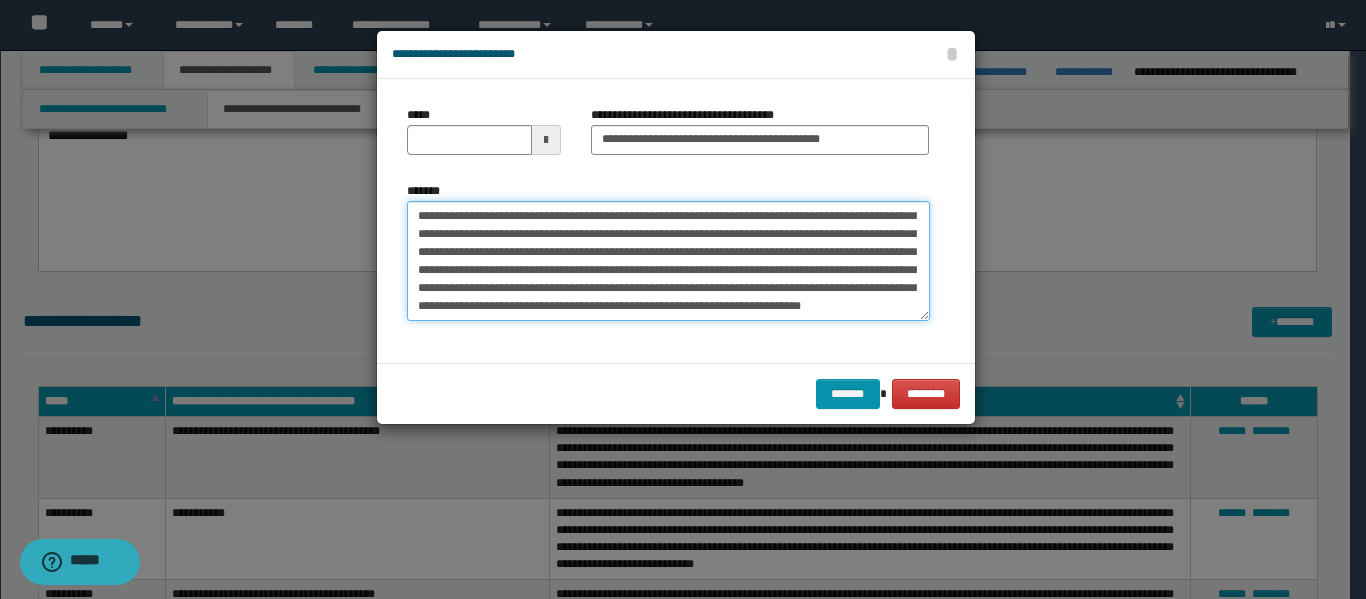 click on "*******" at bounding box center (668, 261) 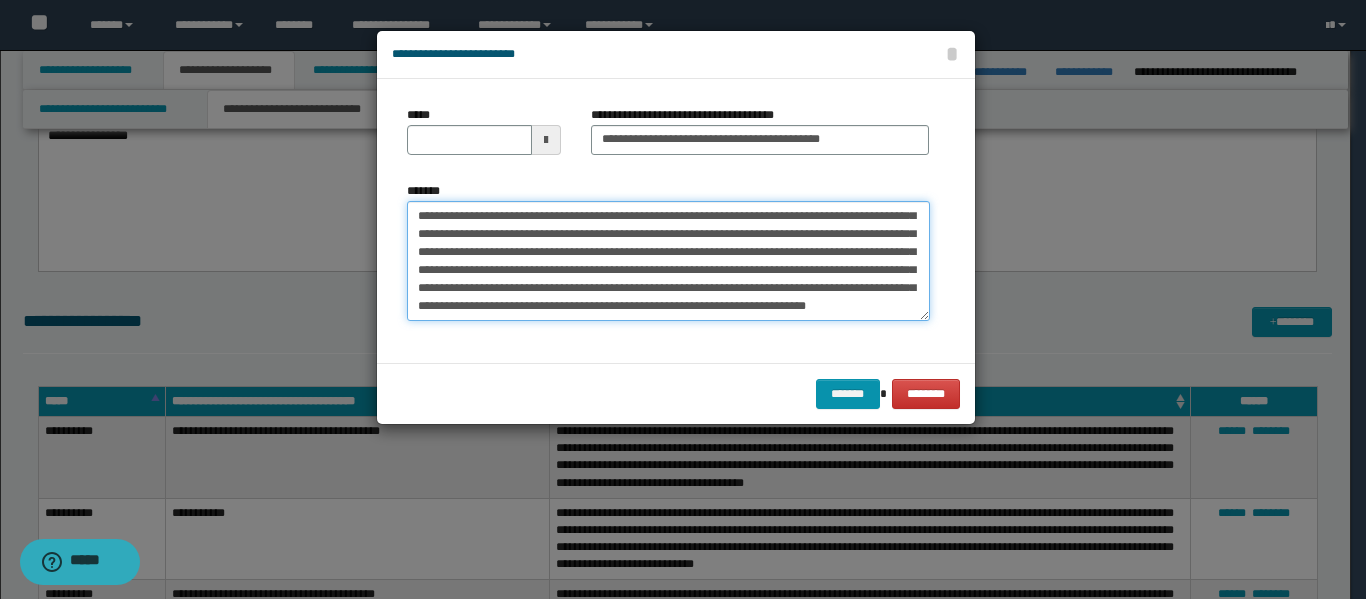 click on "*******" at bounding box center [668, 261] 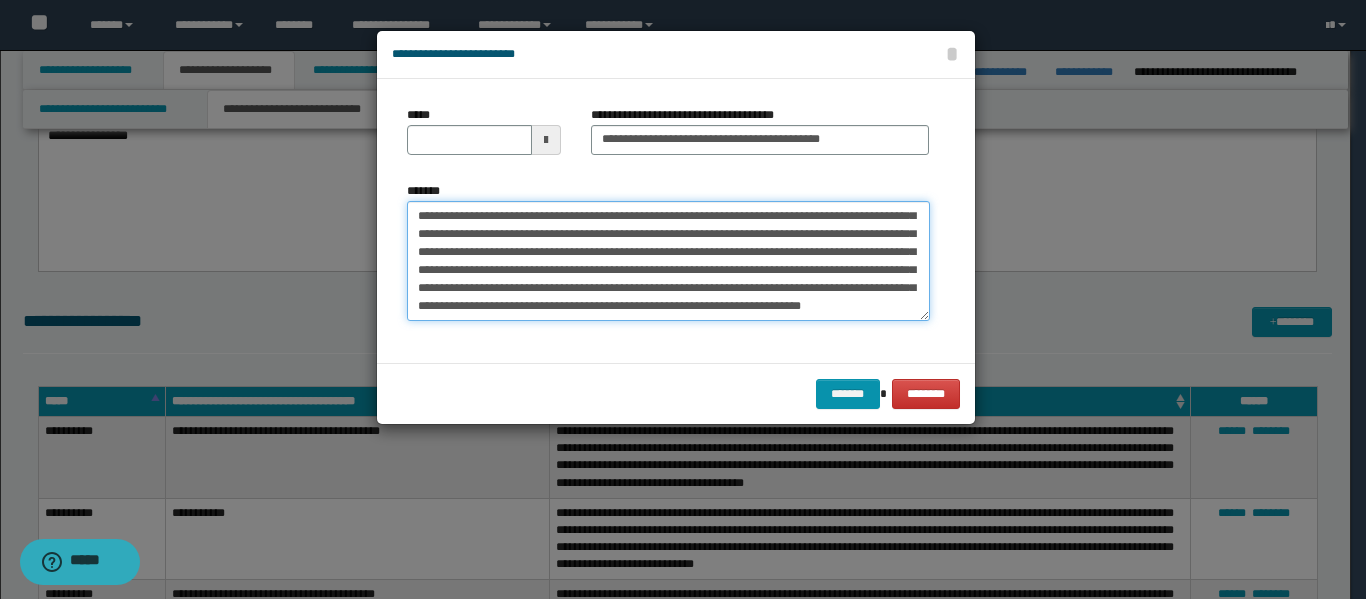 scroll, scrollTop: 198, scrollLeft: 0, axis: vertical 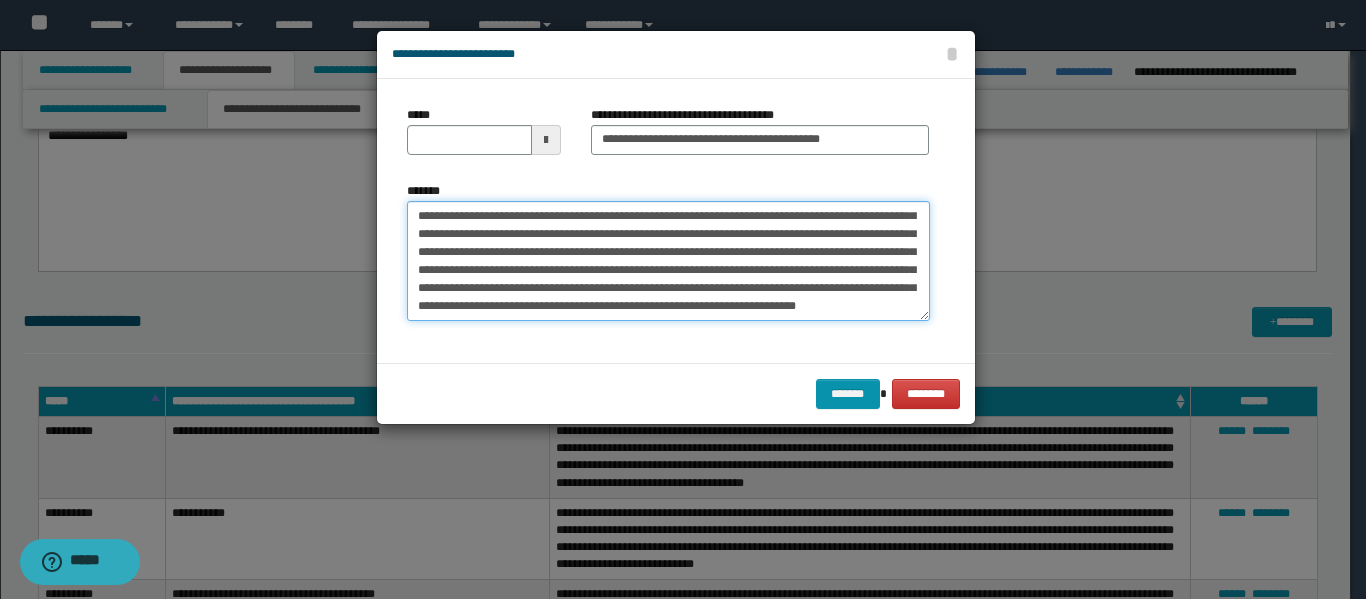 click on "*******" at bounding box center (668, 261) 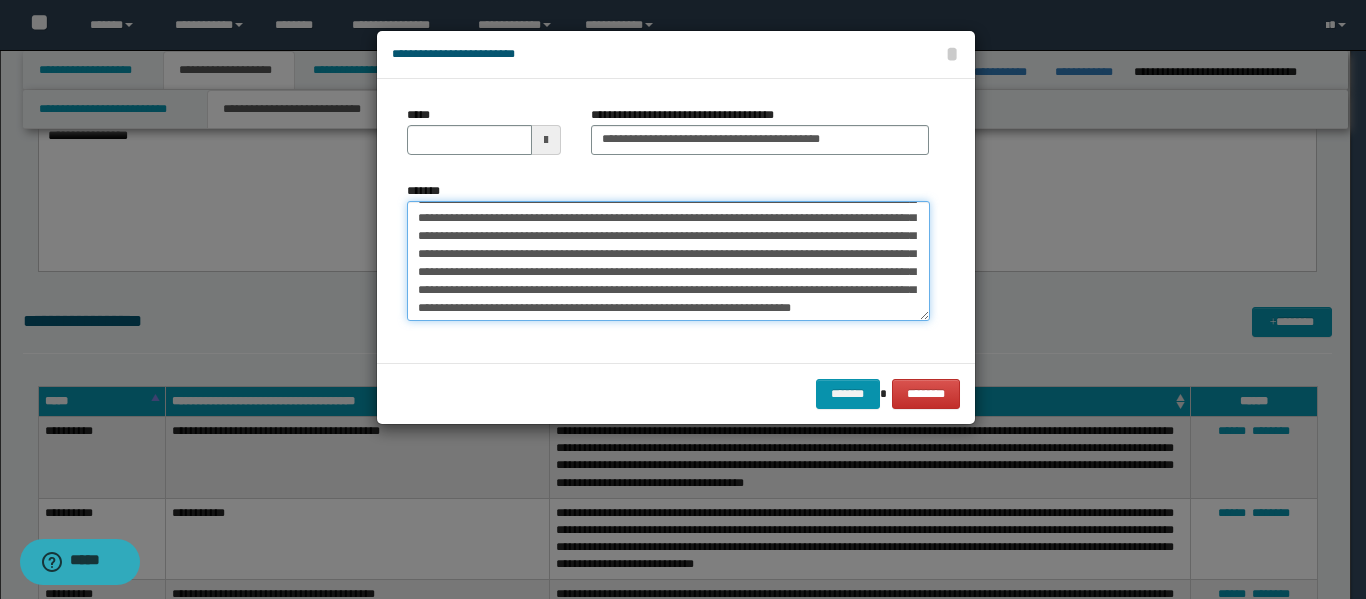scroll, scrollTop: 198, scrollLeft: 0, axis: vertical 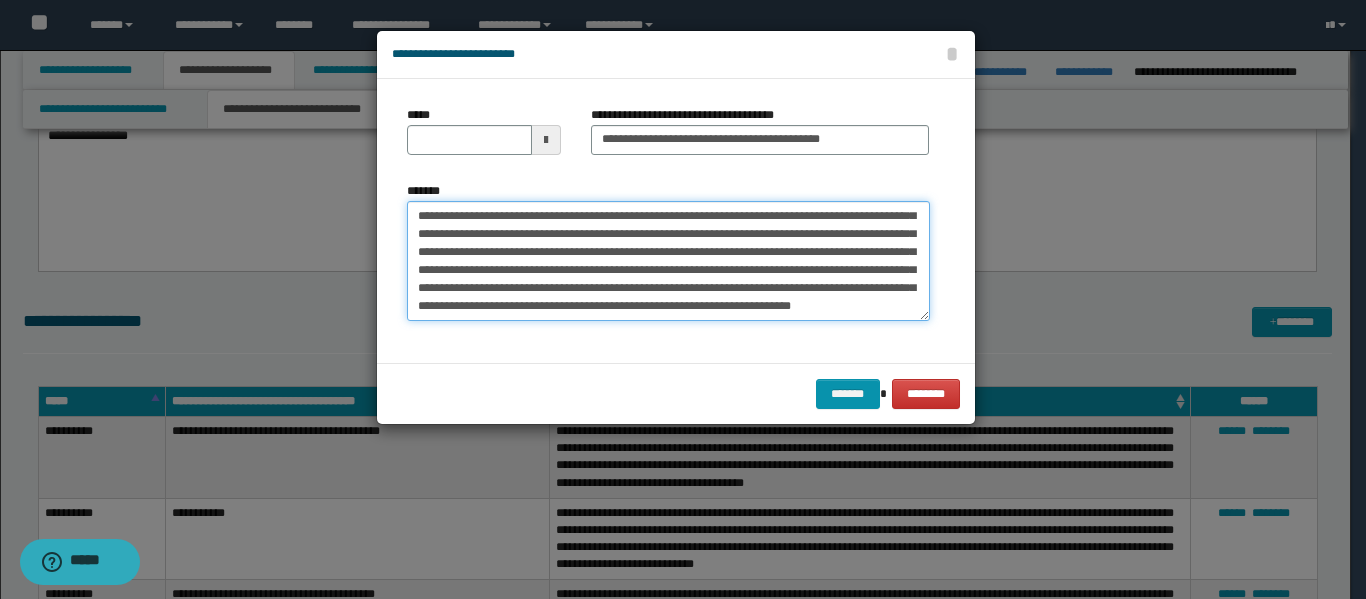 click on "*******" at bounding box center [668, 261] 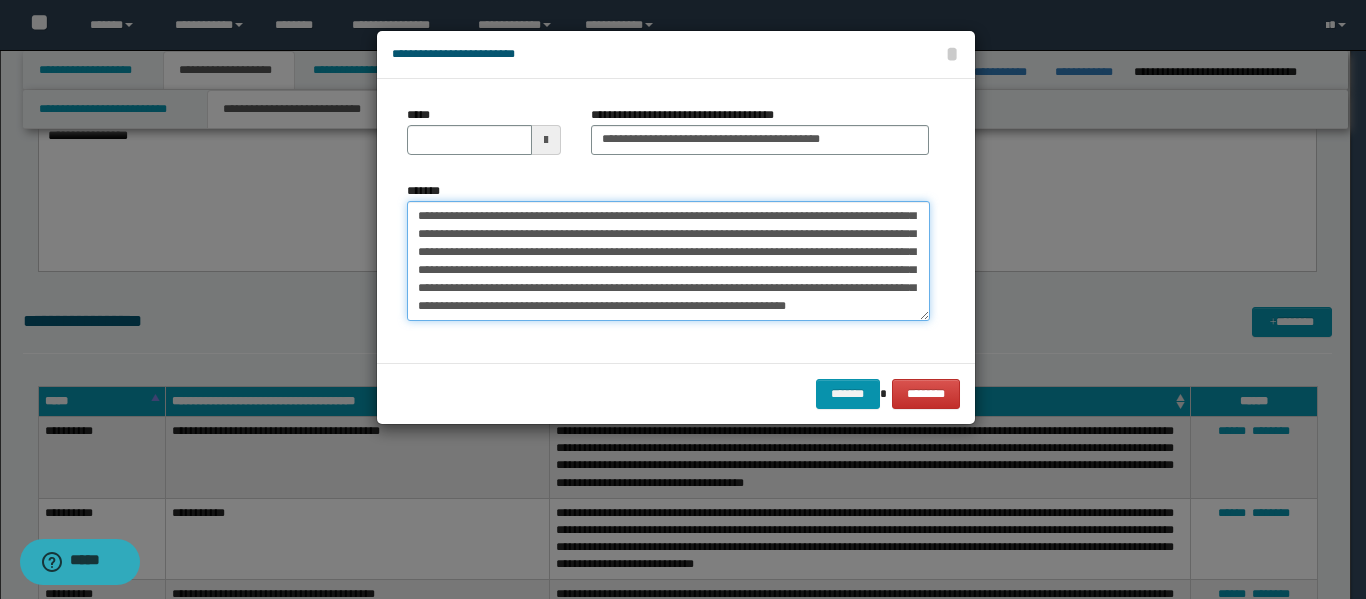 scroll, scrollTop: 98, scrollLeft: 0, axis: vertical 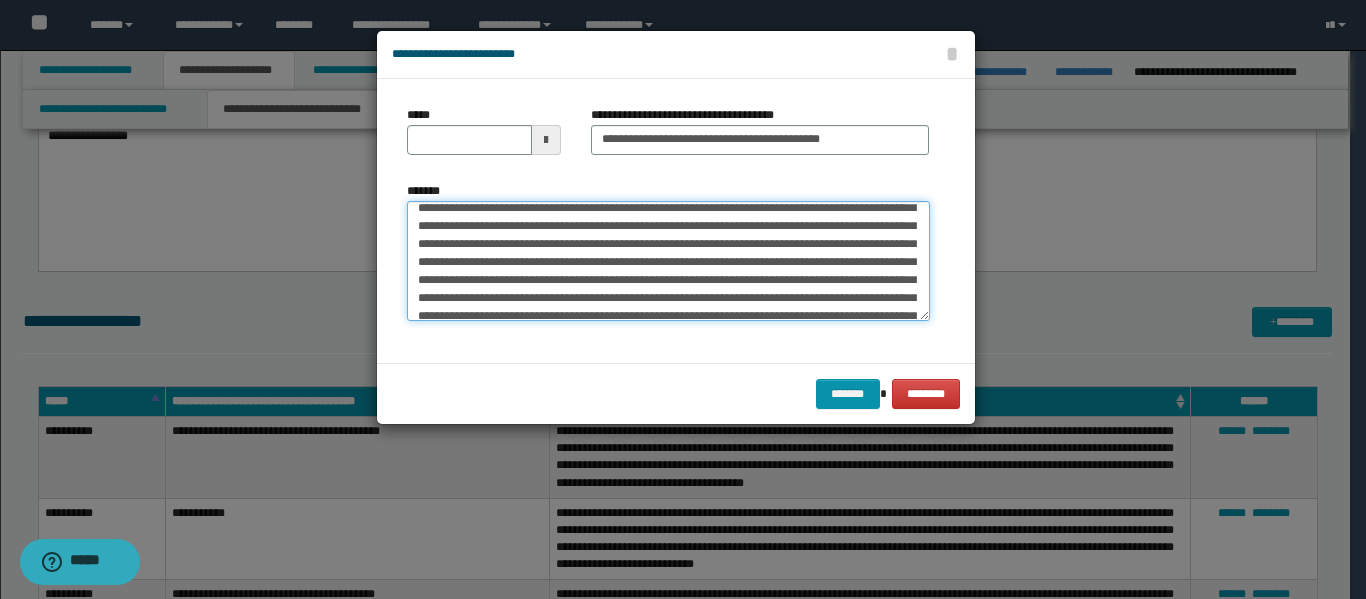 click on "*******" at bounding box center [668, 261] 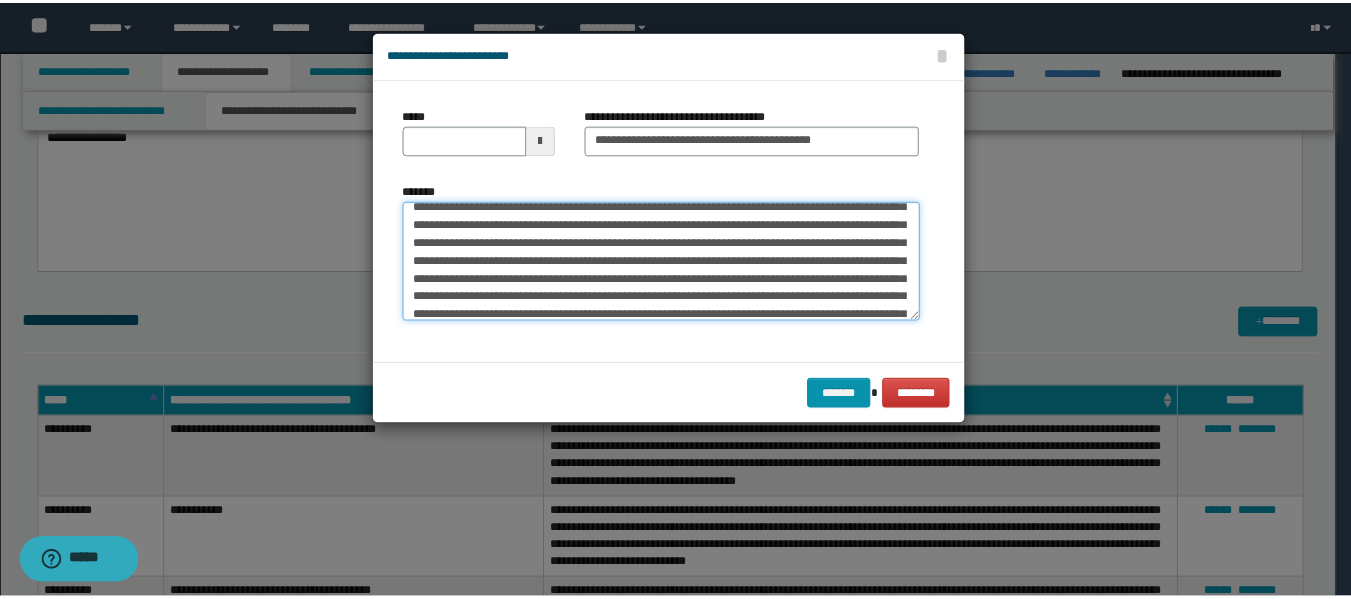 scroll, scrollTop: 198, scrollLeft: 0, axis: vertical 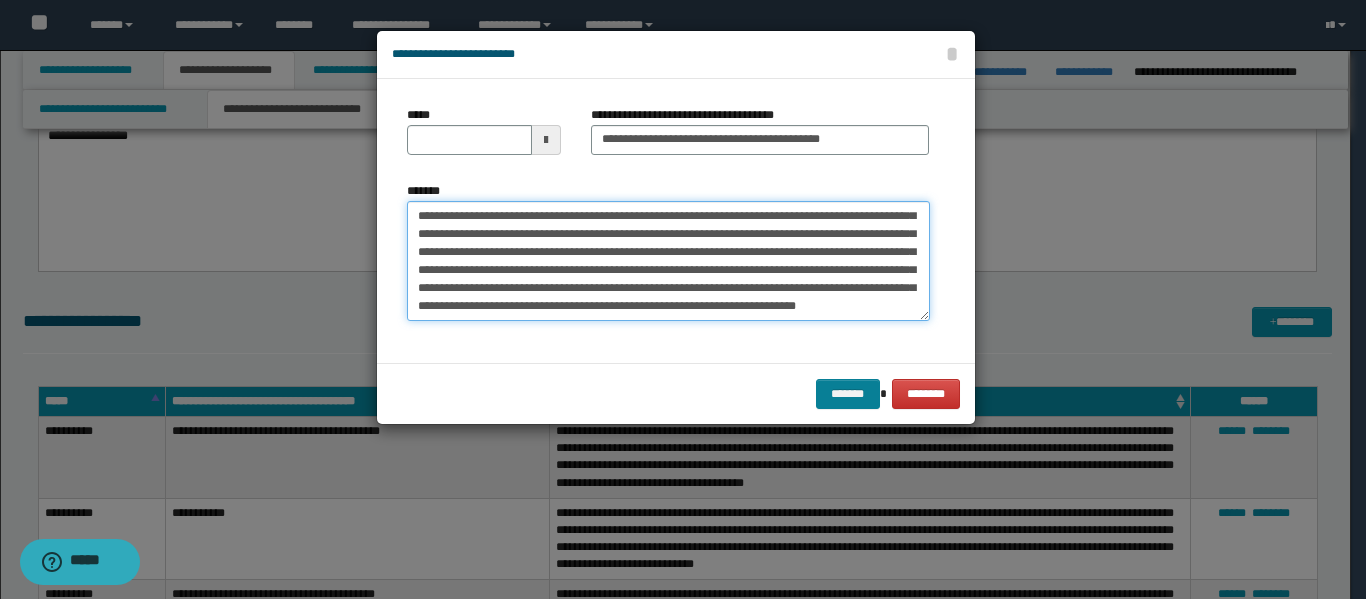 type on "**********" 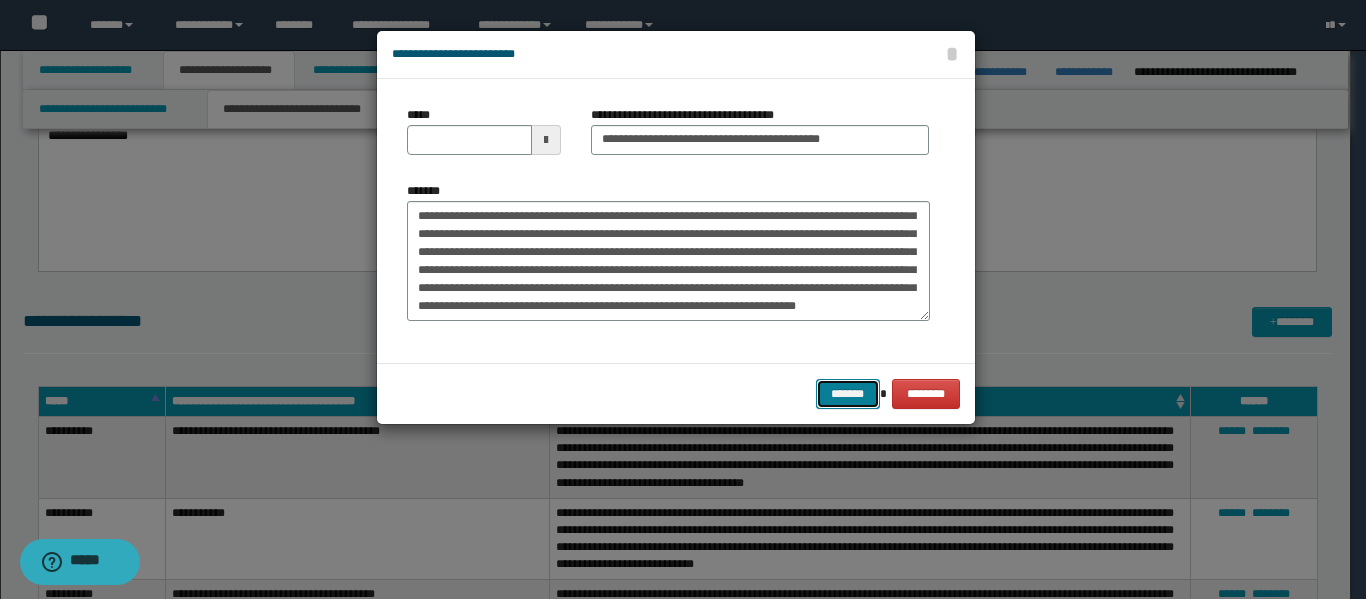 click on "*******" at bounding box center [848, 394] 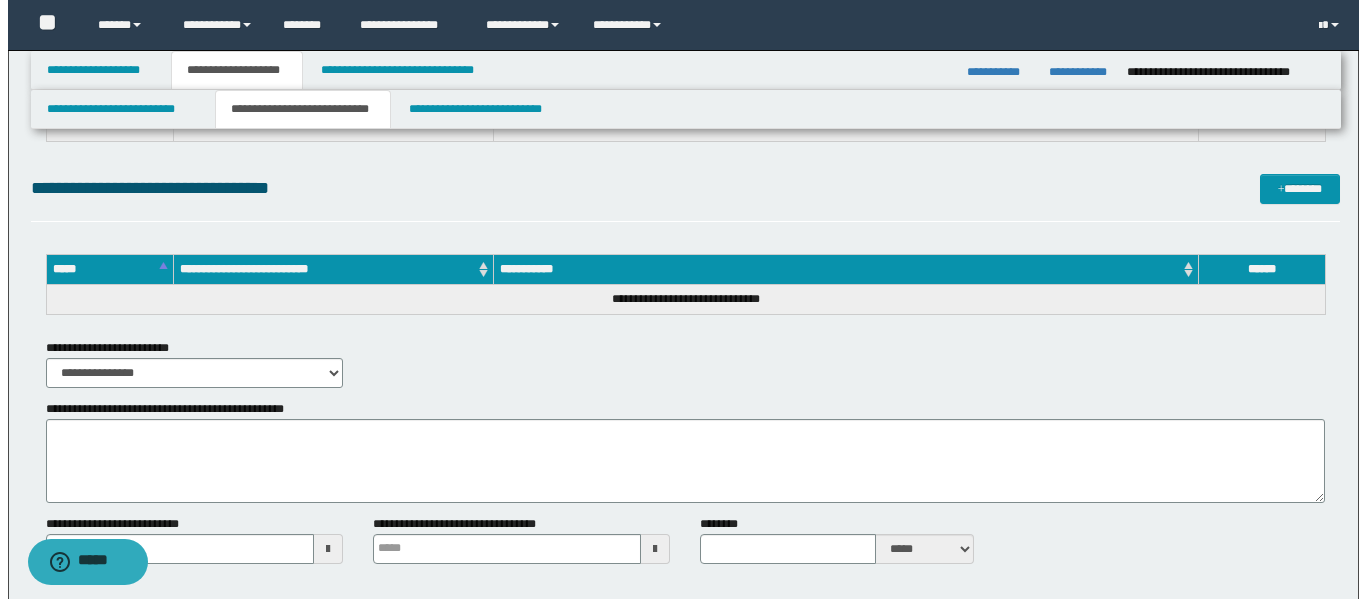 scroll, scrollTop: 1719, scrollLeft: 0, axis: vertical 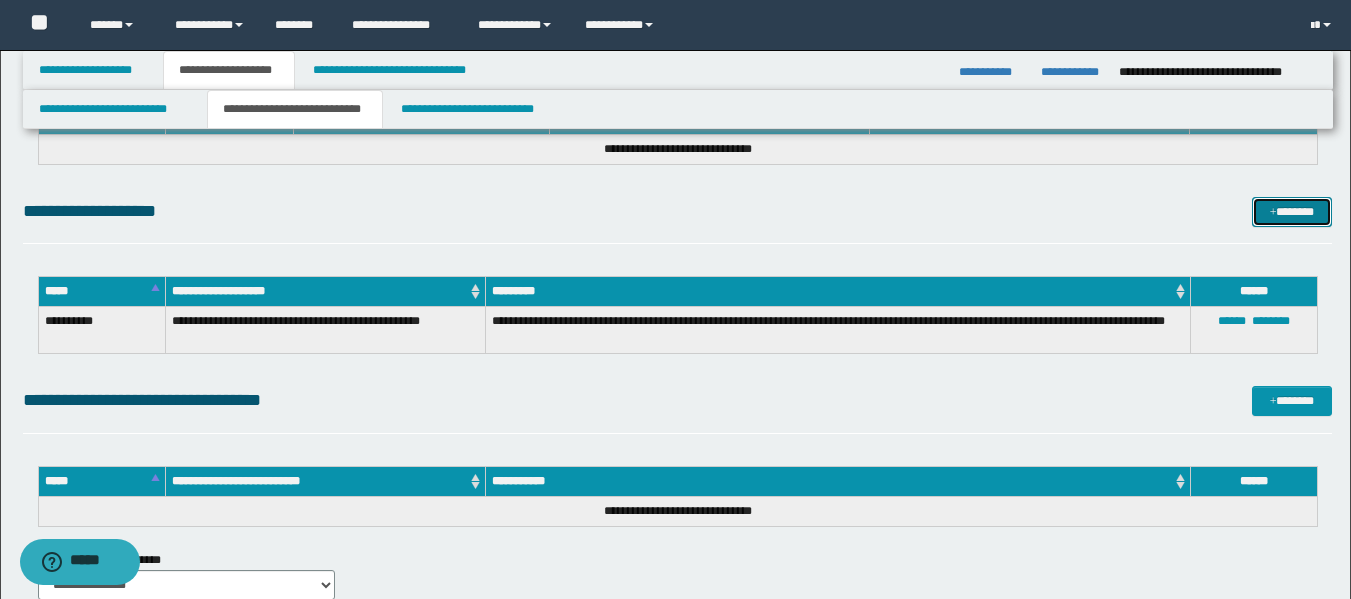 click on "*******" at bounding box center [1292, 212] 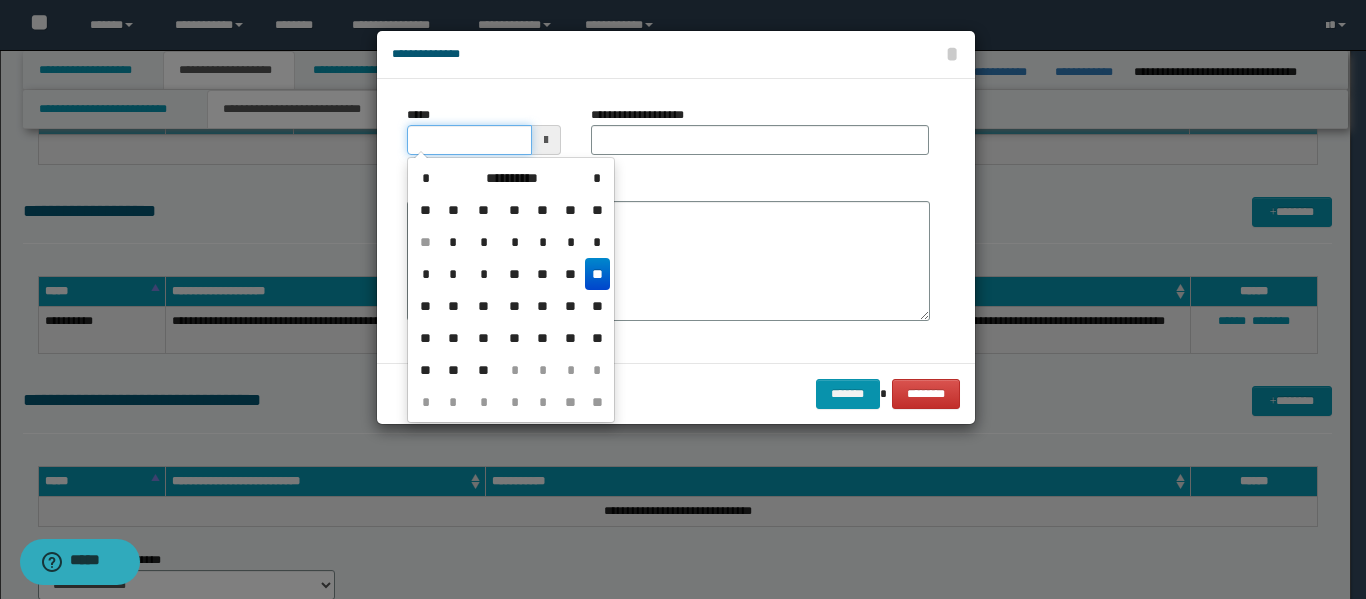 click on "*****" at bounding box center [469, 140] 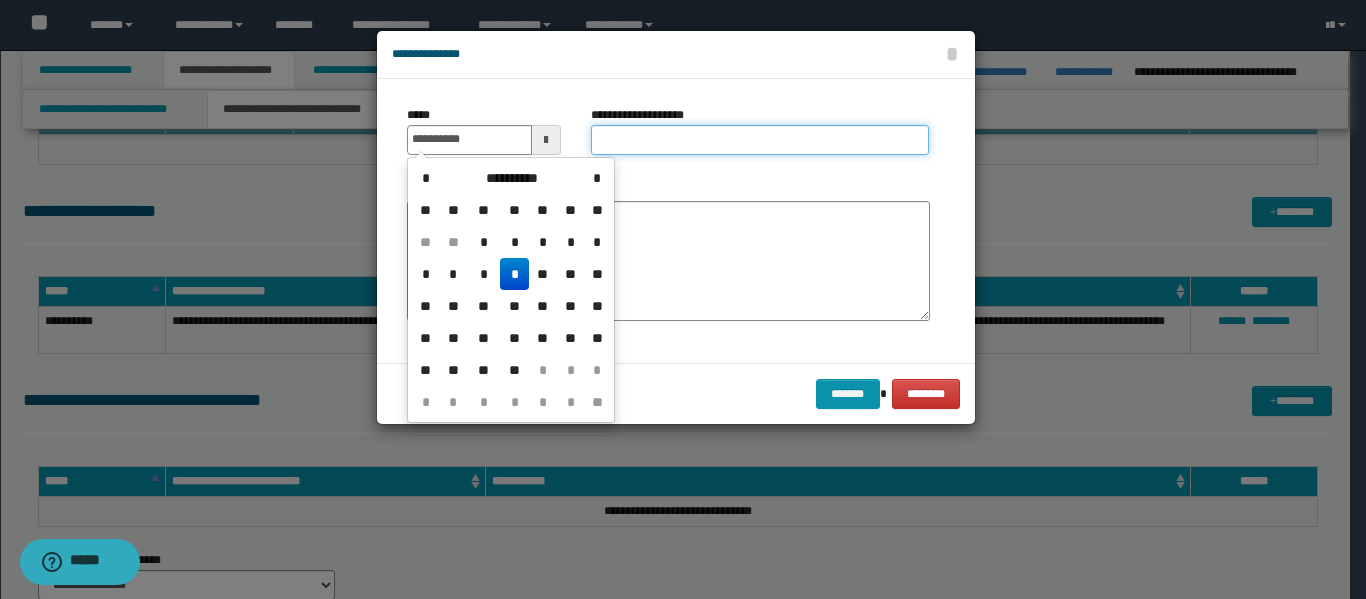 type on "**********" 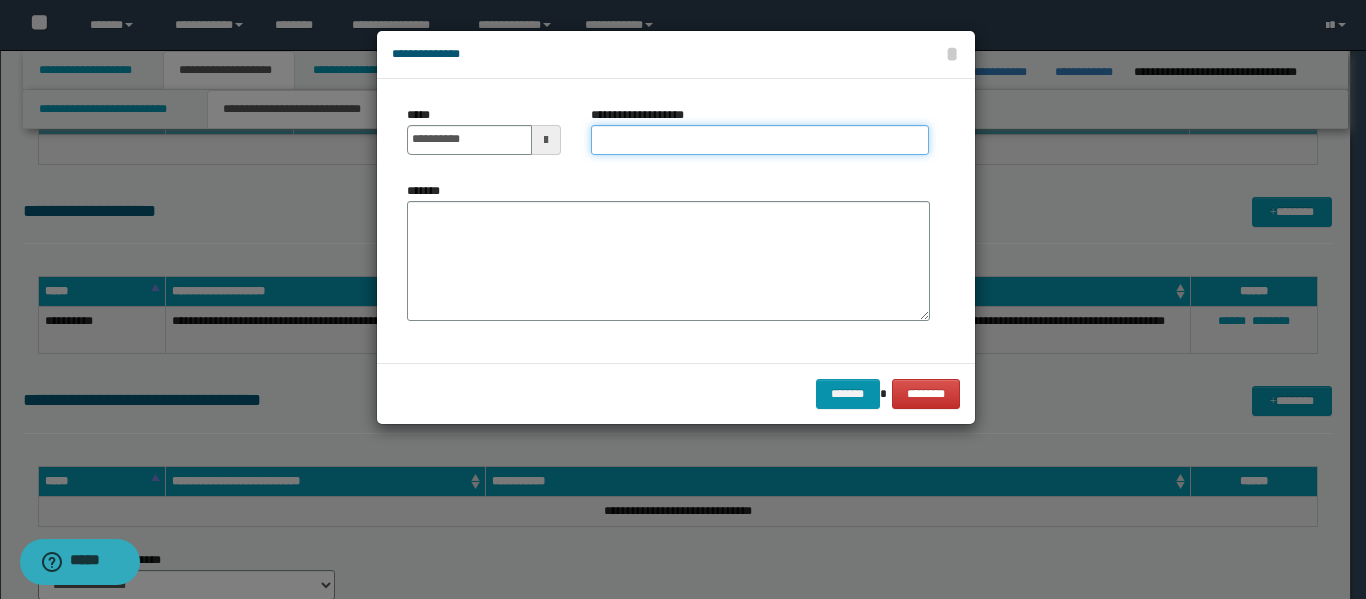 click on "**********" at bounding box center [760, 140] 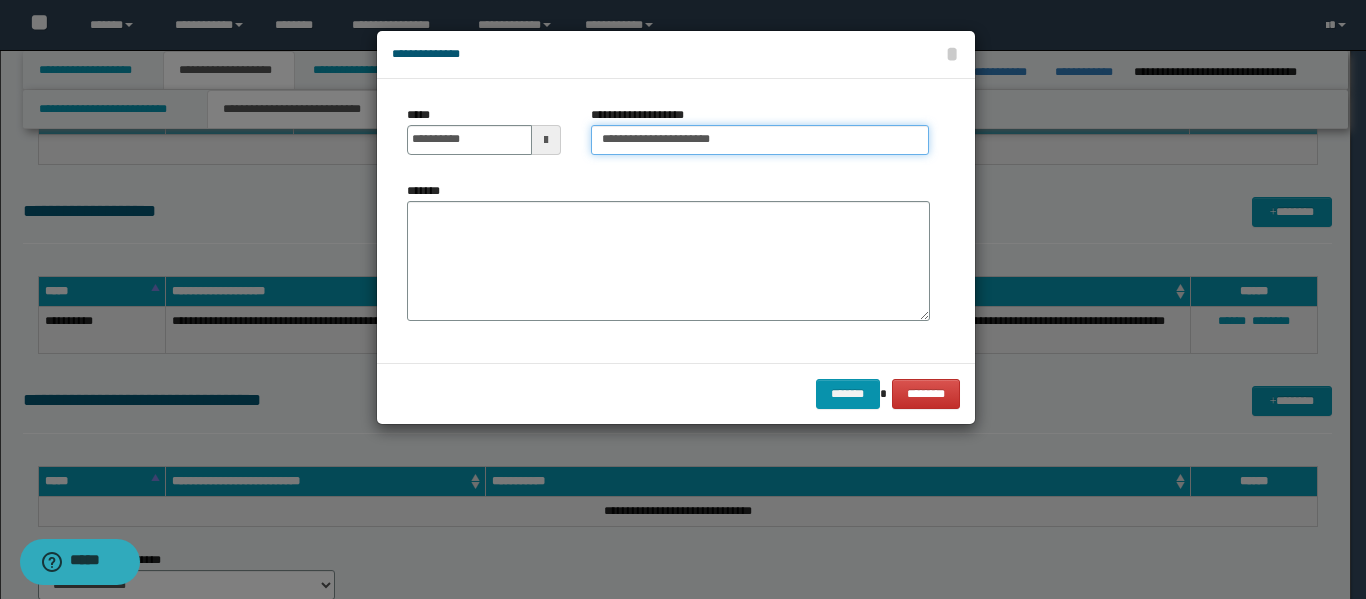 type on "**********" 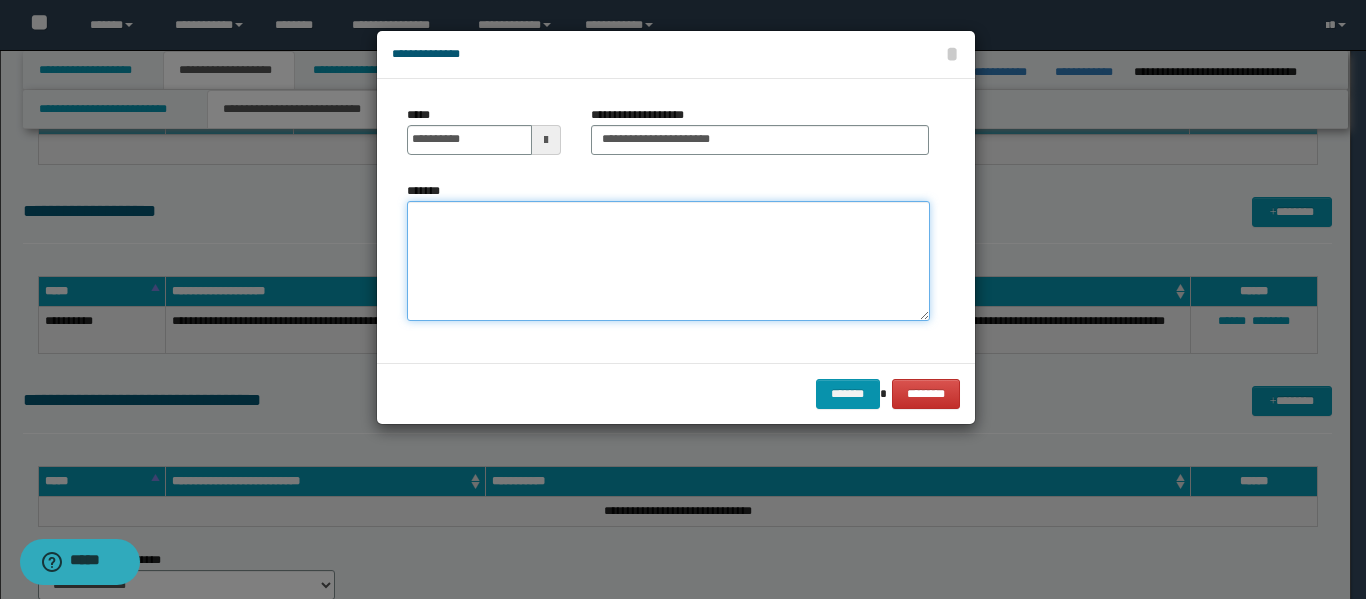 click on "*******" at bounding box center (668, 261) 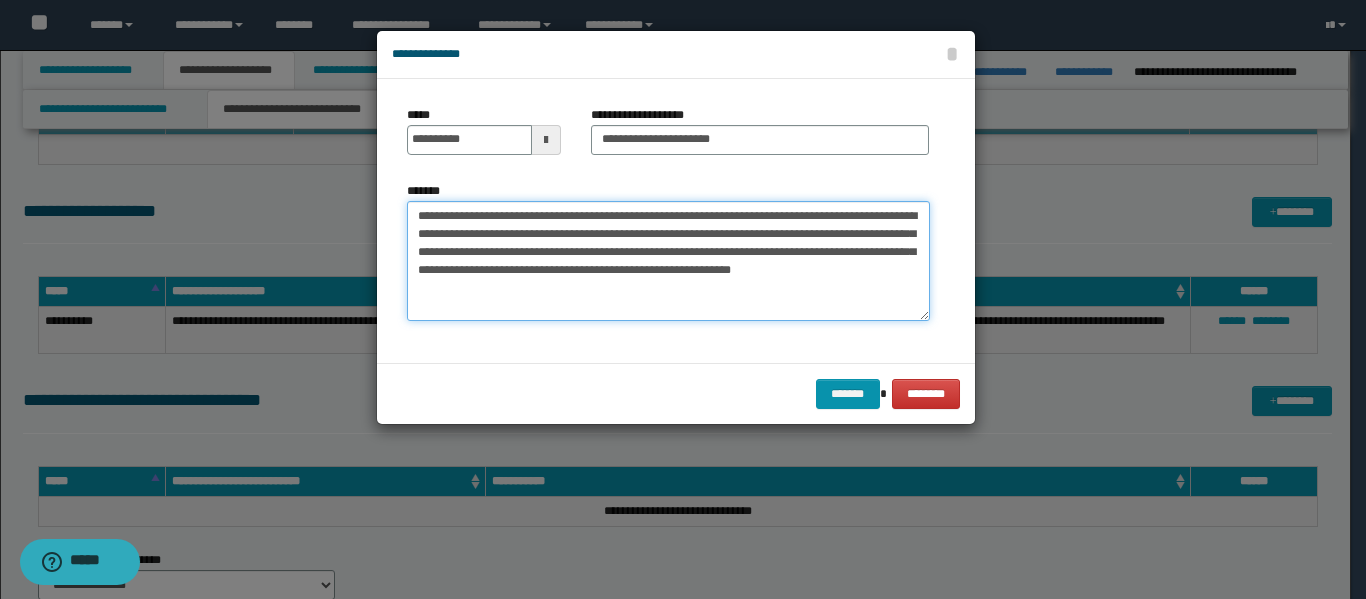 click on "**********" at bounding box center [668, 261] 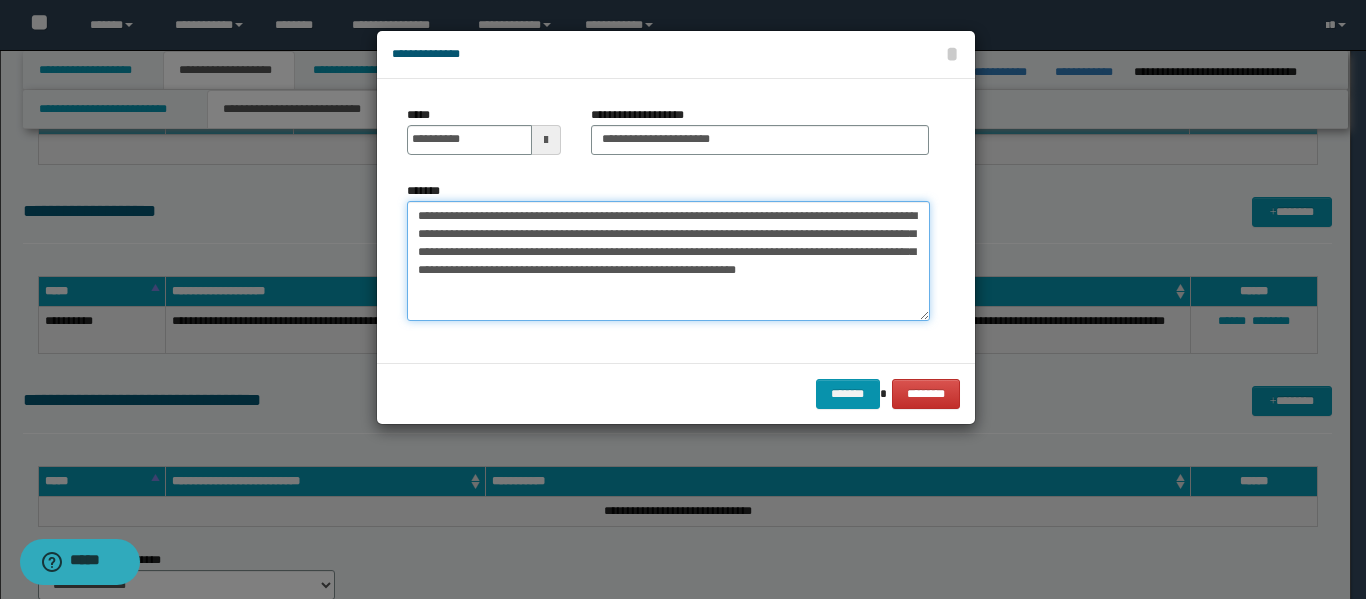 click on "**********" at bounding box center (668, 261) 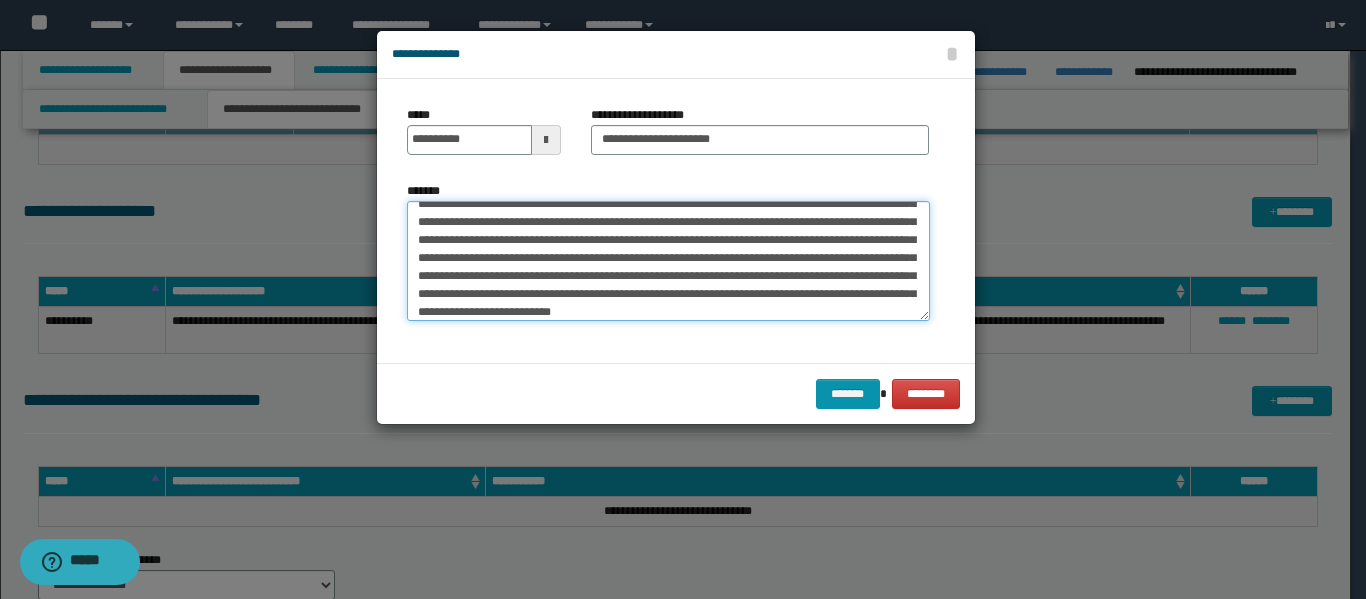 scroll, scrollTop: 48, scrollLeft: 0, axis: vertical 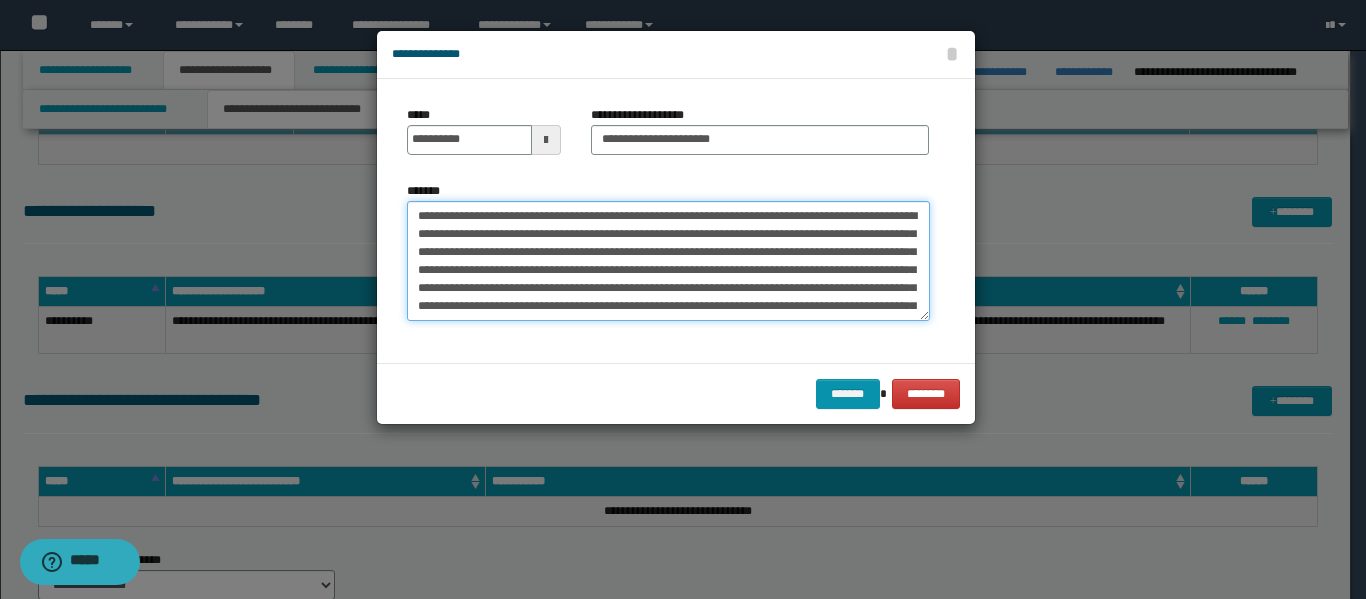 click on "**********" at bounding box center [668, 261] 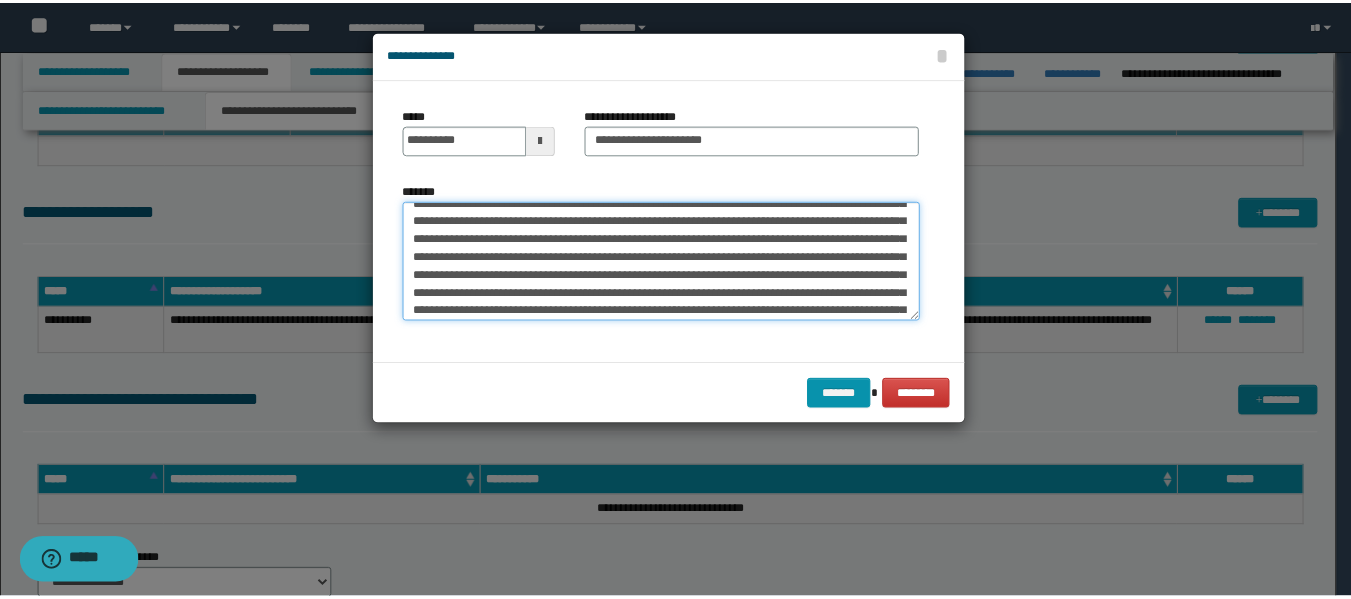 scroll, scrollTop: 54, scrollLeft: 0, axis: vertical 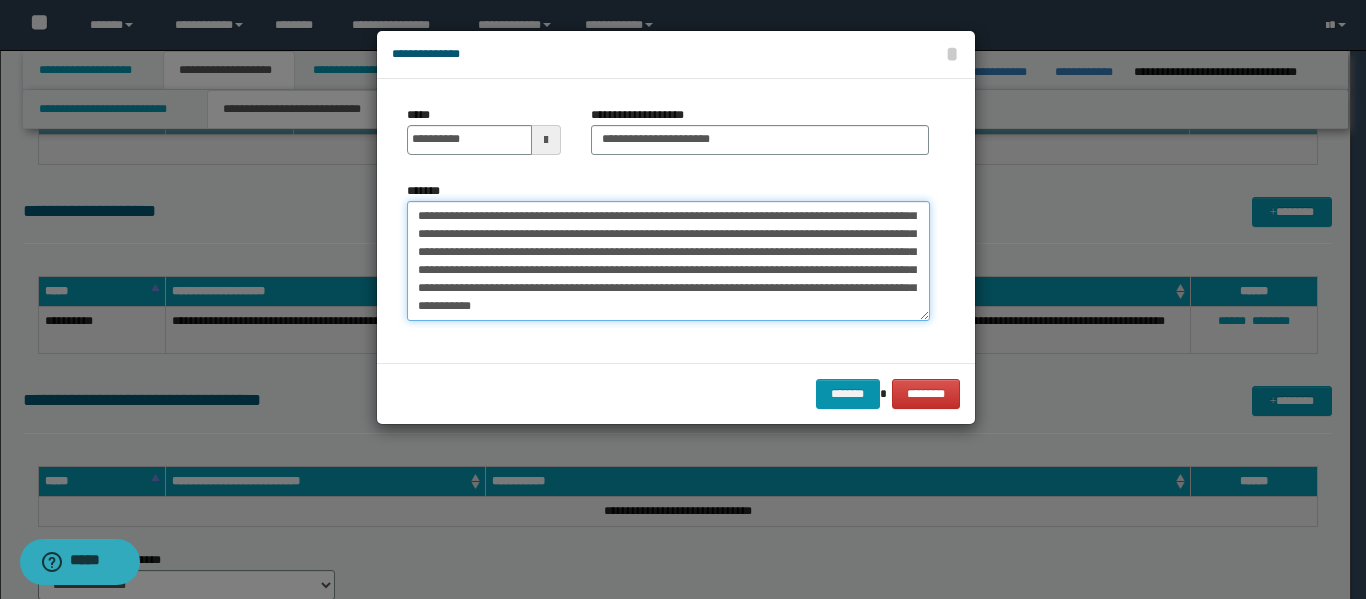 click on "**********" at bounding box center [668, 261] 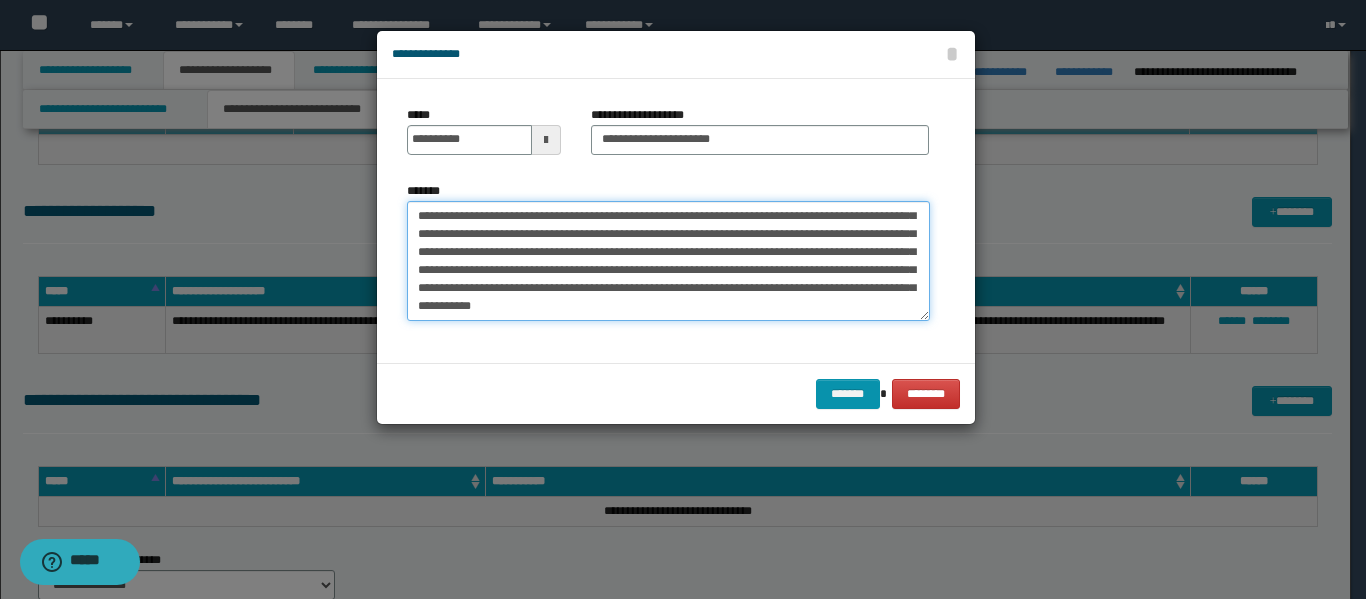 click on "**" 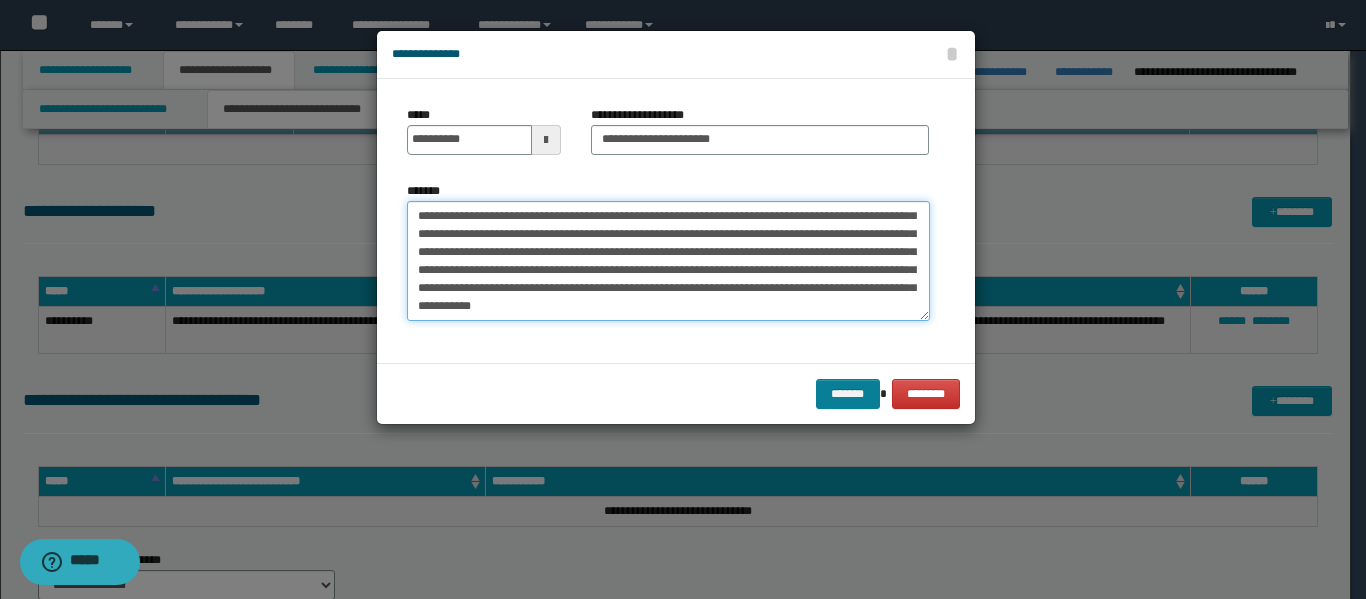type on "**********" 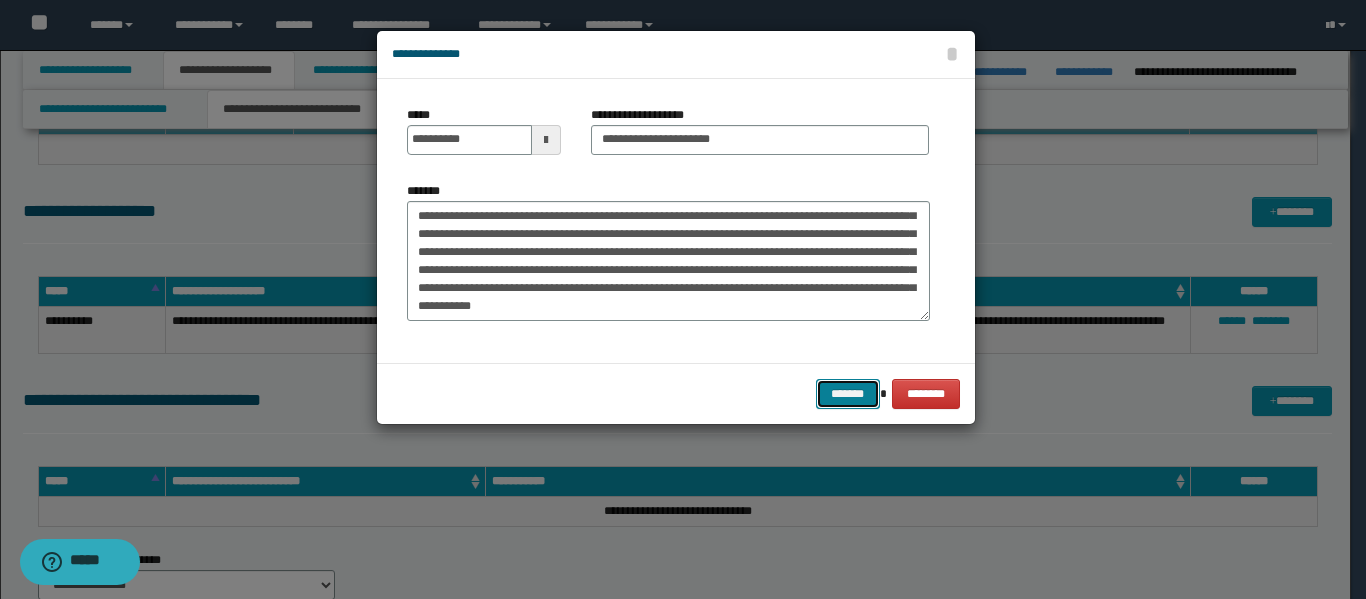click on "*******" at bounding box center [848, 394] 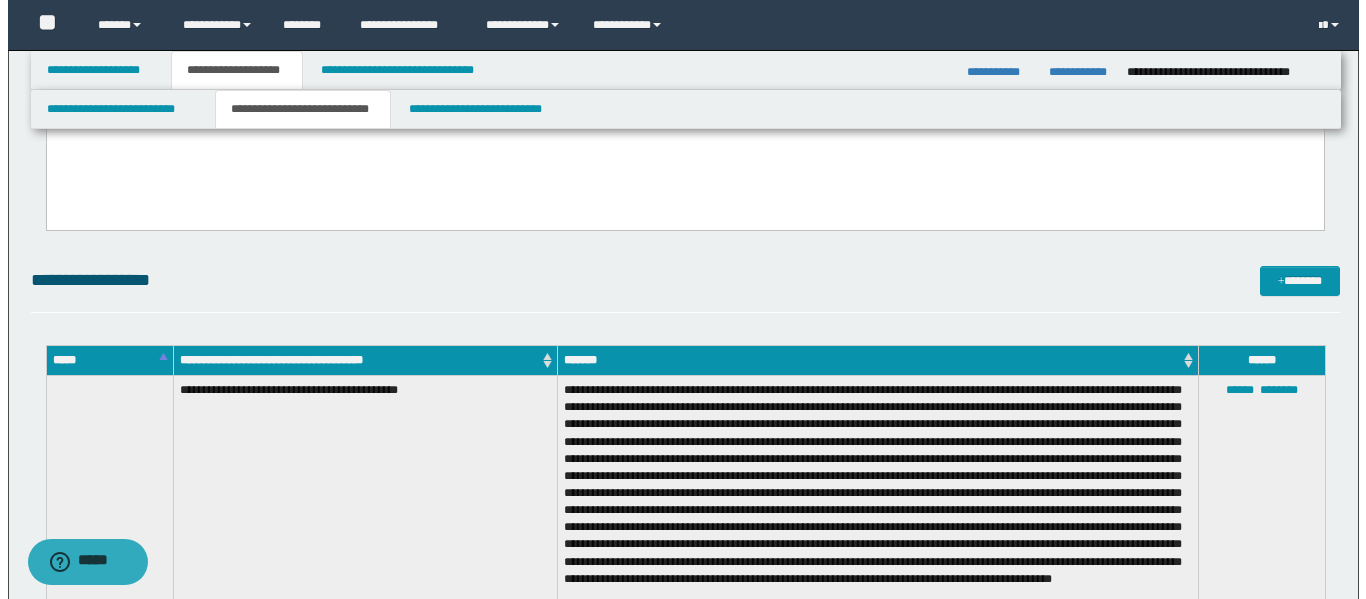 scroll, scrollTop: 919, scrollLeft: 0, axis: vertical 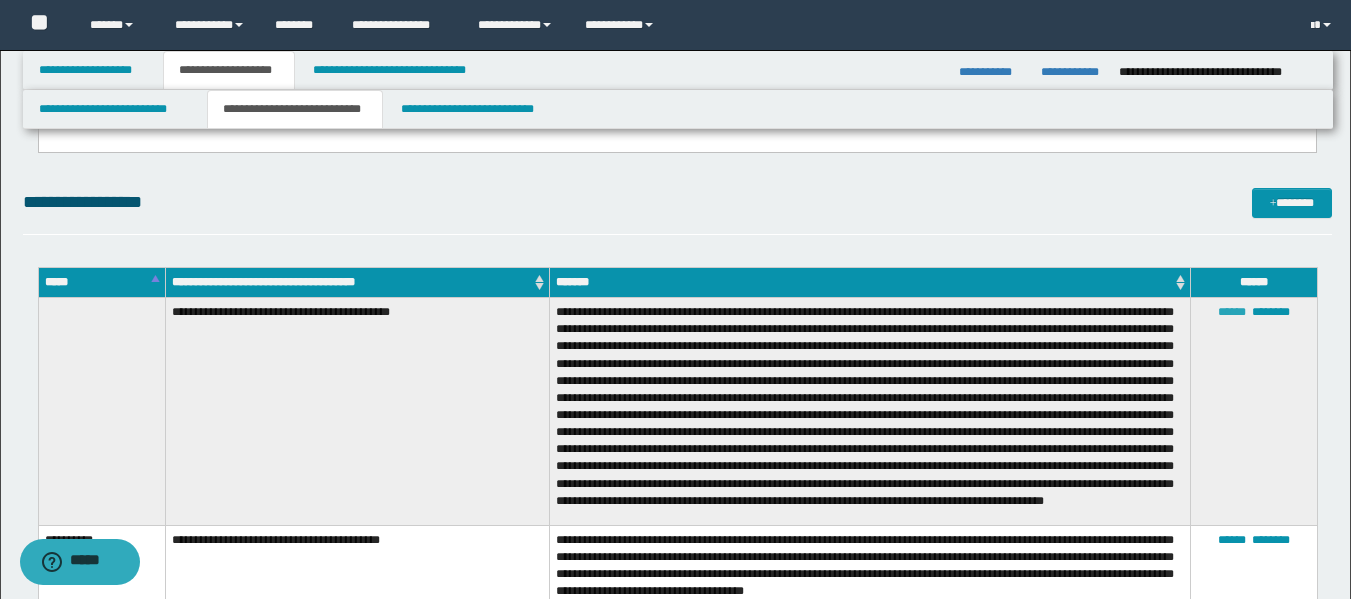 click on "******" at bounding box center (1232, 312) 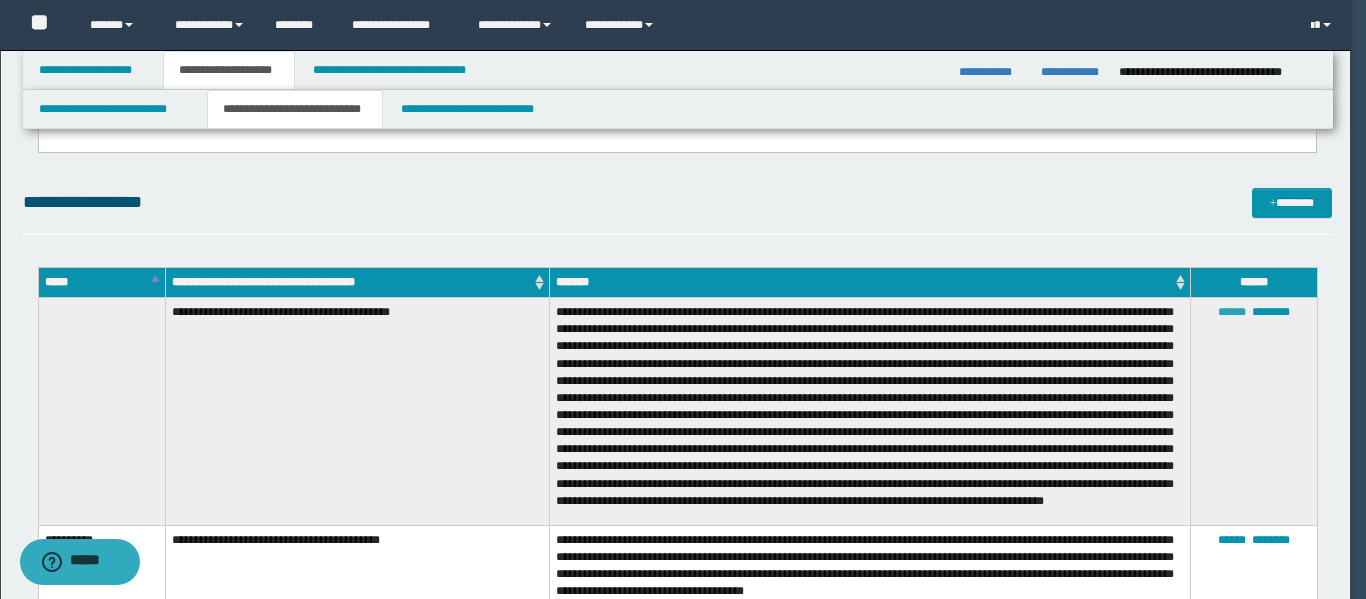 type on "**********" 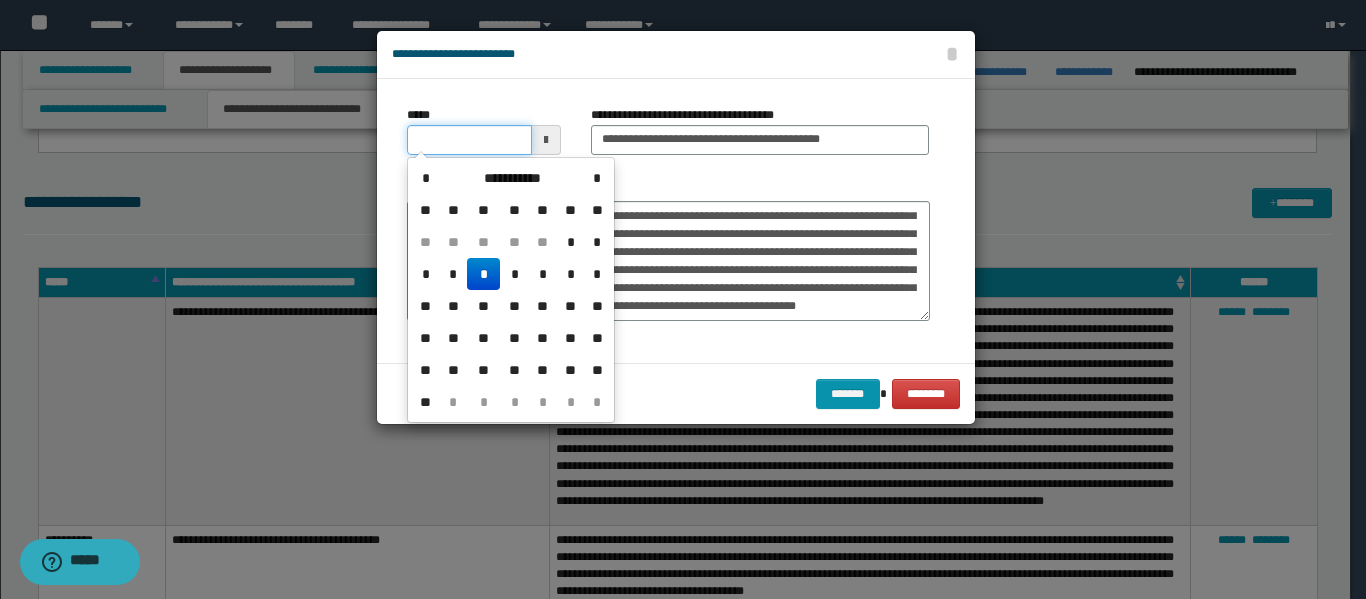 click on "*****" at bounding box center [469, 140] 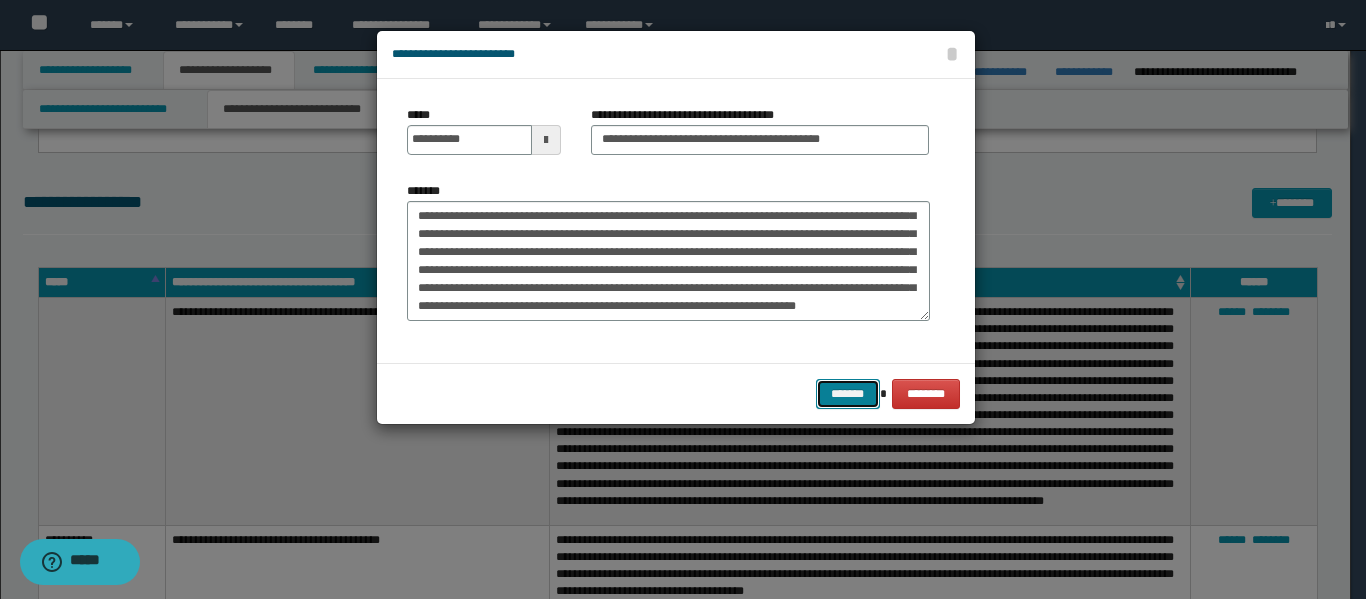 click on "*******" at bounding box center [848, 394] 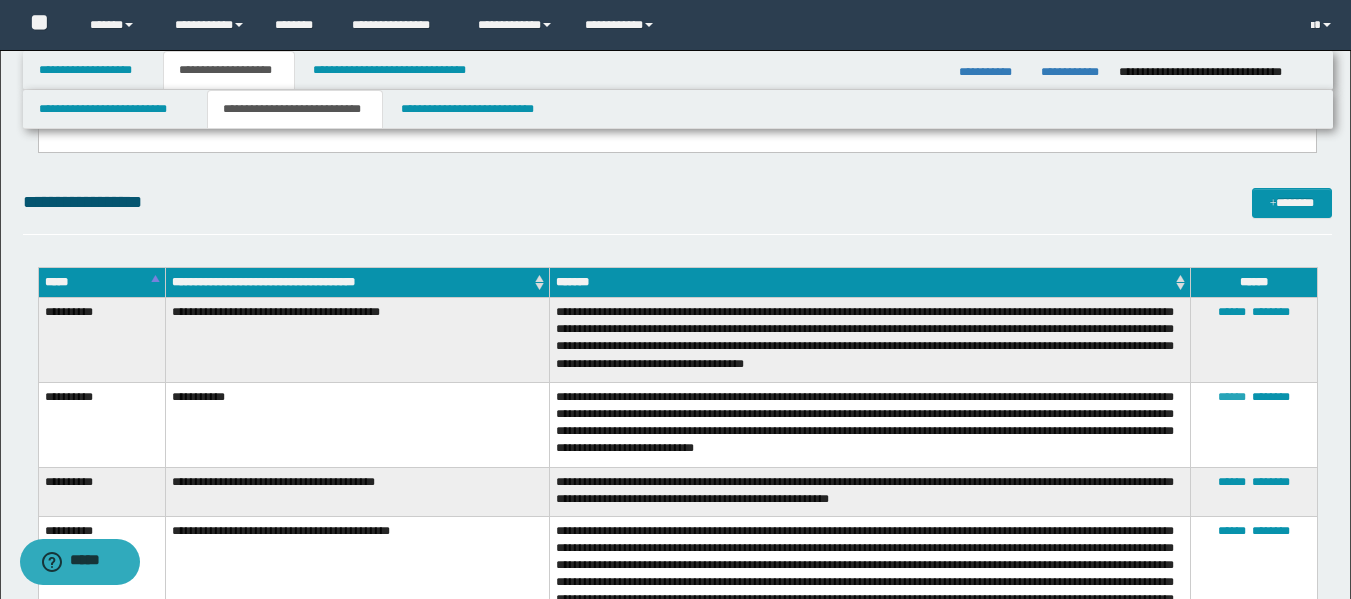 click on "******" at bounding box center (1232, 397) 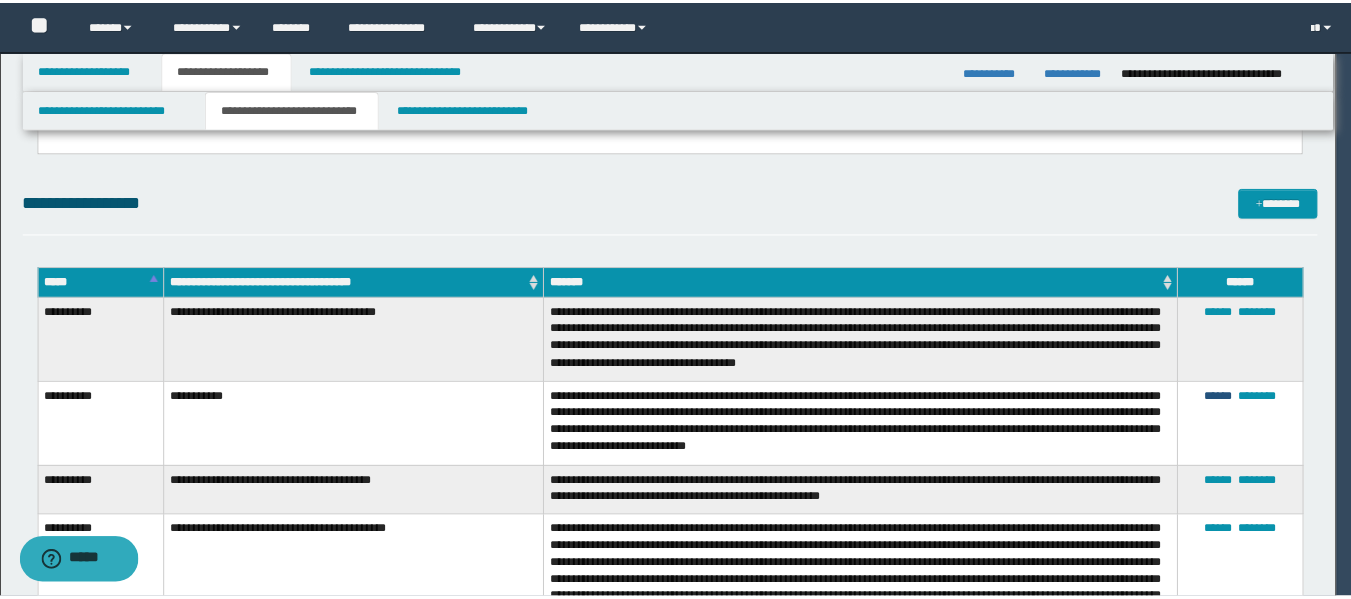 scroll, scrollTop: 0, scrollLeft: 0, axis: both 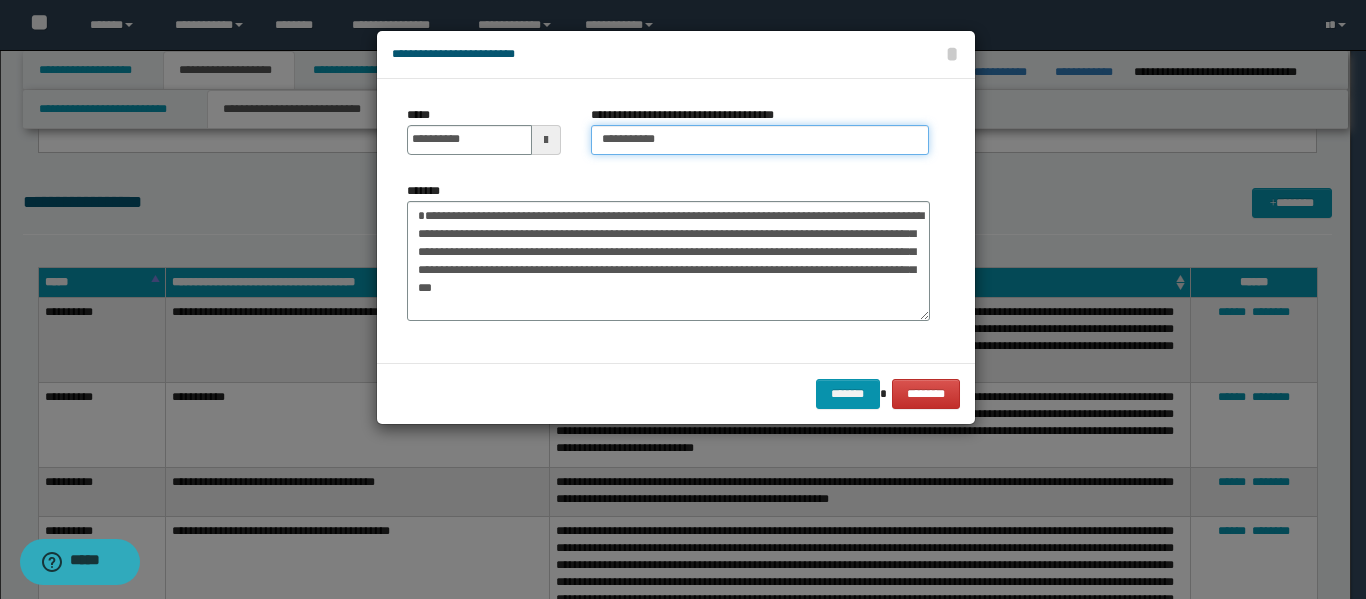 click on "**********" at bounding box center (760, 140) 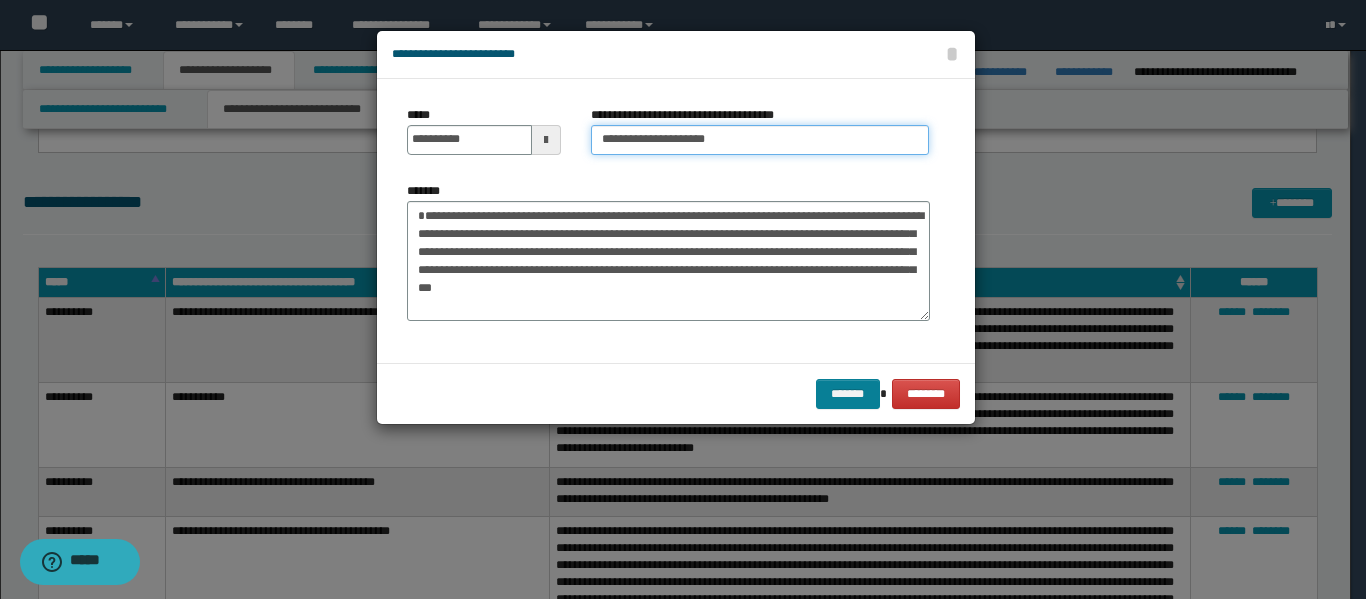 type on "**********" 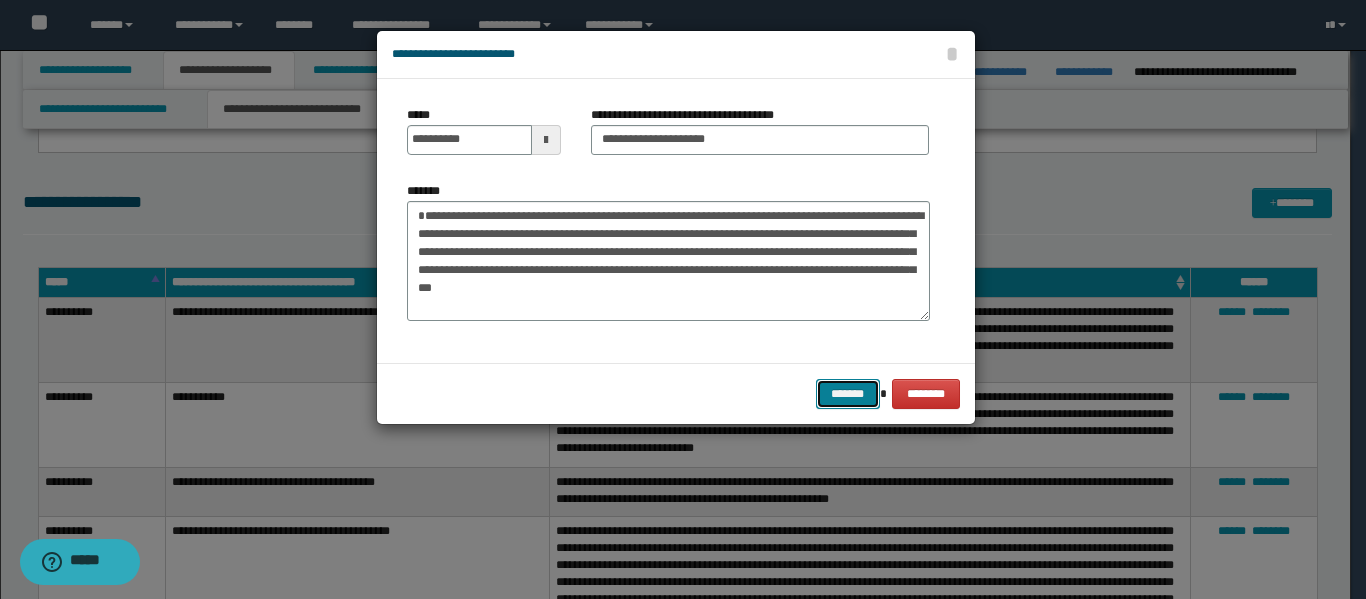 click on "*******" at bounding box center [848, 394] 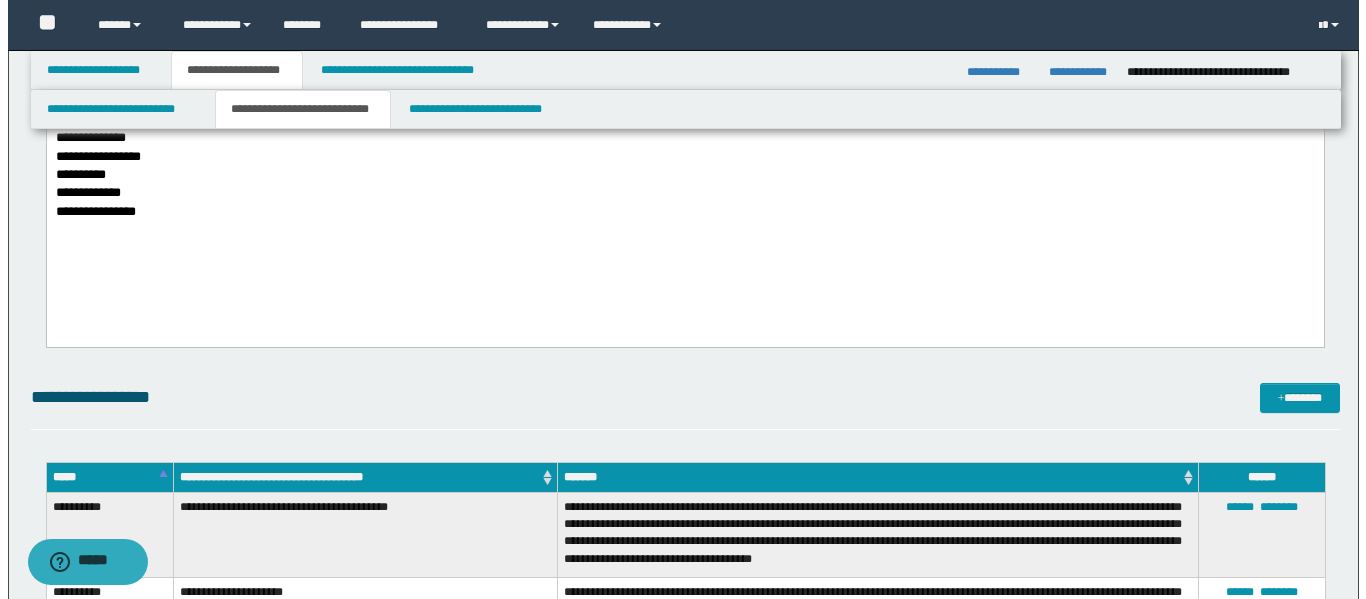 scroll, scrollTop: 719, scrollLeft: 0, axis: vertical 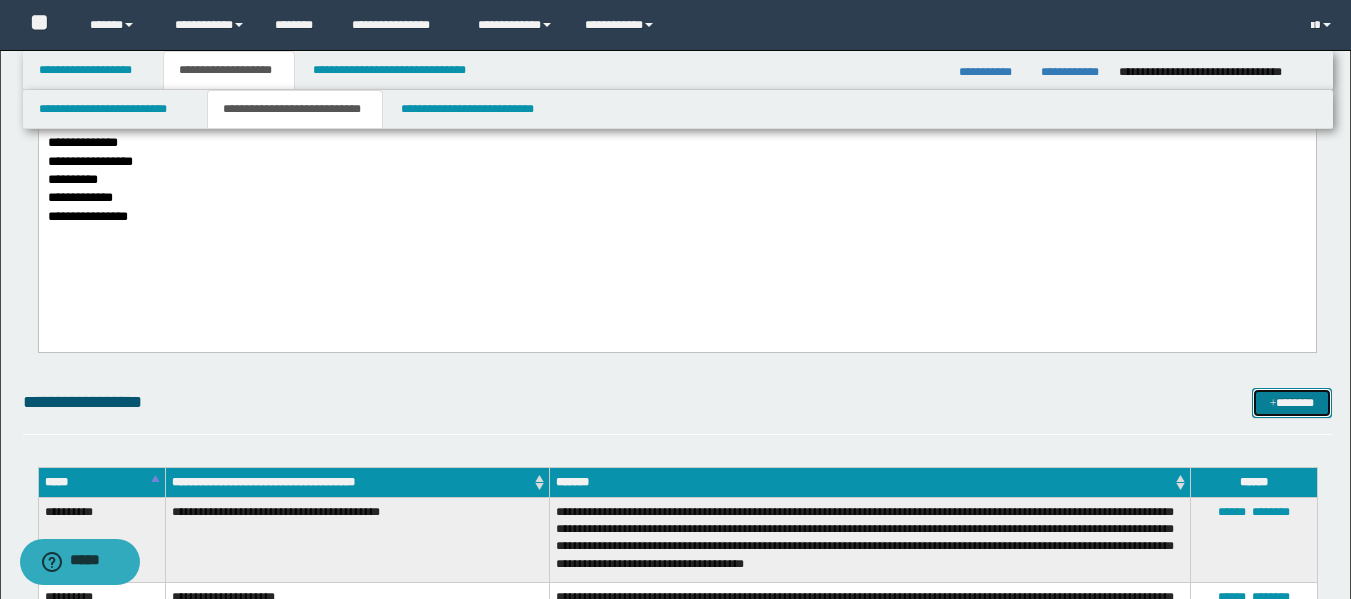 click on "*******" at bounding box center (1292, 403) 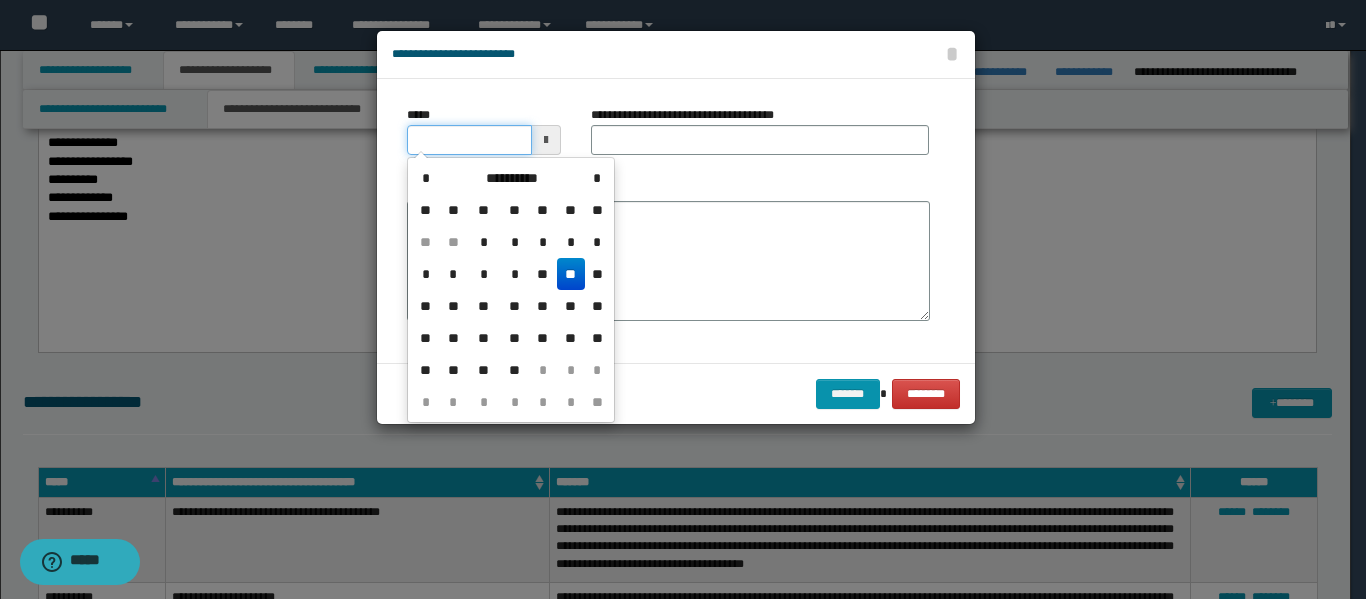 click on "*****" at bounding box center [469, 140] 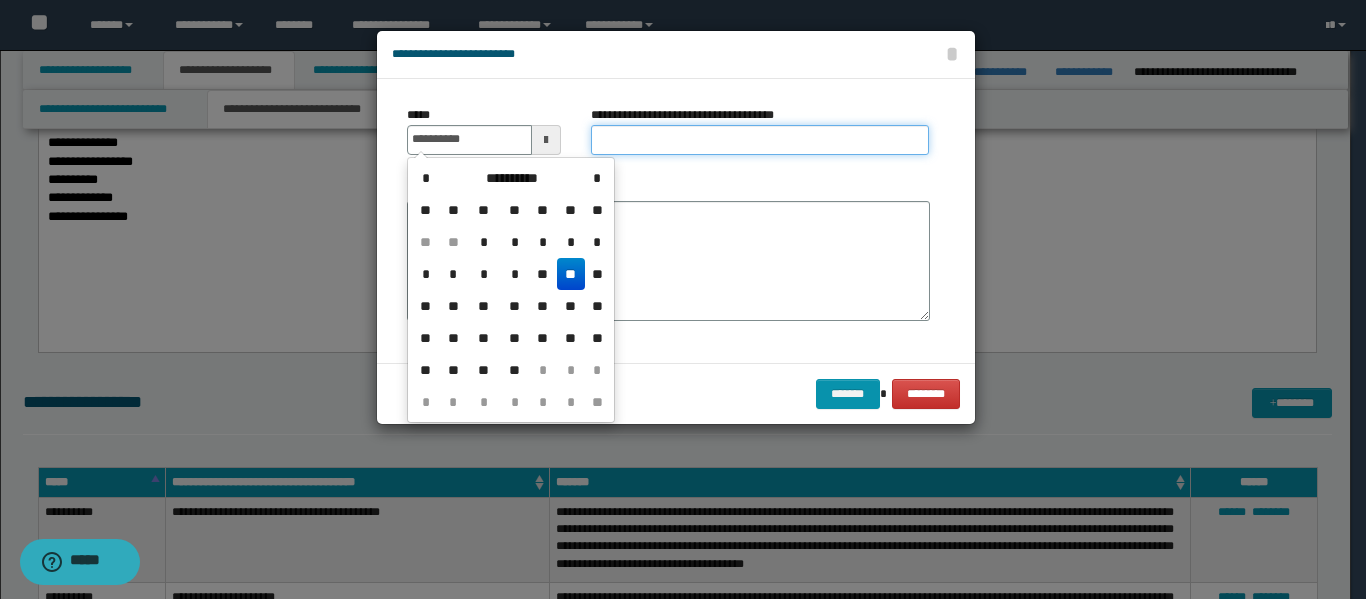 type on "**********" 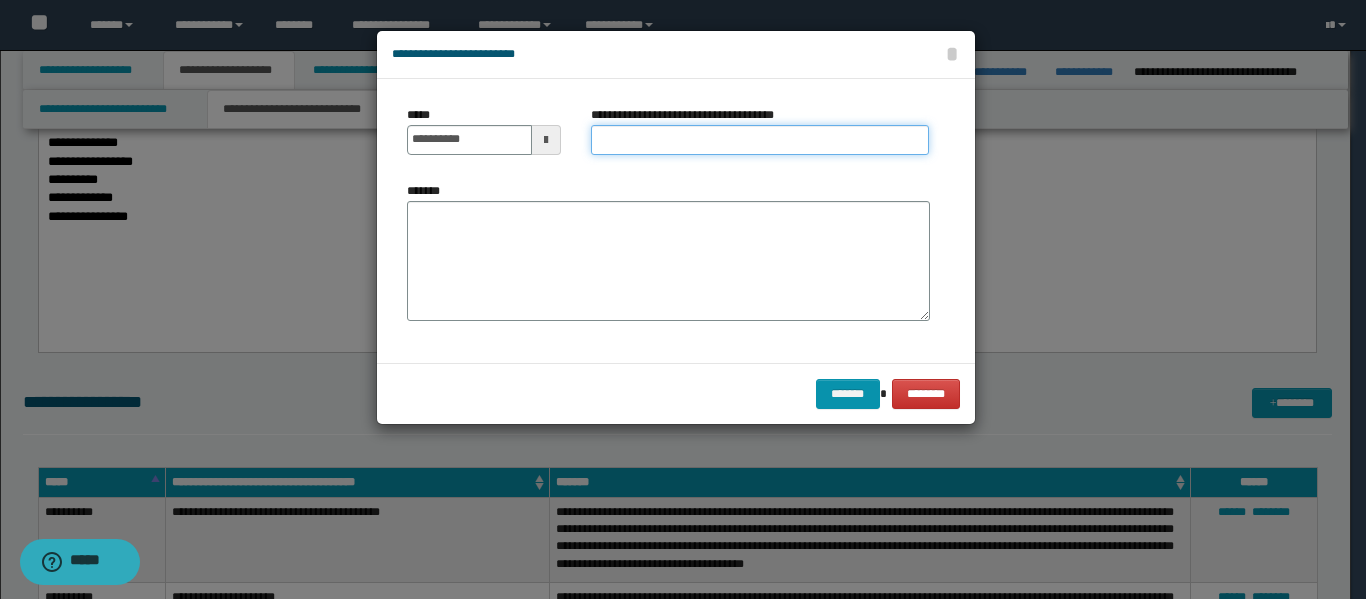 click on "**********" at bounding box center [760, 140] 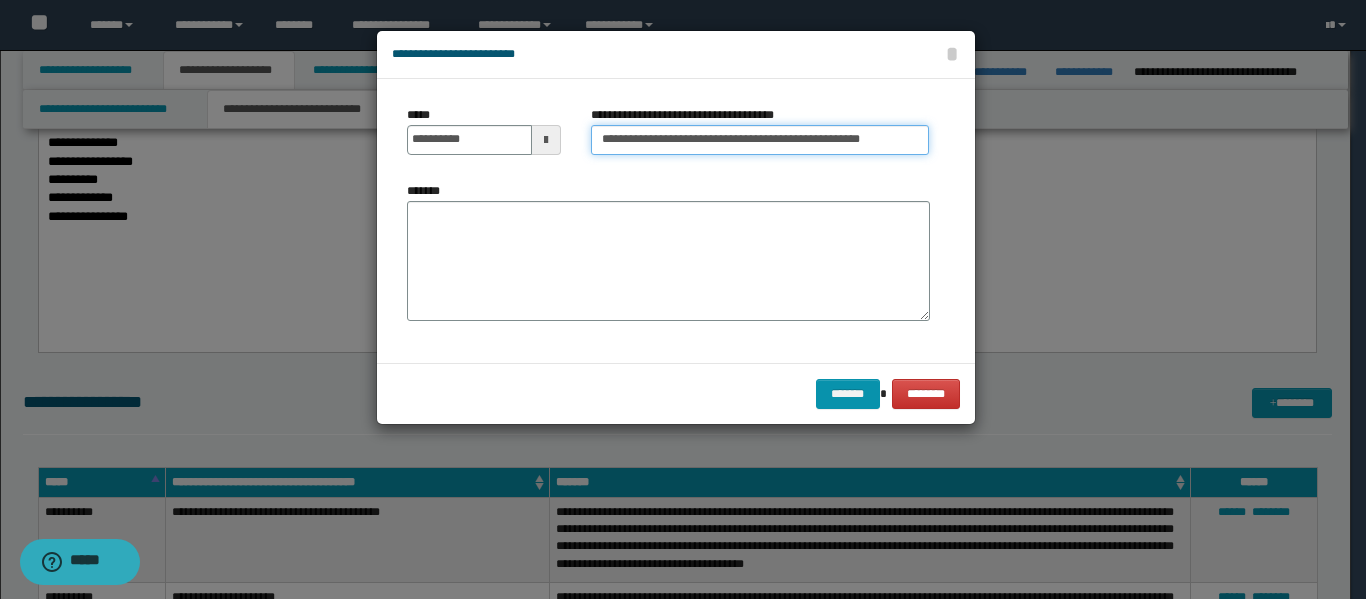 scroll, scrollTop: 0, scrollLeft: 9, axis: horizontal 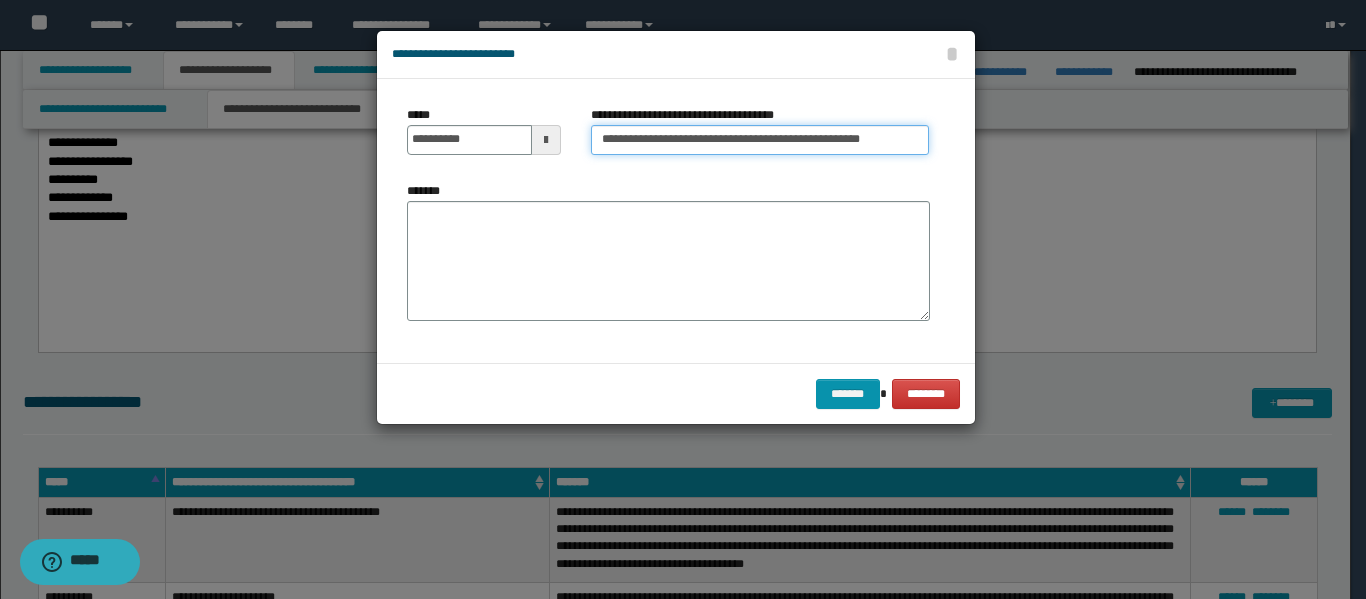 type on "**********" 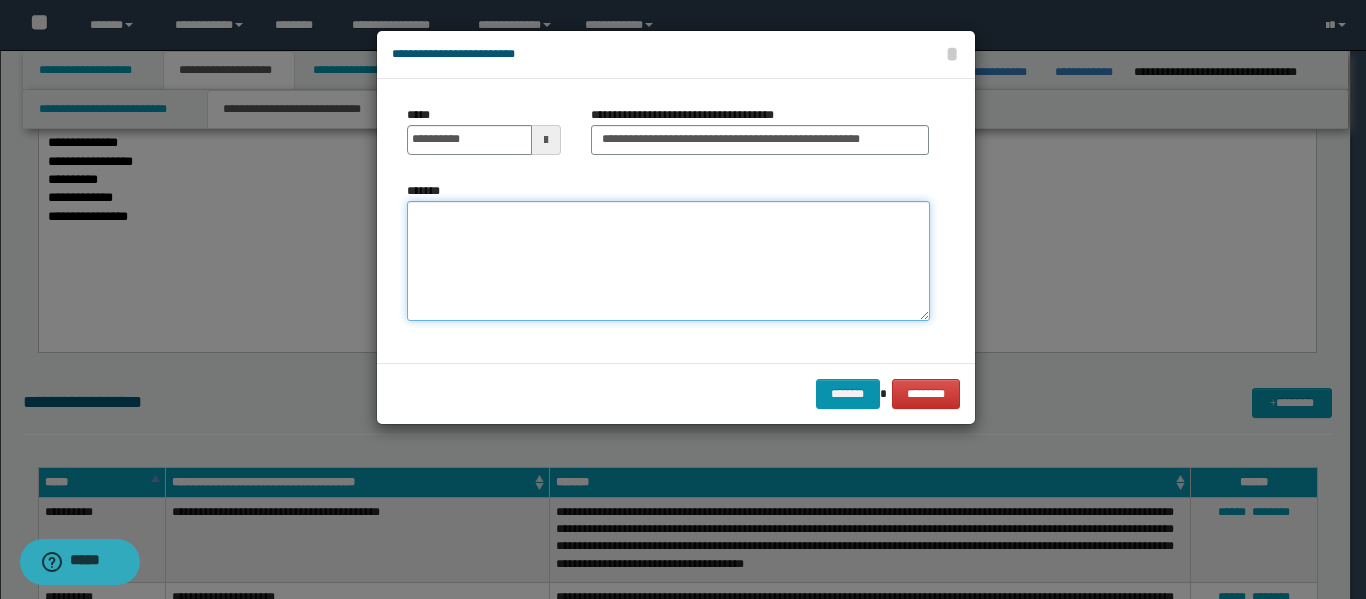 scroll, scrollTop: 0, scrollLeft: 0, axis: both 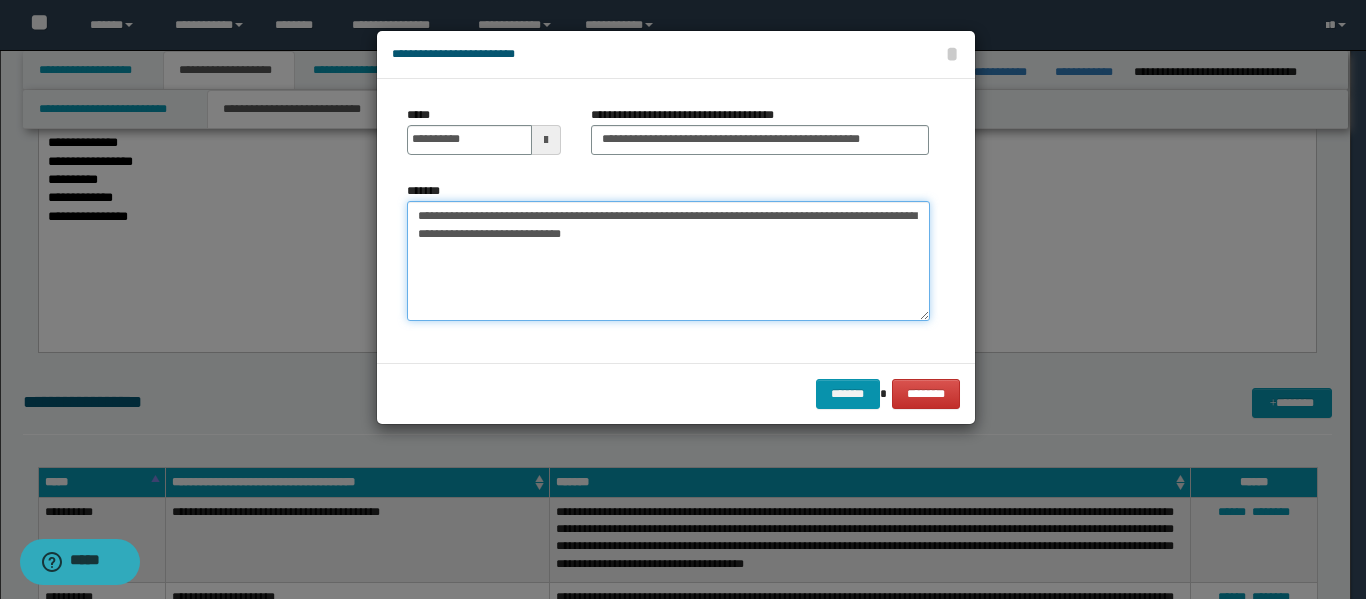 type on "**********" 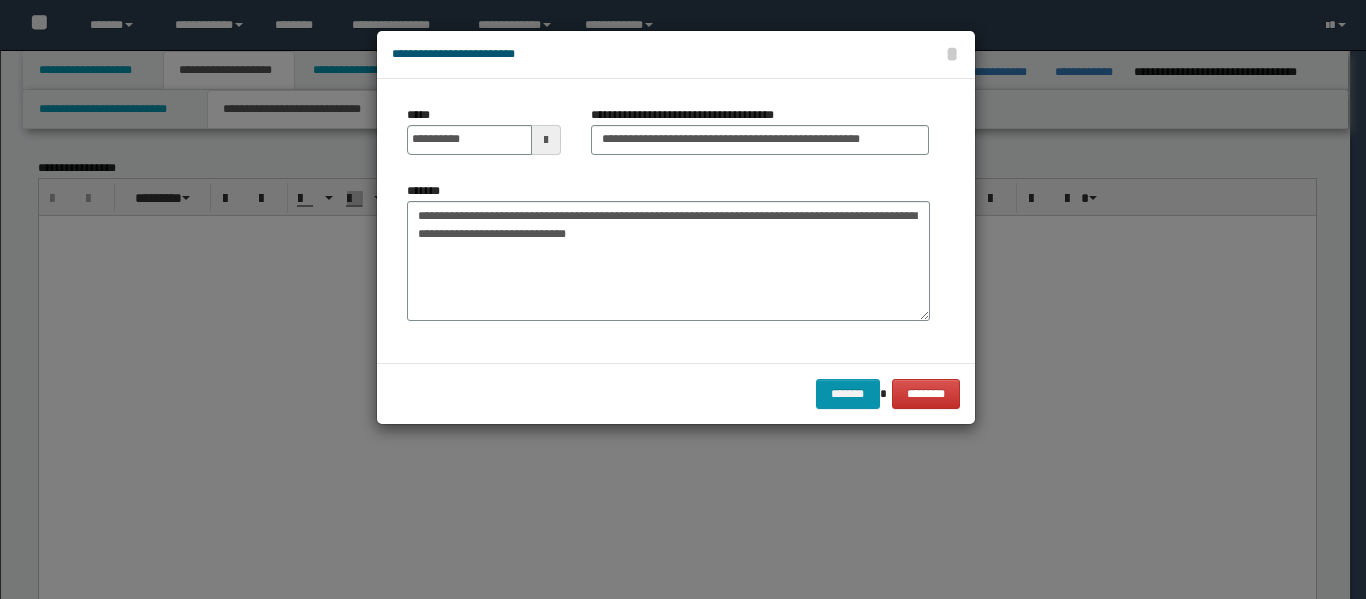 scroll, scrollTop: 719, scrollLeft: 0, axis: vertical 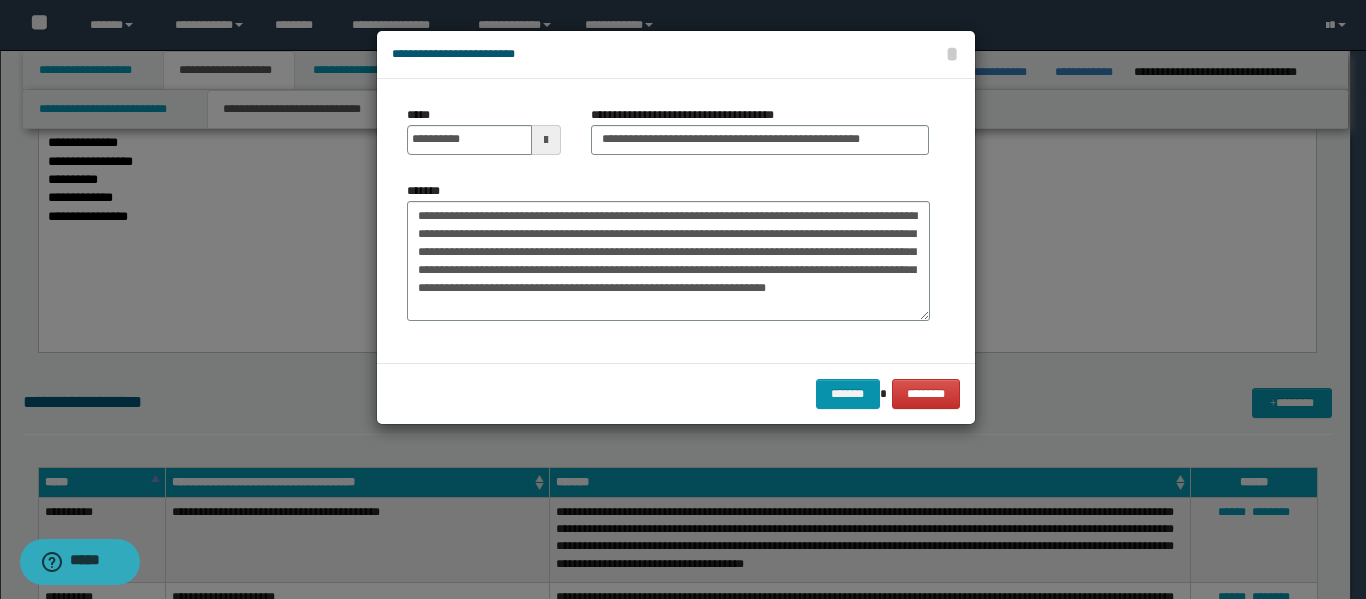 click on "**********" at bounding box center [668, 261] 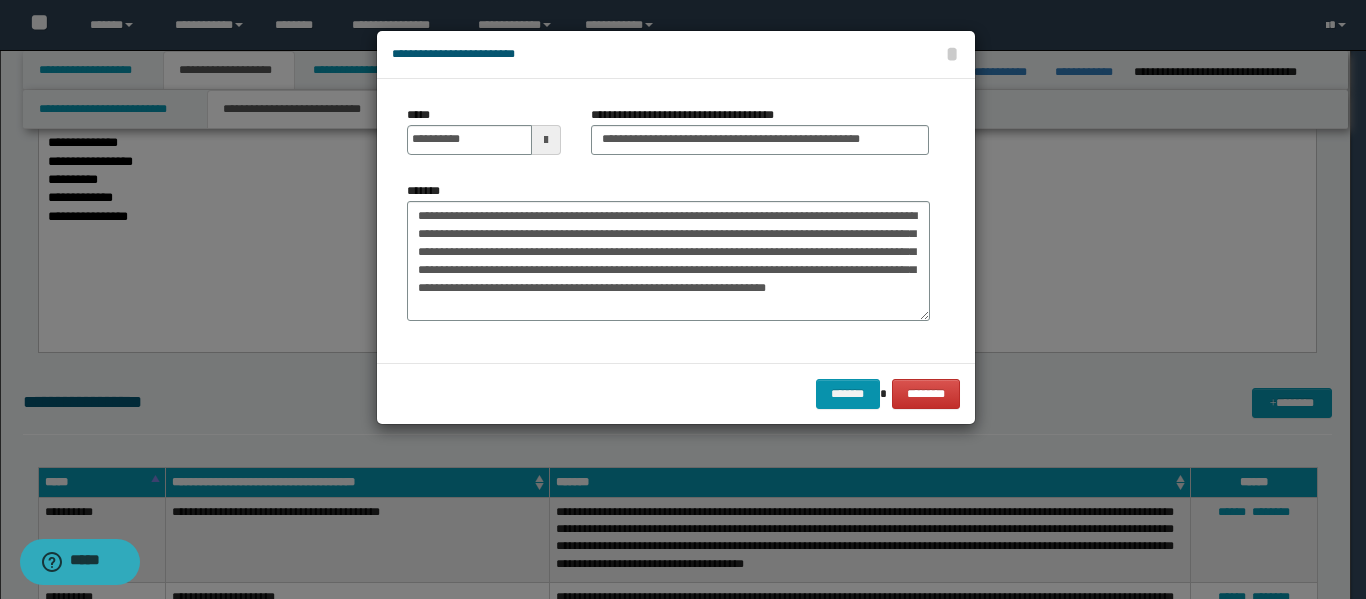 click on "**********" at bounding box center [668, 261] 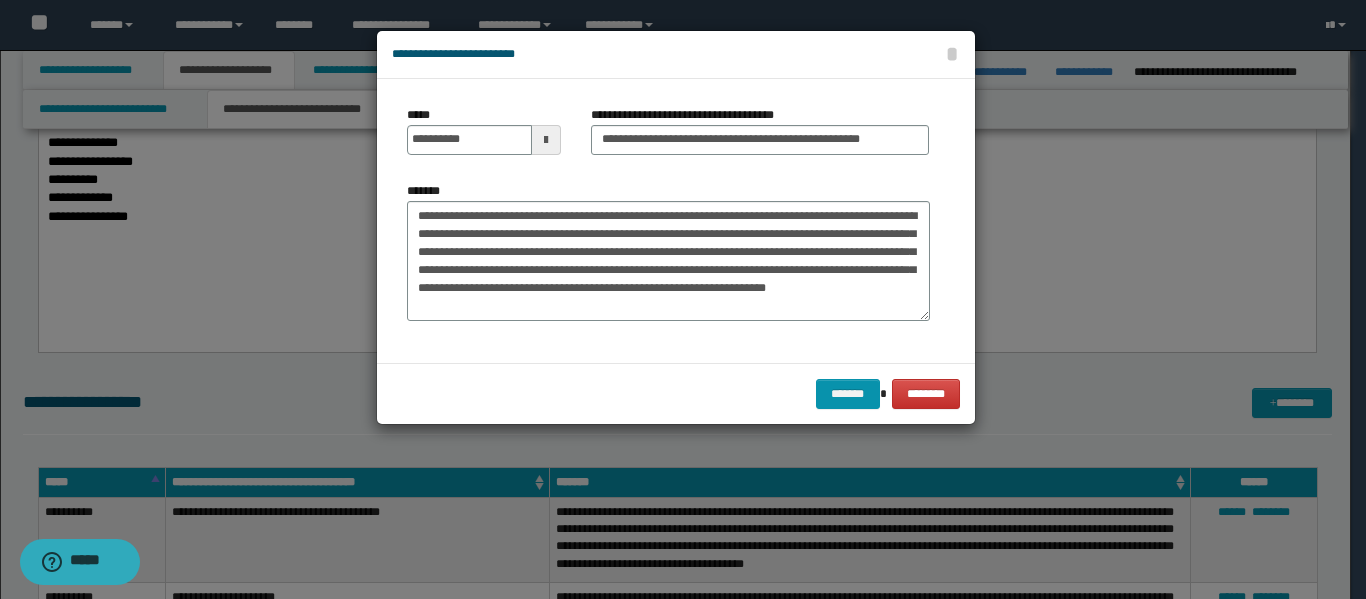 click on "*****" 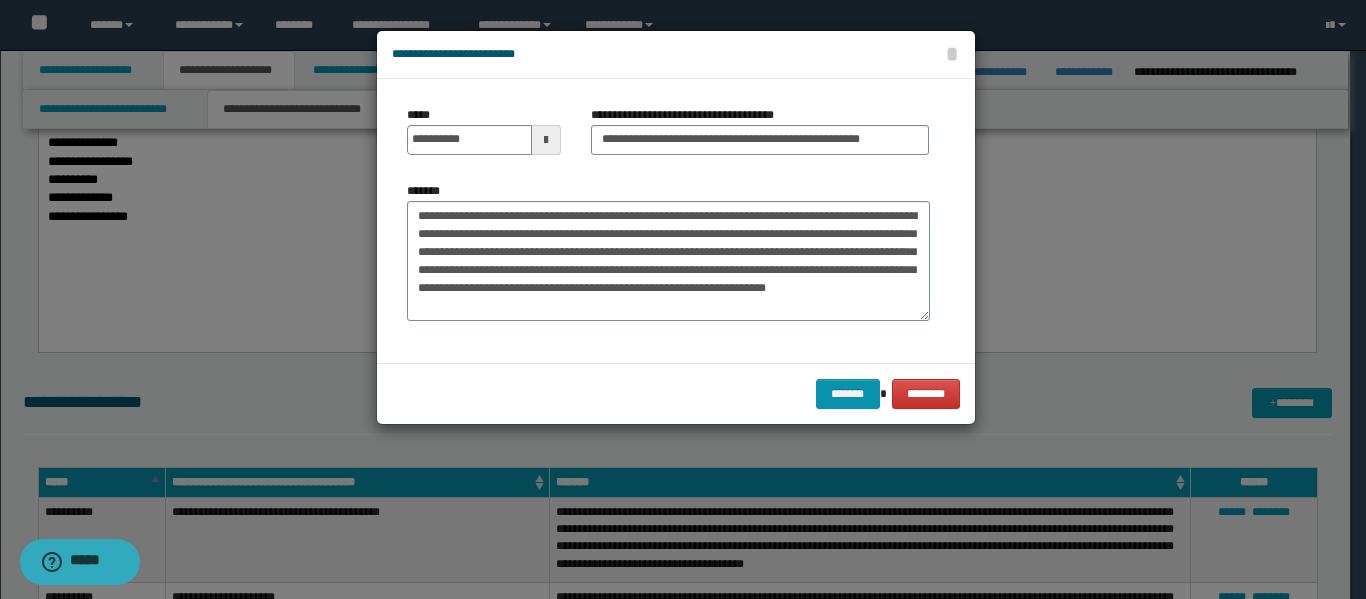 click on "*********" 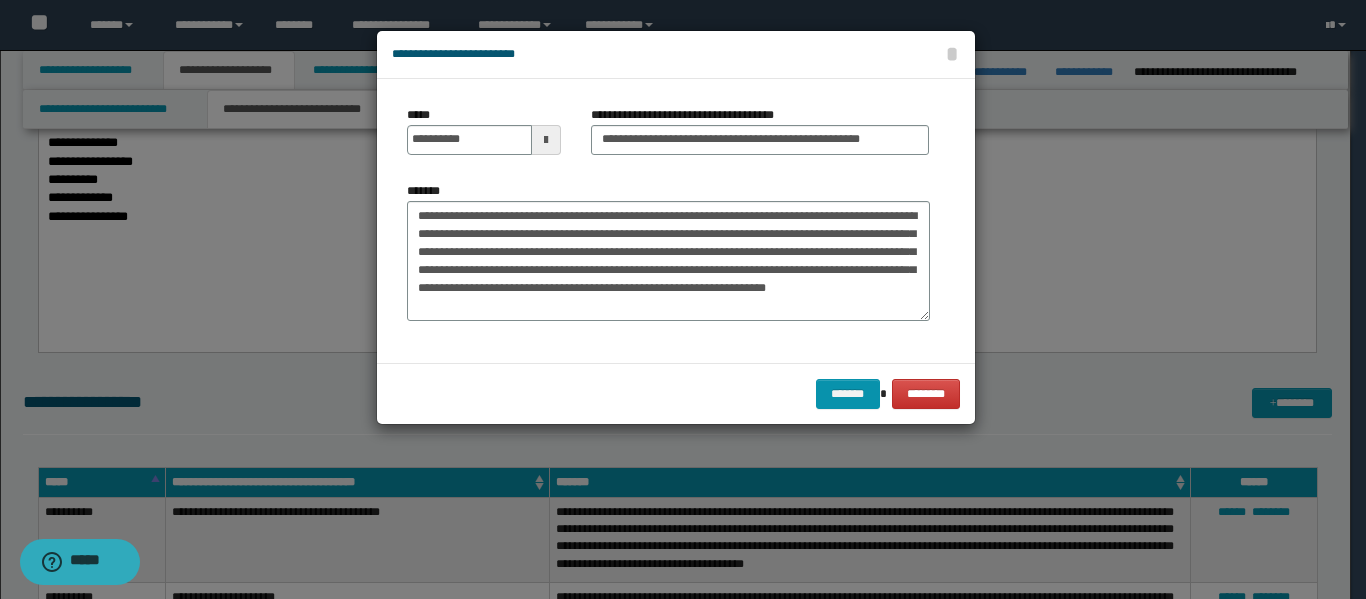 click on "*** * ***" 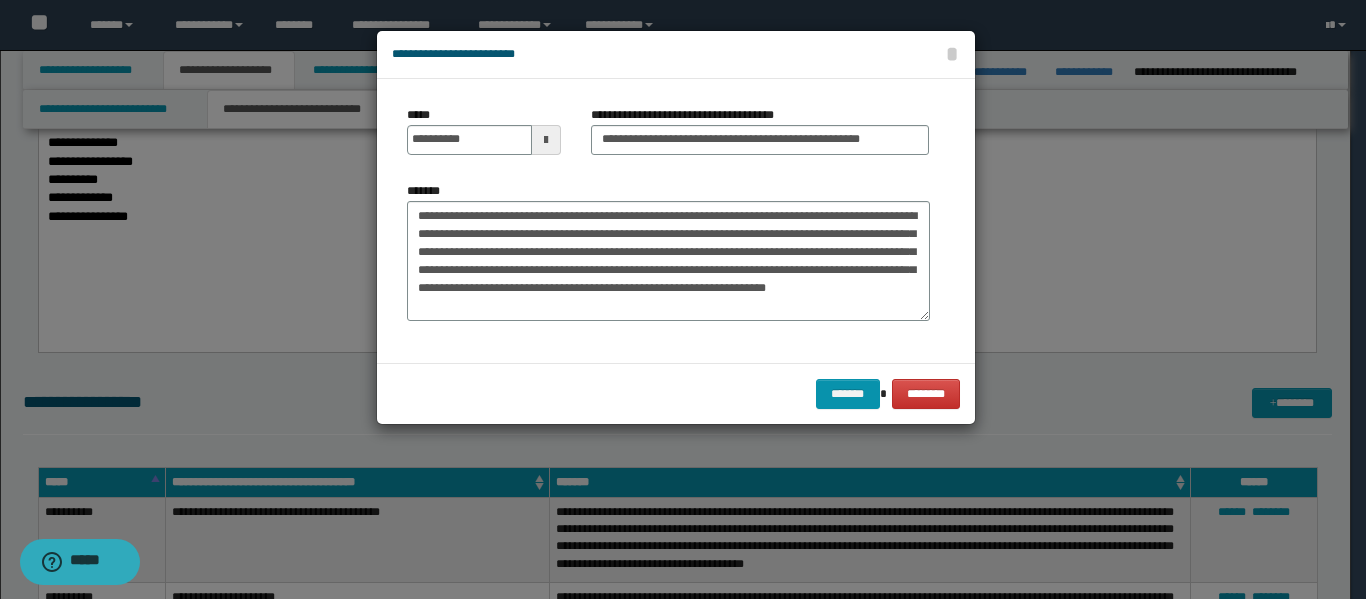 click on "********* * *" 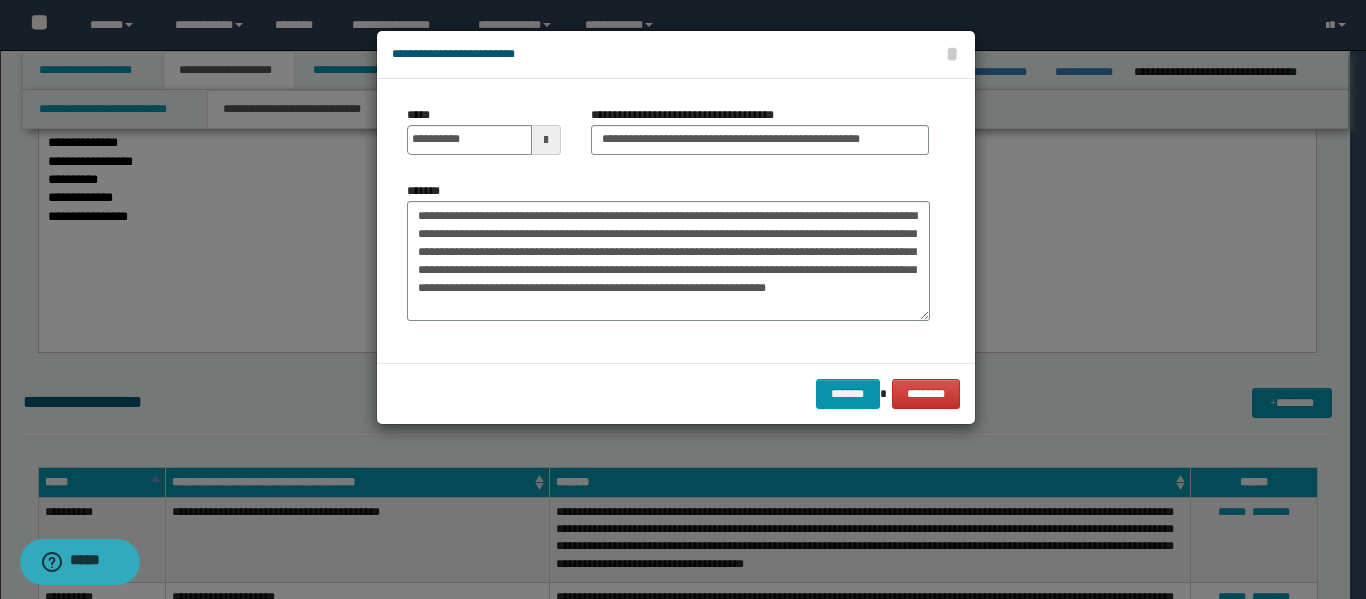 click on "**********" at bounding box center [668, 261] 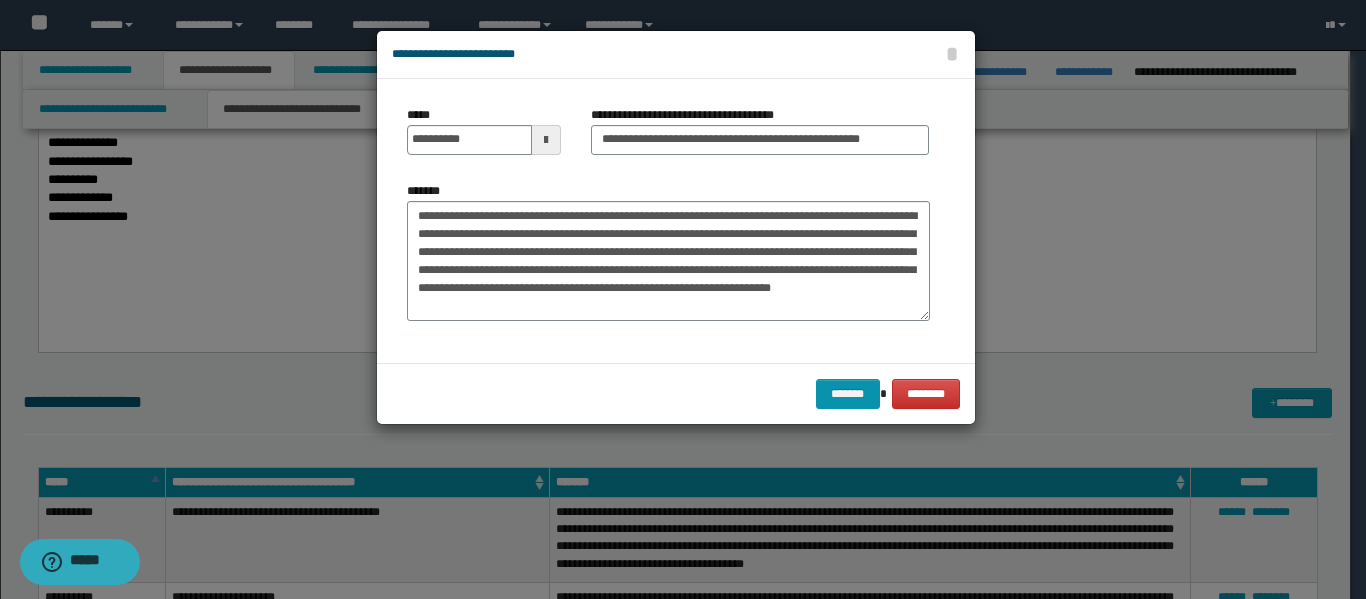 click on "**********" at bounding box center (668, 261) 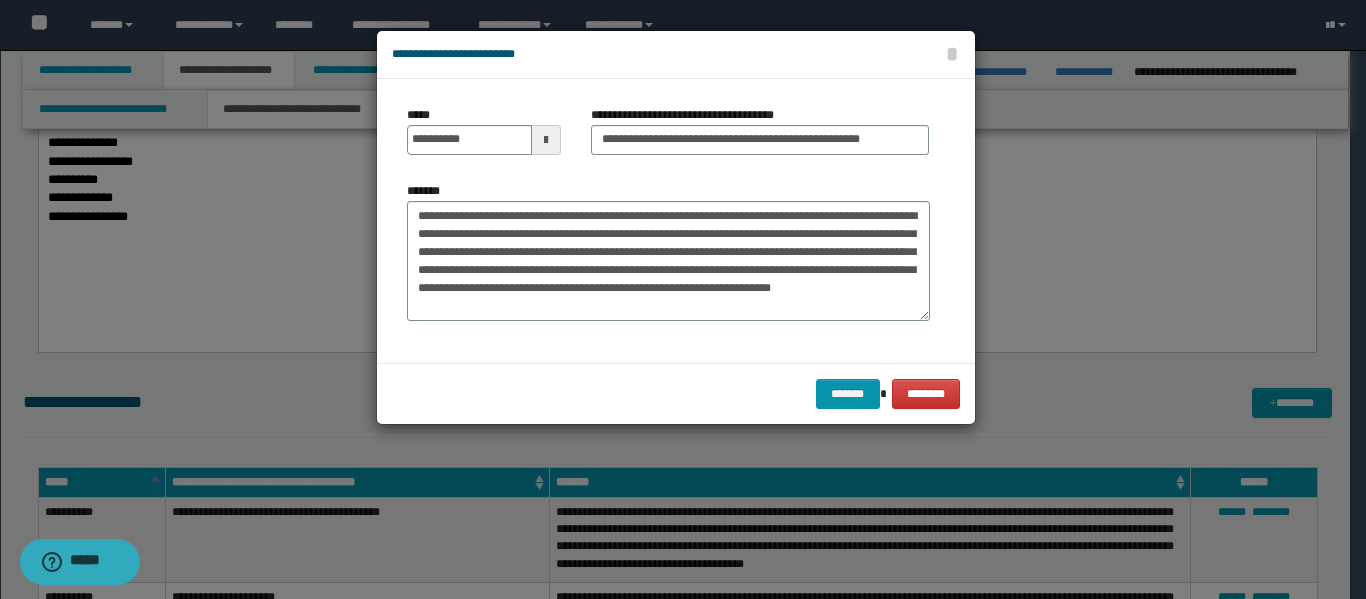 click on "**** * *****" 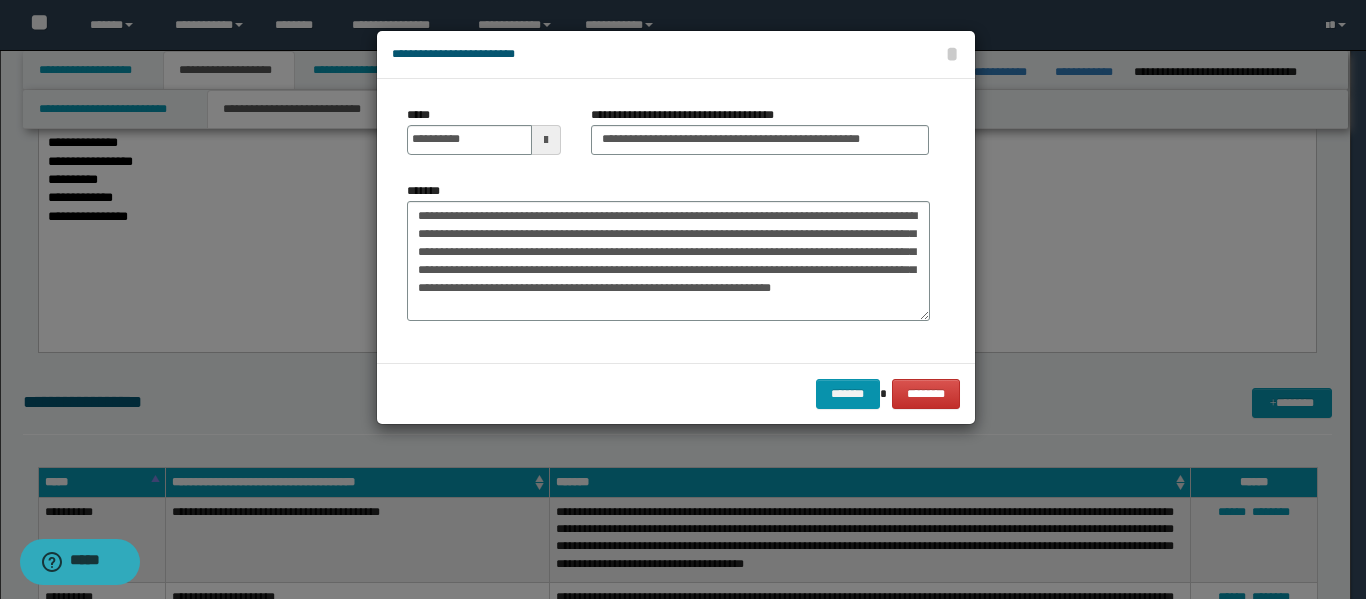 click on "**********" at bounding box center [668, 261] 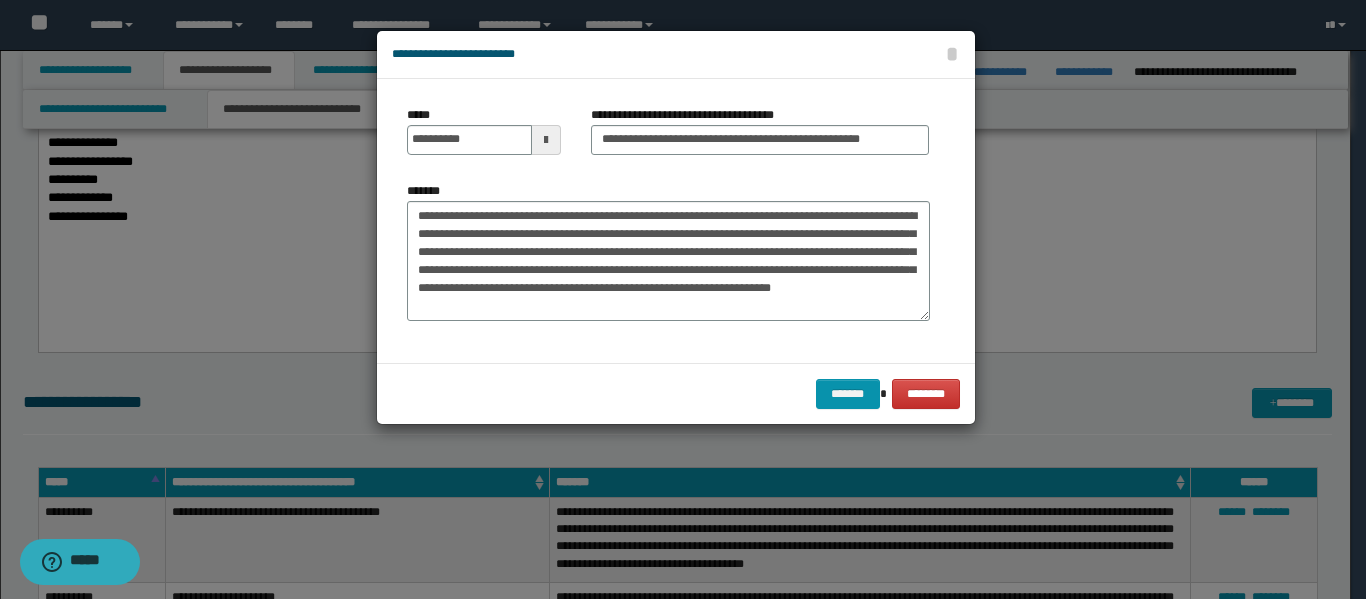 click on "*********" 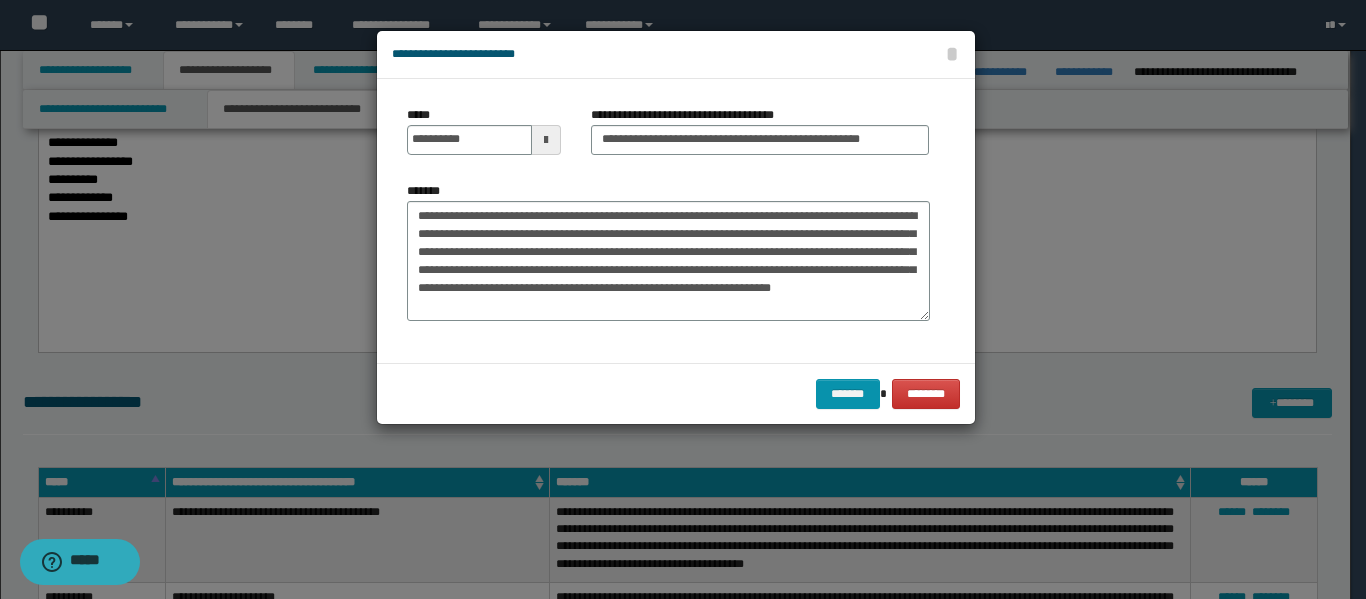 click on "**********" at bounding box center [668, 261] 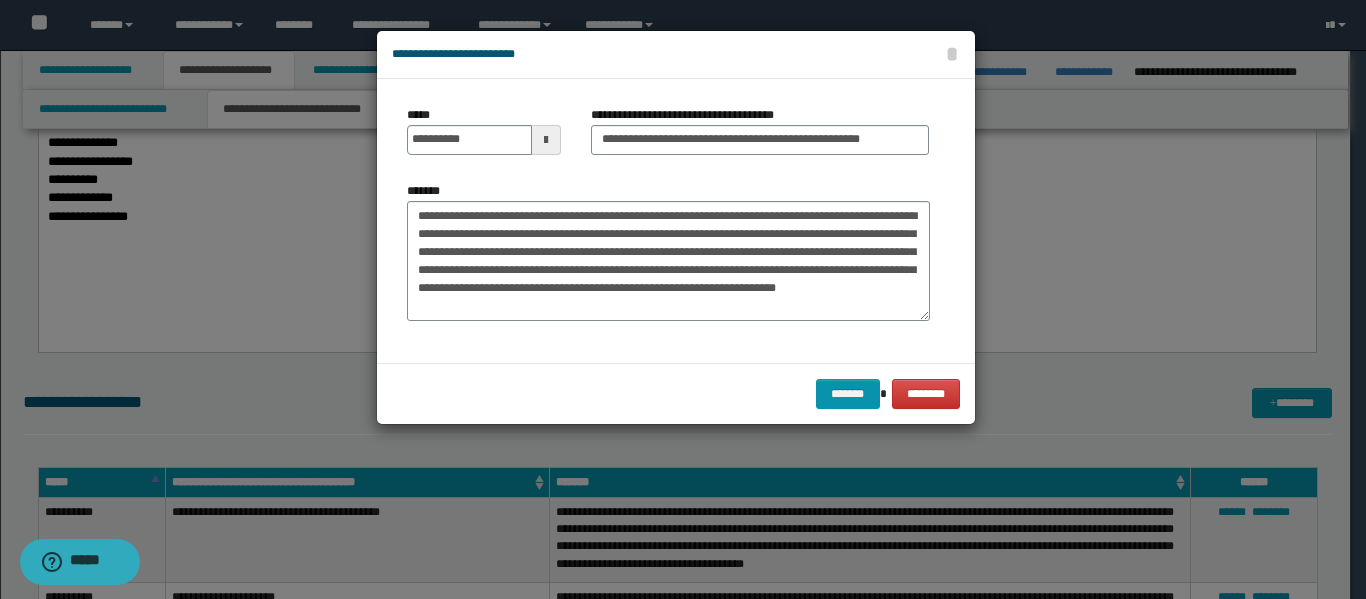 click on "**********" at bounding box center (668, 261) 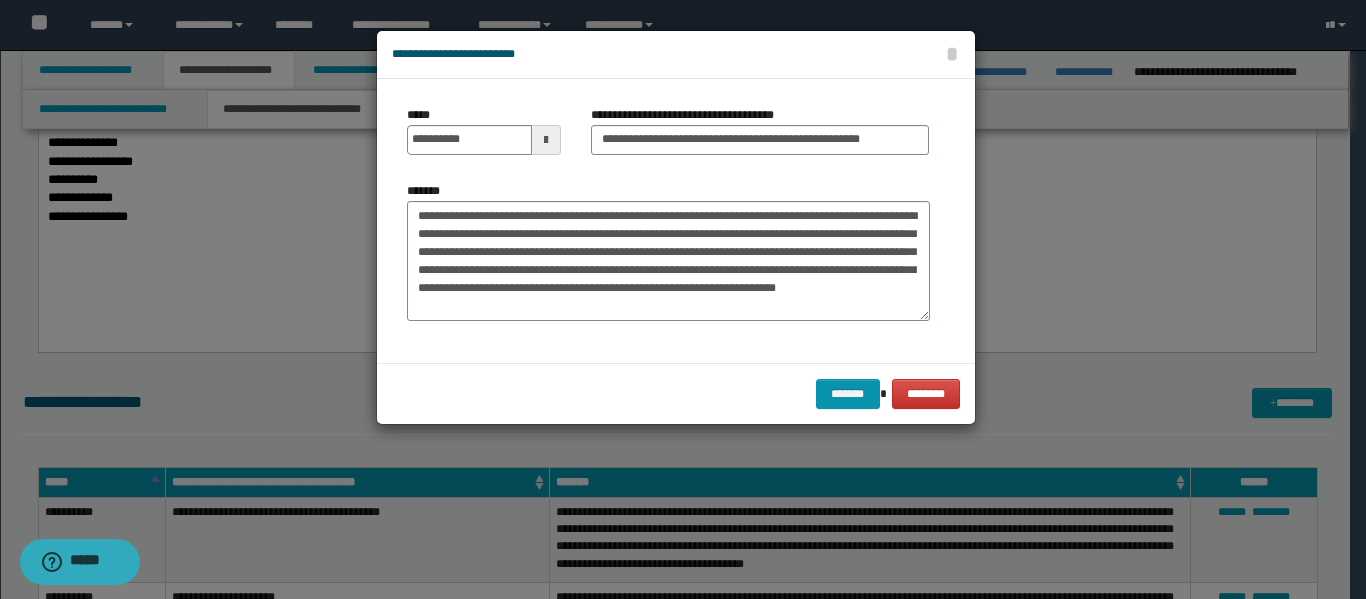 click on "**********" 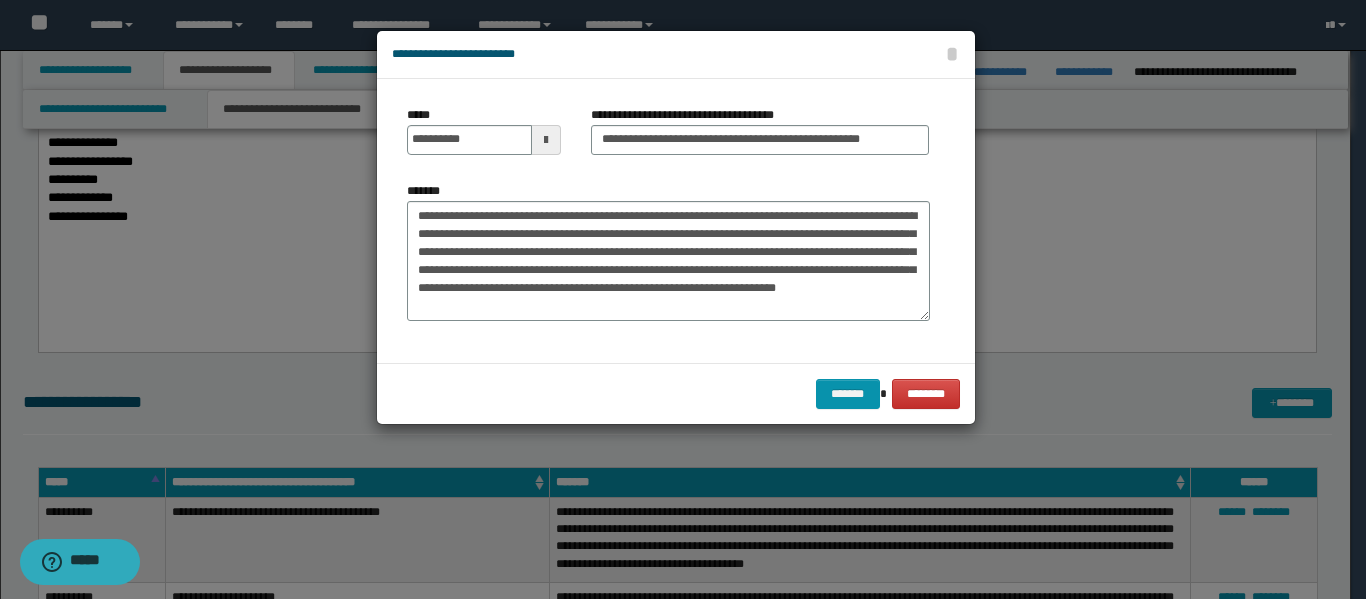 click on "**********" at bounding box center (668, 261) 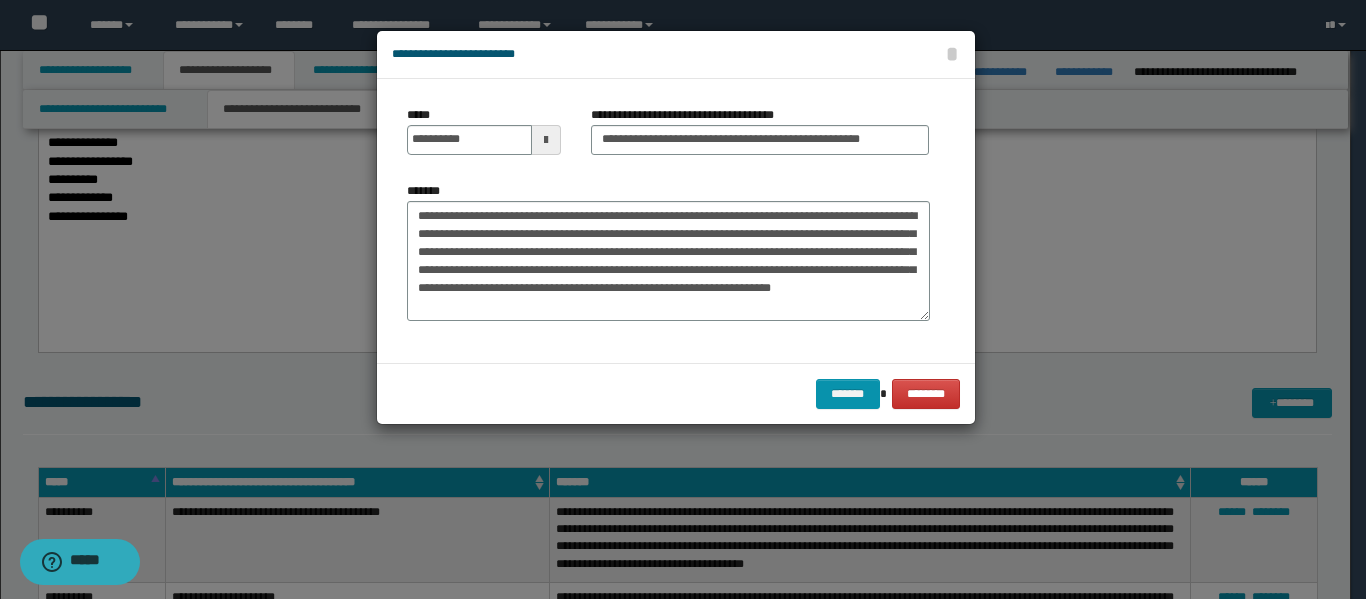 click on "**********" at bounding box center (668, 261) 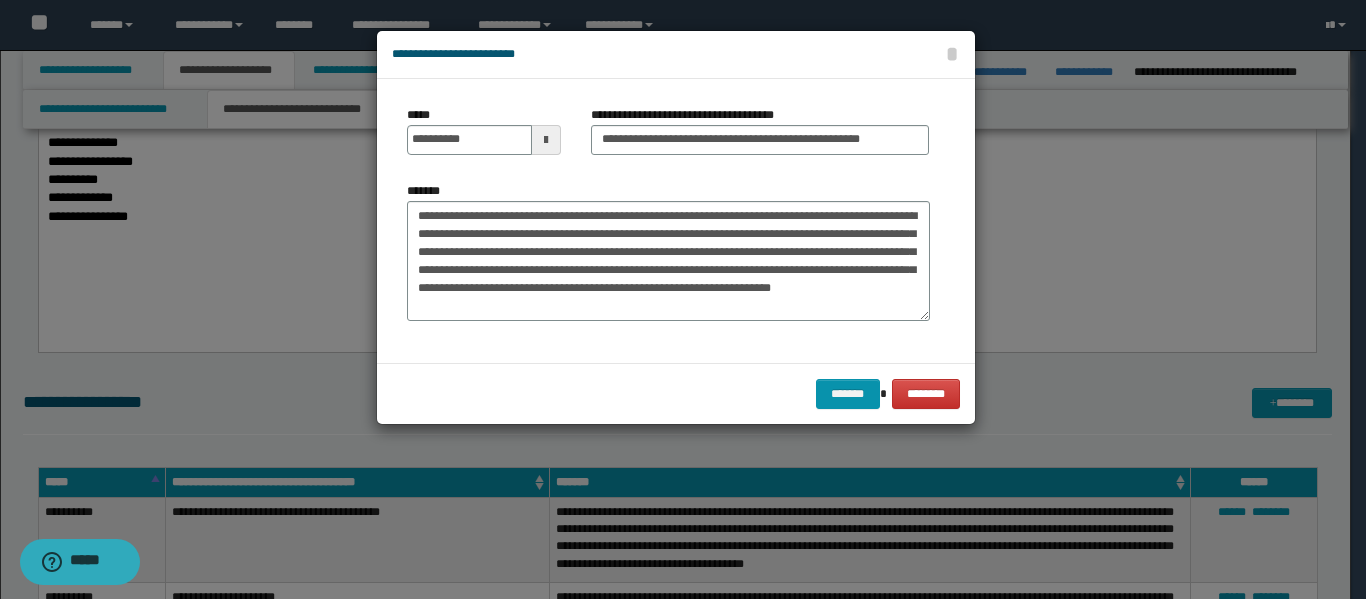 click on "*" 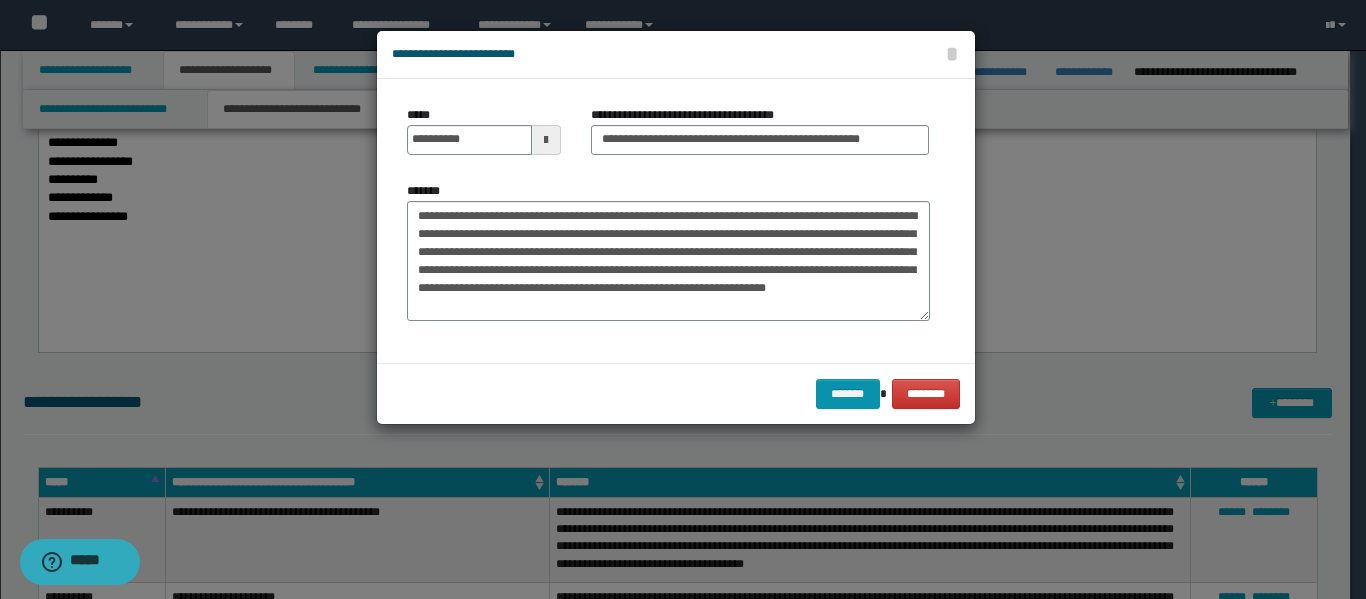 click on "**********" at bounding box center [668, 261] 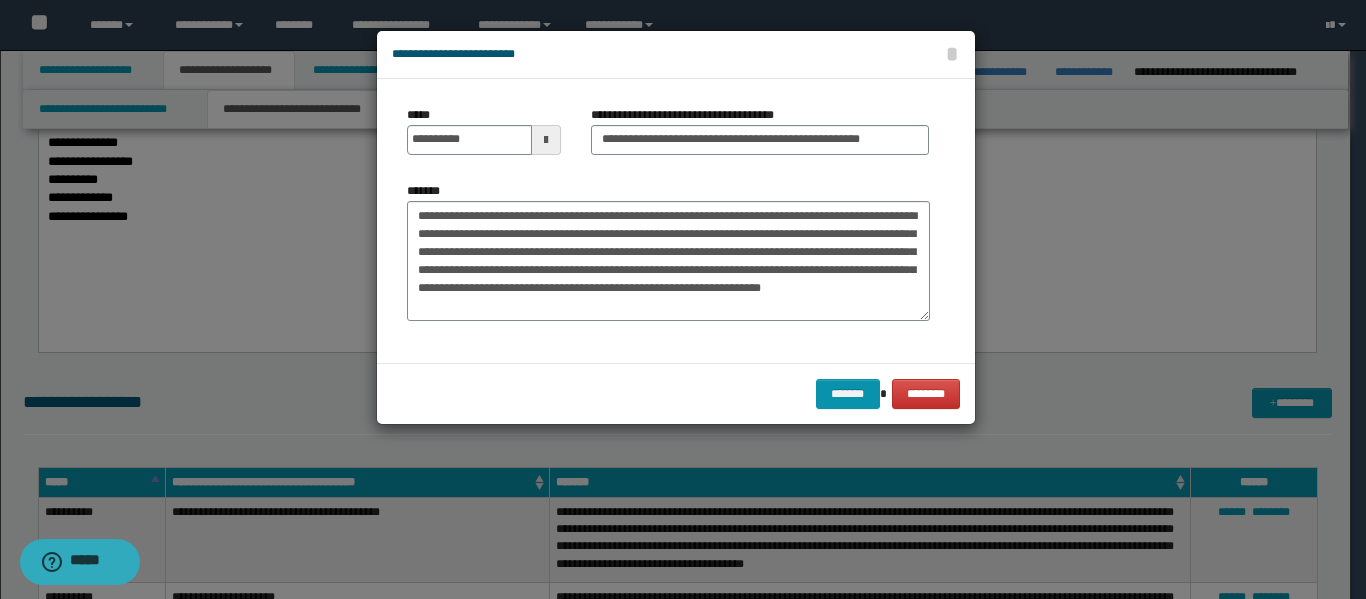 click on "**********" at bounding box center (668, 261) 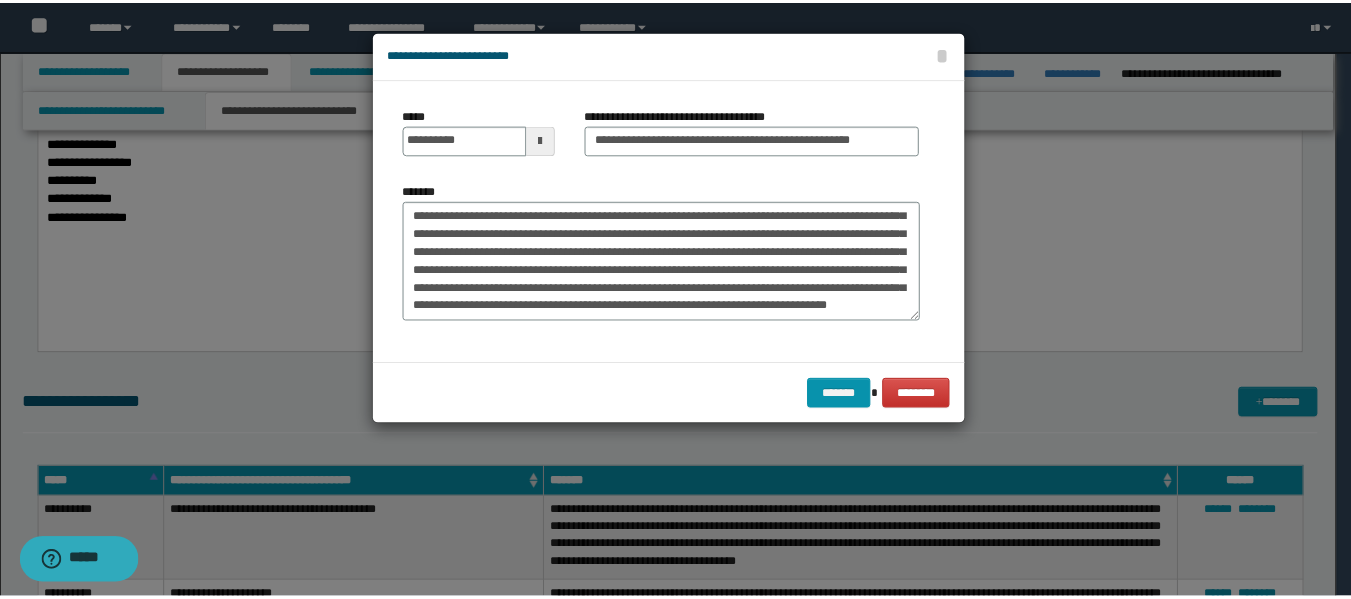 scroll, scrollTop: 66, scrollLeft: 0, axis: vertical 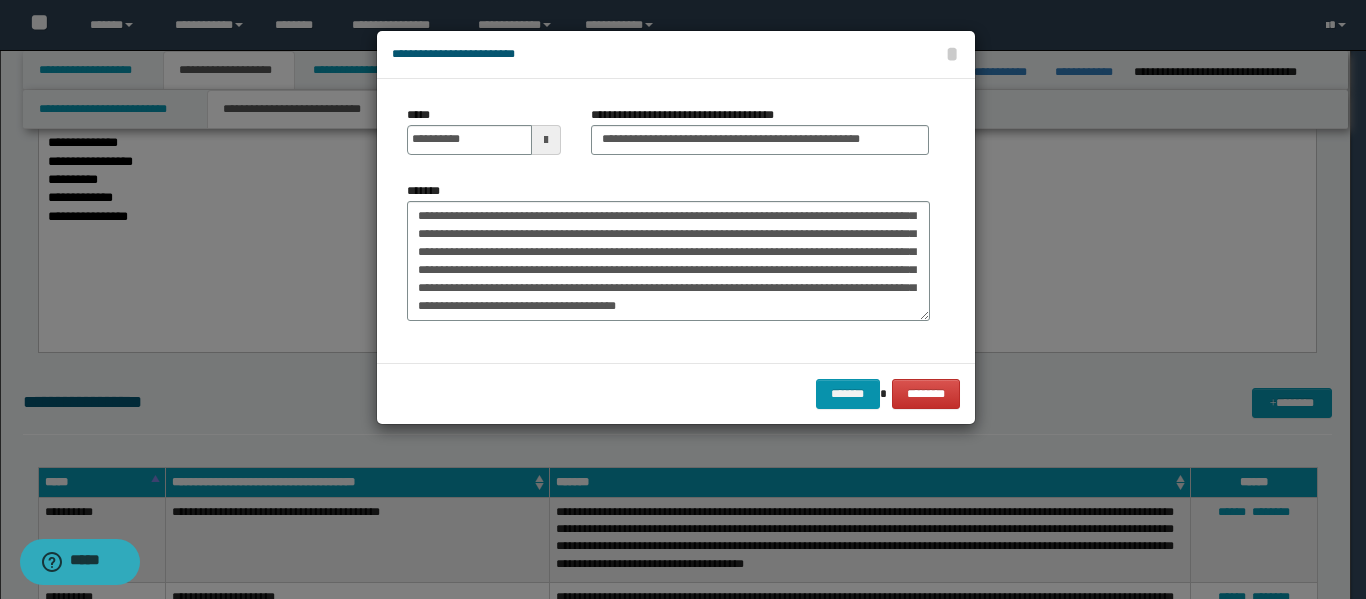click on "**********" at bounding box center (668, 261) 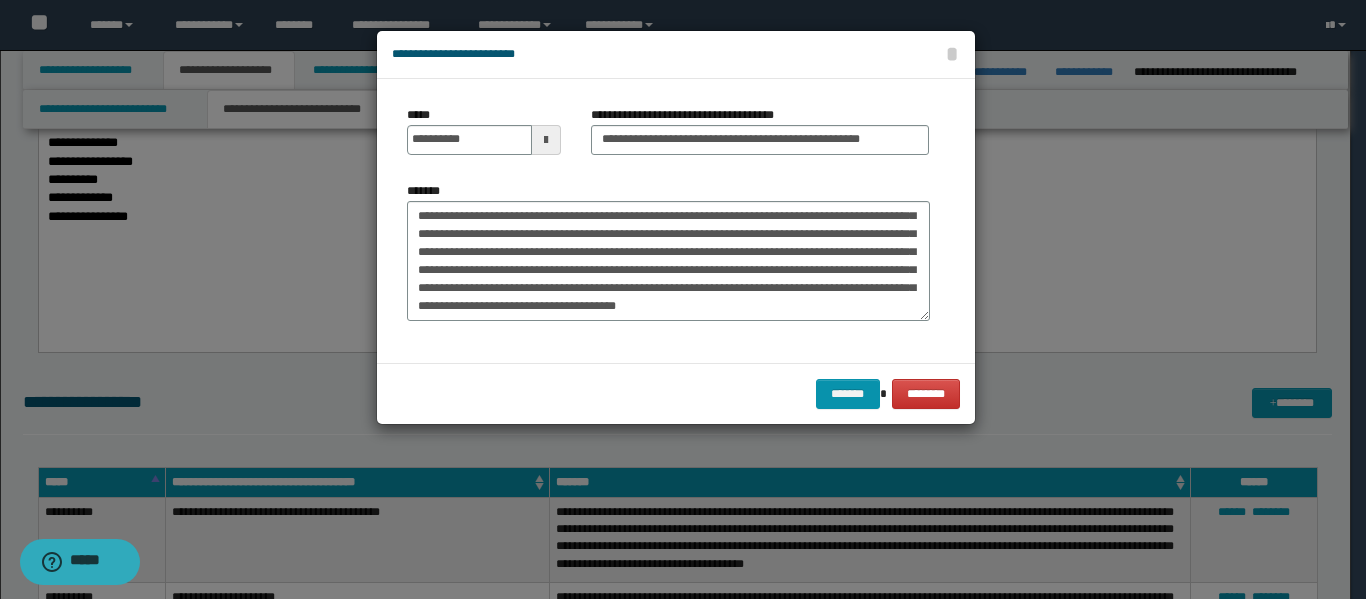 click on "** * *****" 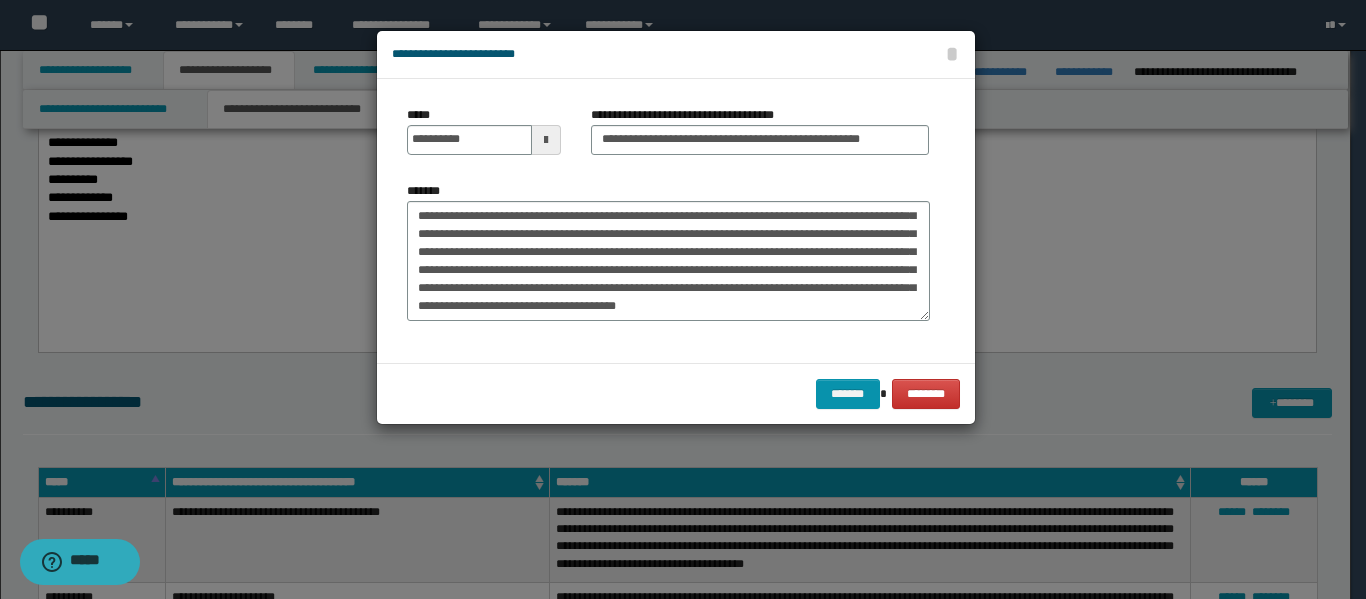 click on "**********" at bounding box center [668, 261] 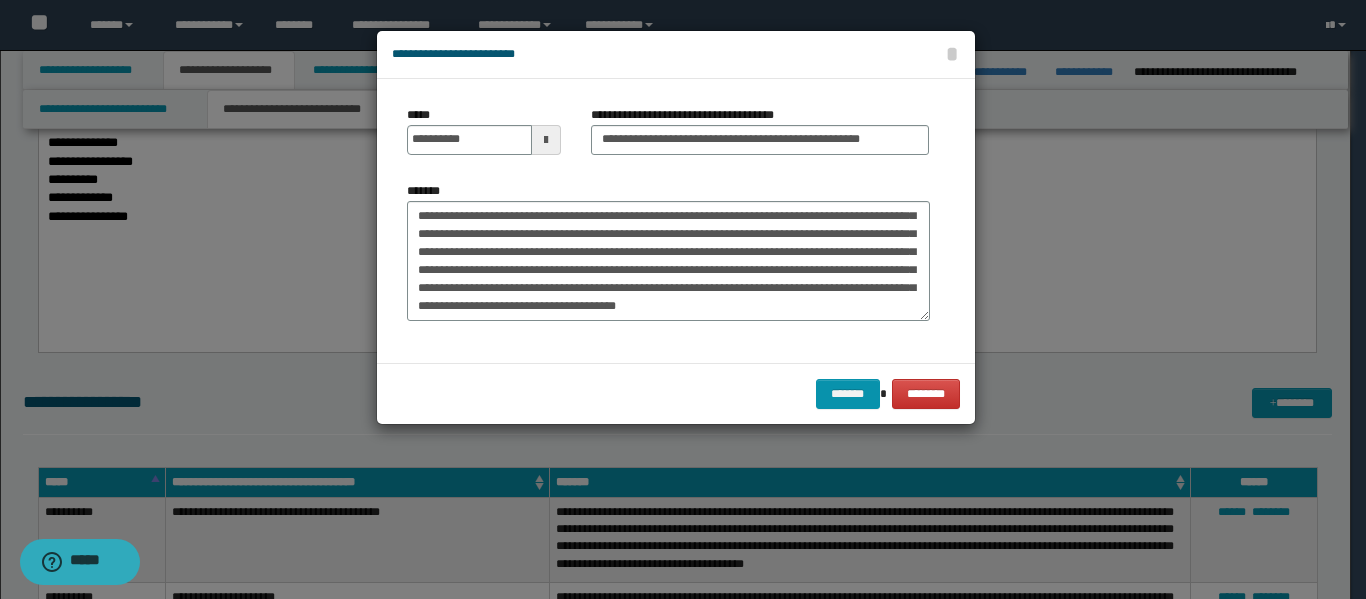 click on "**********" 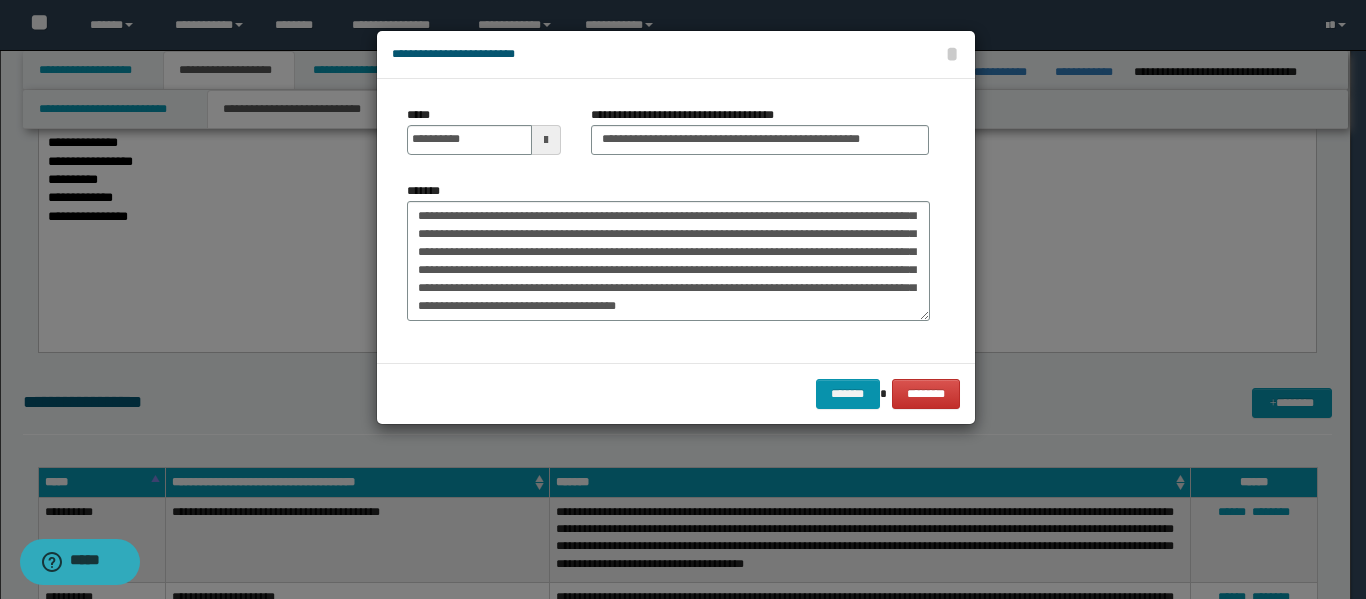 click on "**********" at bounding box center (668, 261) 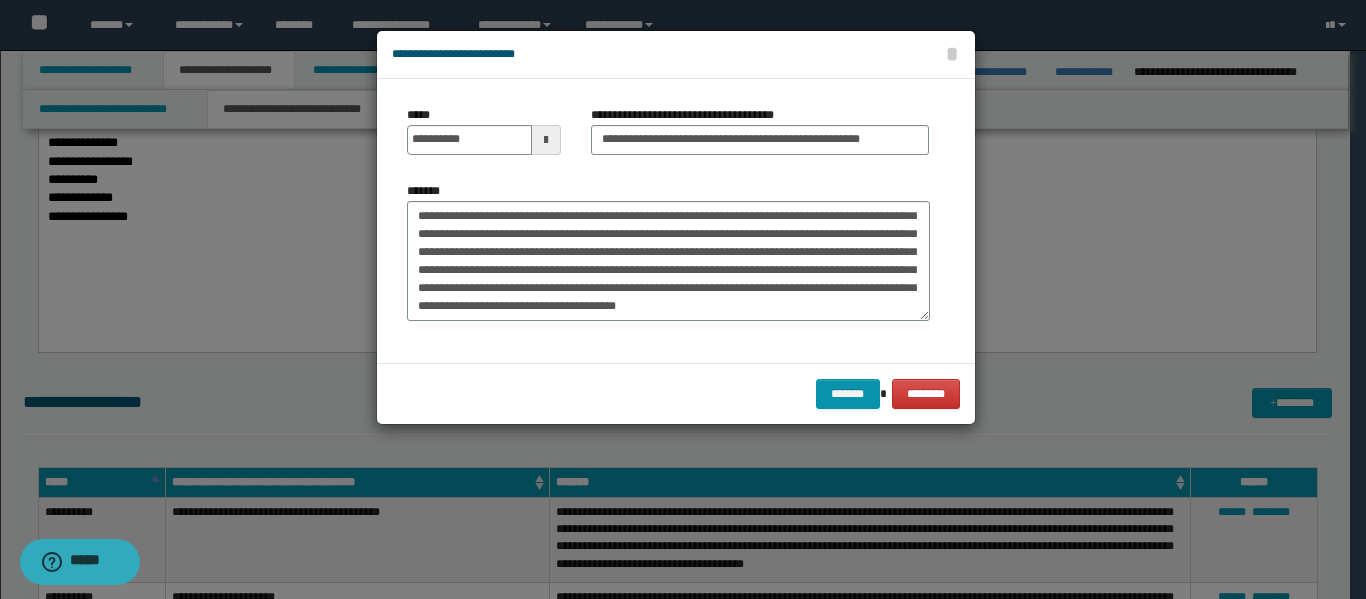 click on "**********" 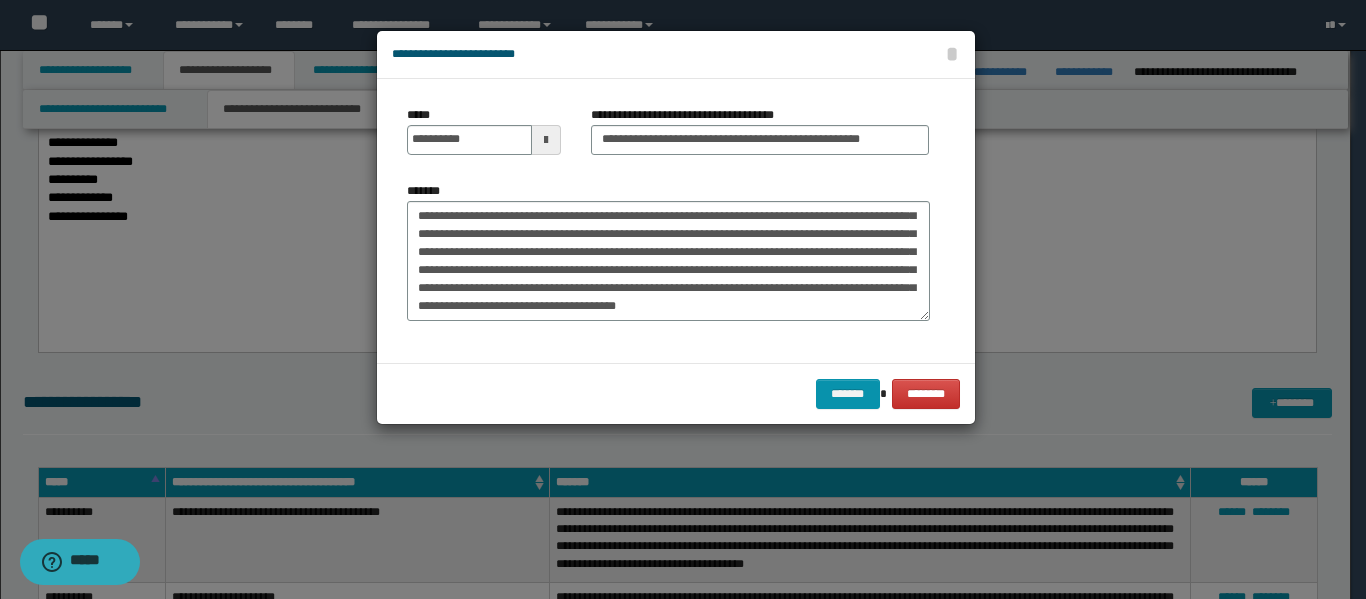 click on "**********" at bounding box center (668, 261) 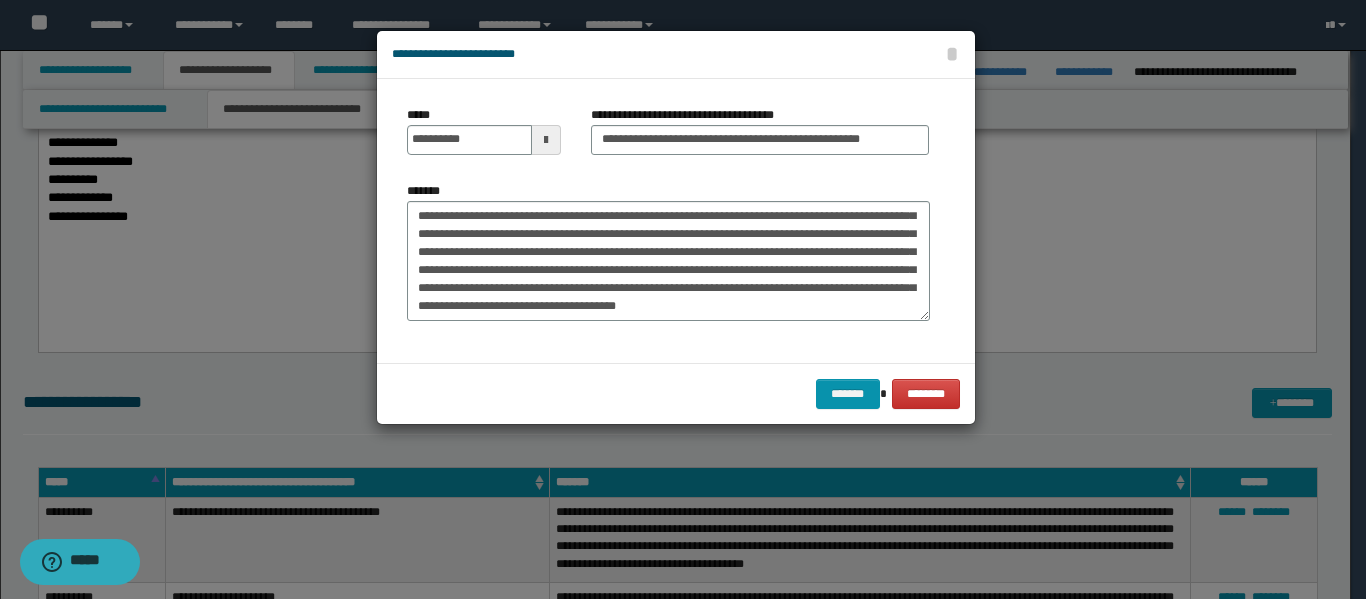 click on "**********" 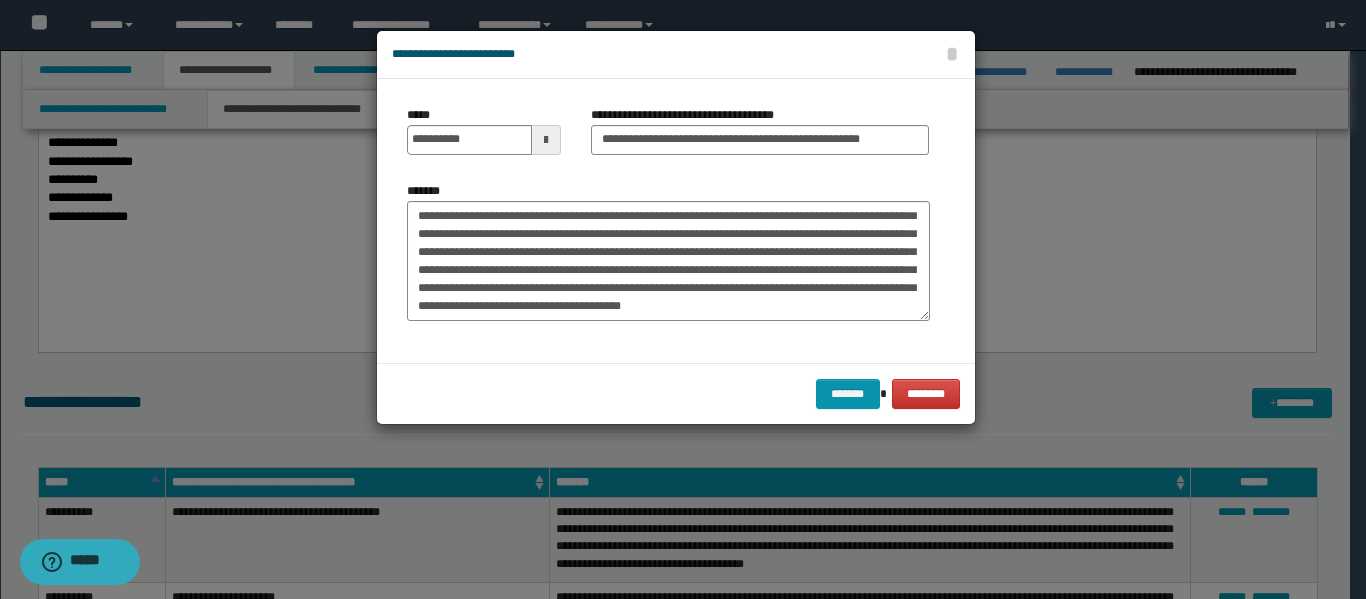 click on "**********" at bounding box center [668, 261] 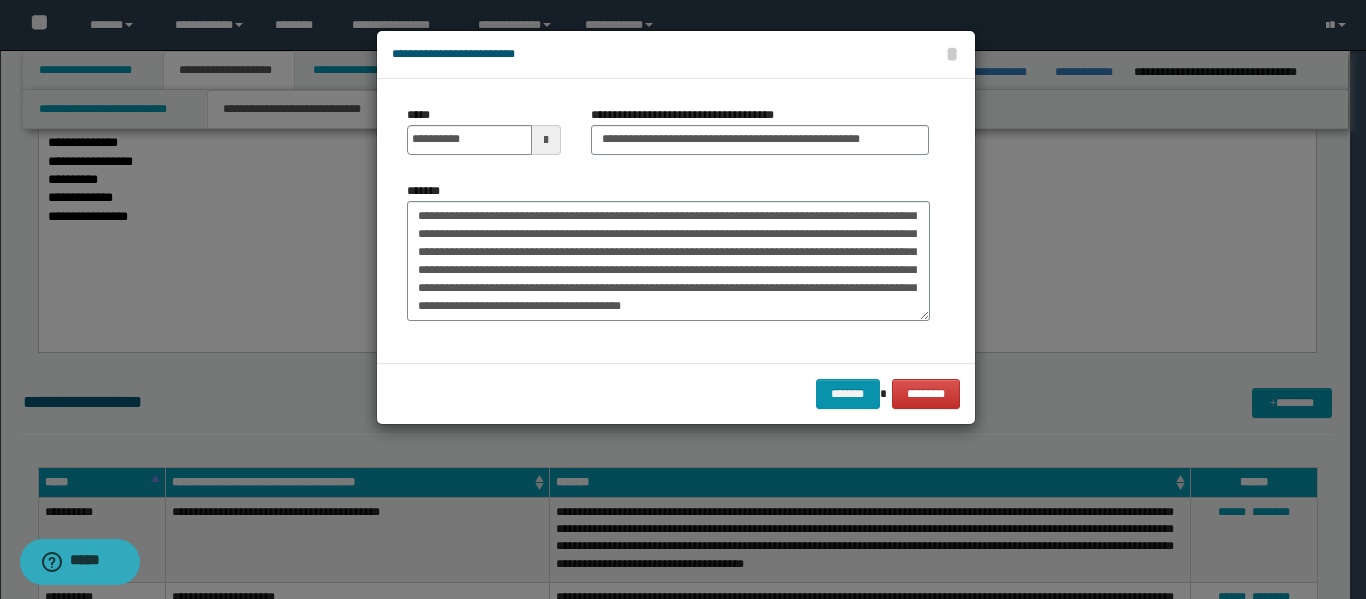 click on "*" 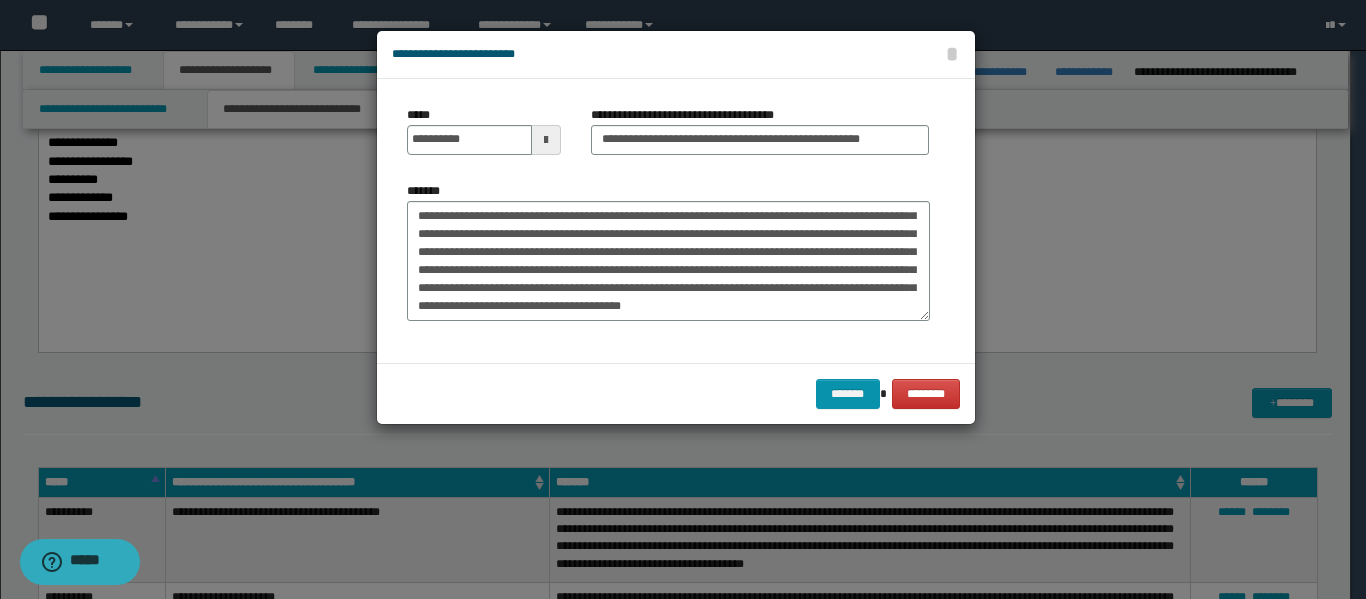 click on "**********" at bounding box center [668, 261] 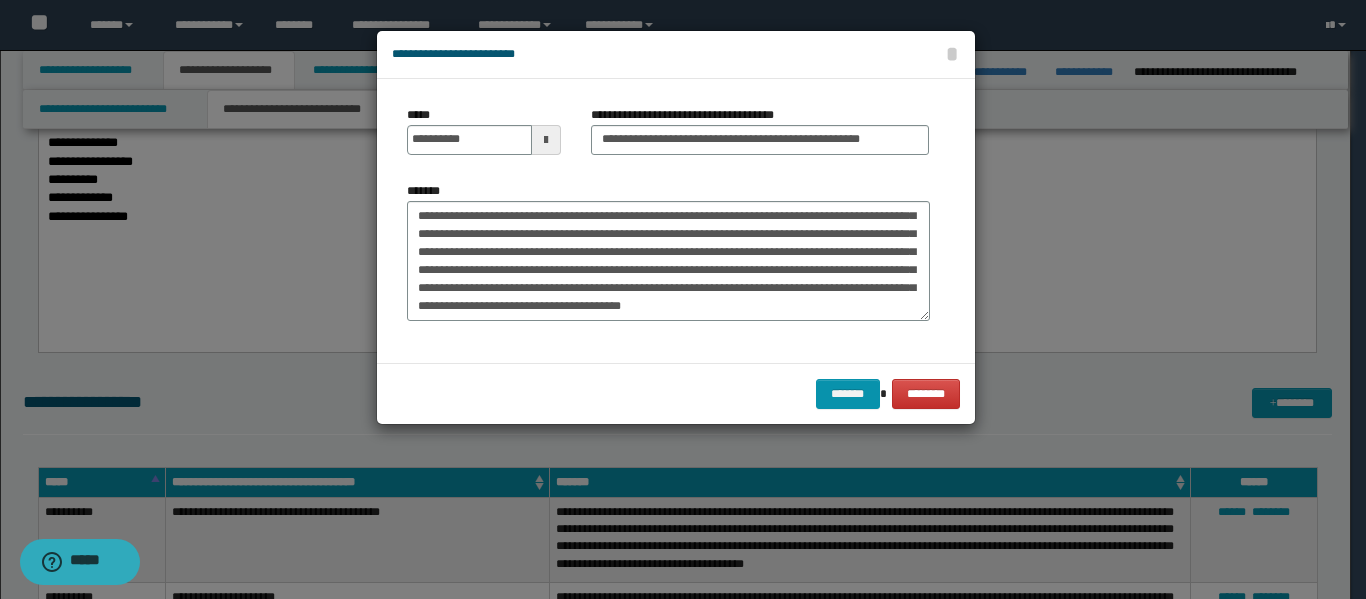click on "**********" 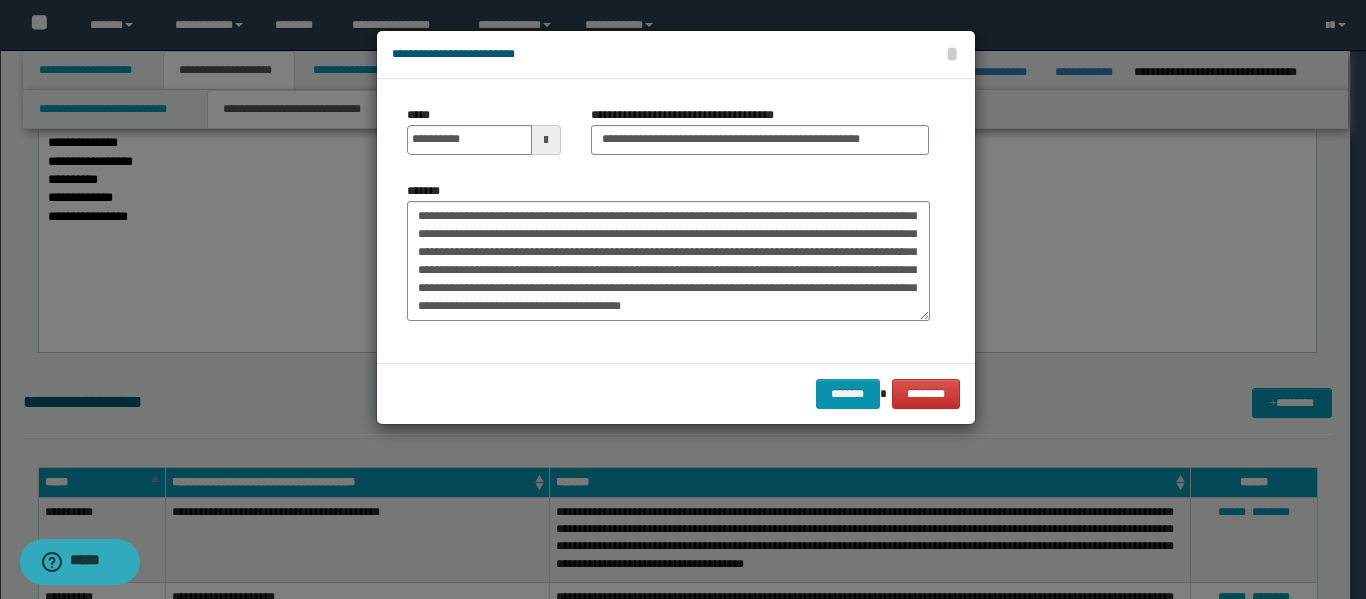 click on "**********" at bounding box center (668, 261) 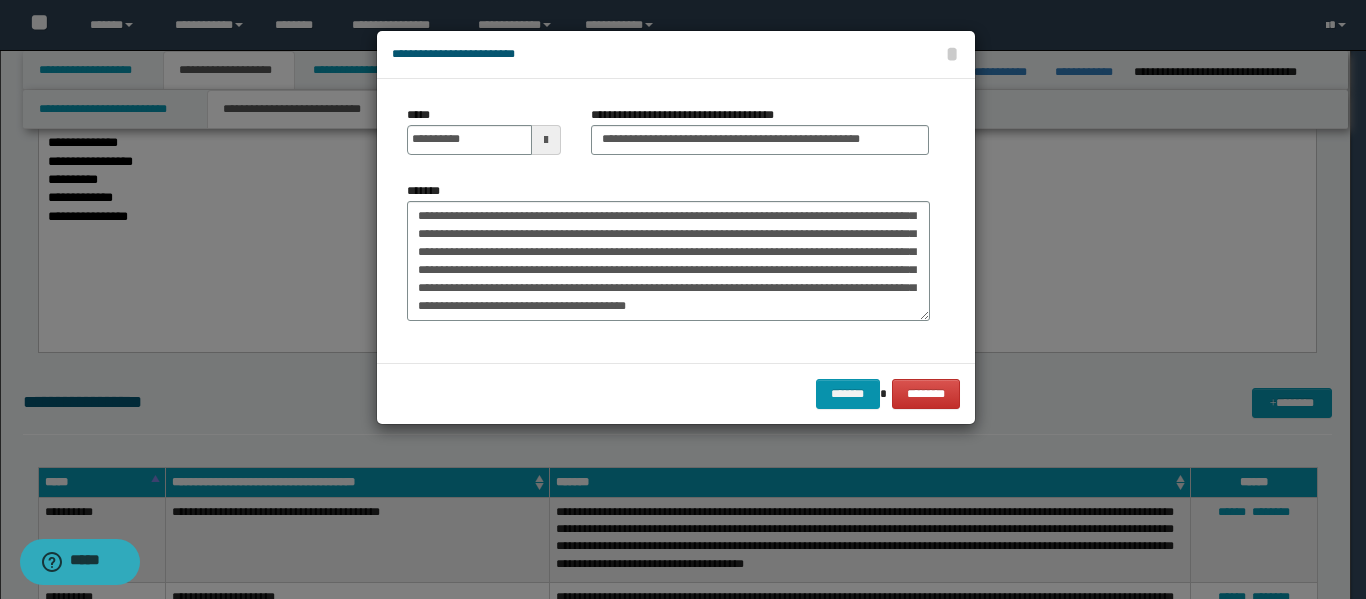 click on "**********" at bounding box center (668, 261) 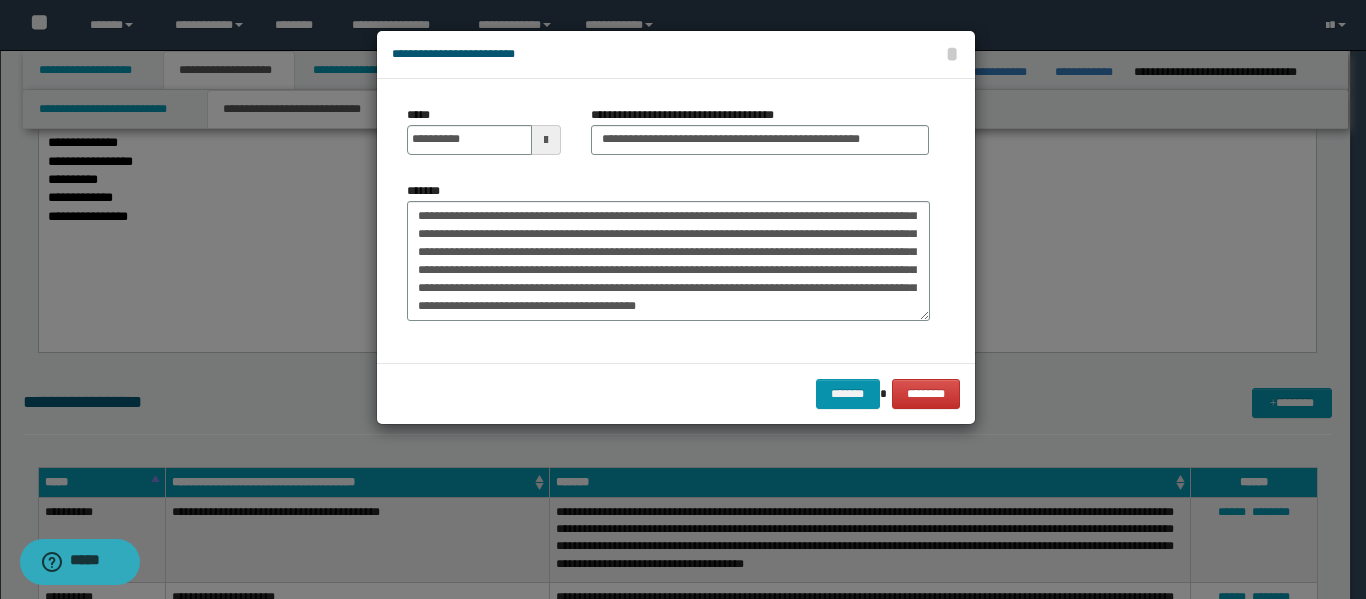 click on "**********" at bounding box center [668, 261] 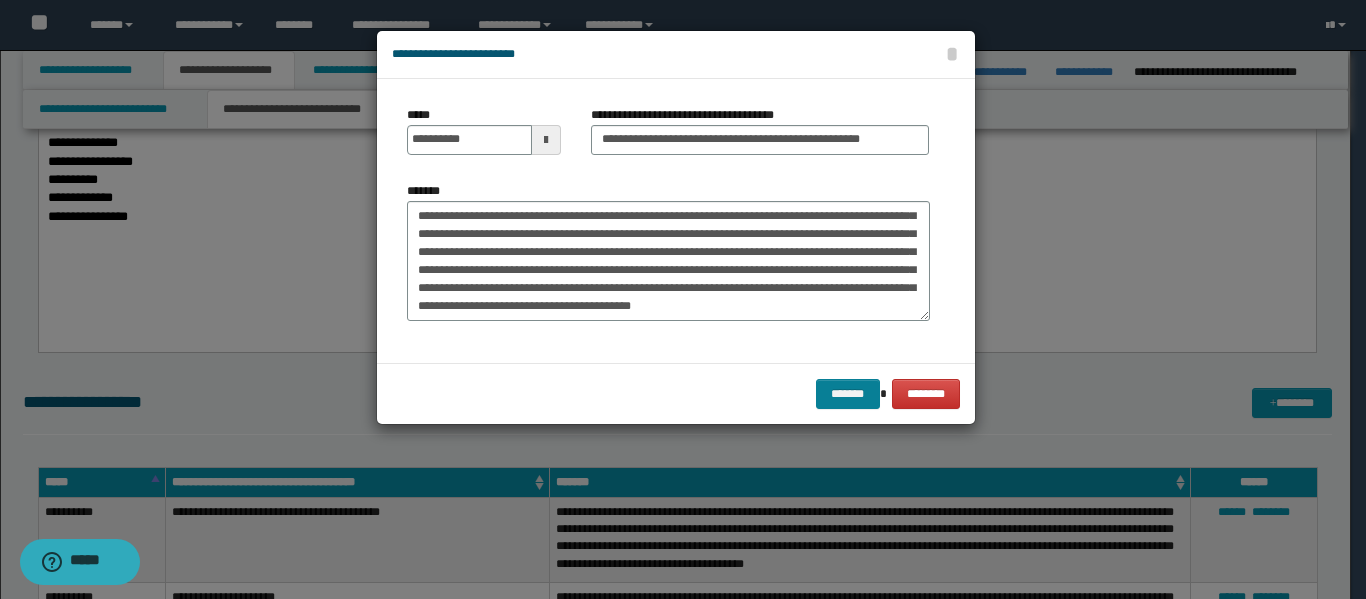 type on "**********" 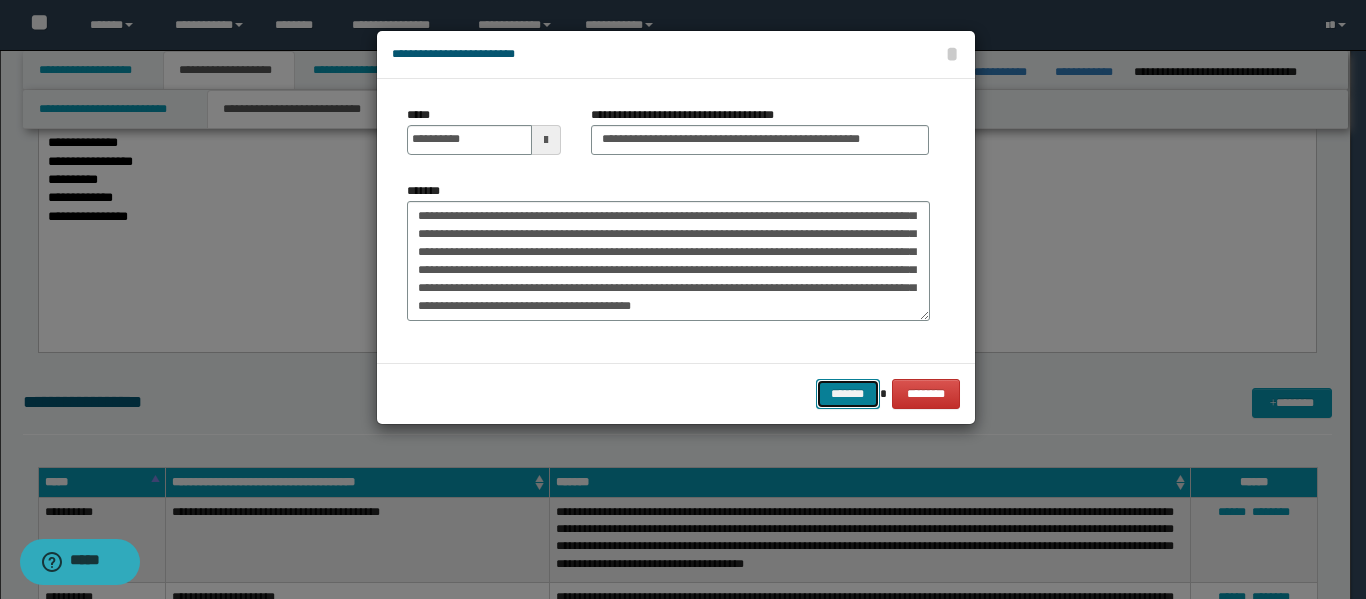 click on "*******" at bounding box center [848, 394] 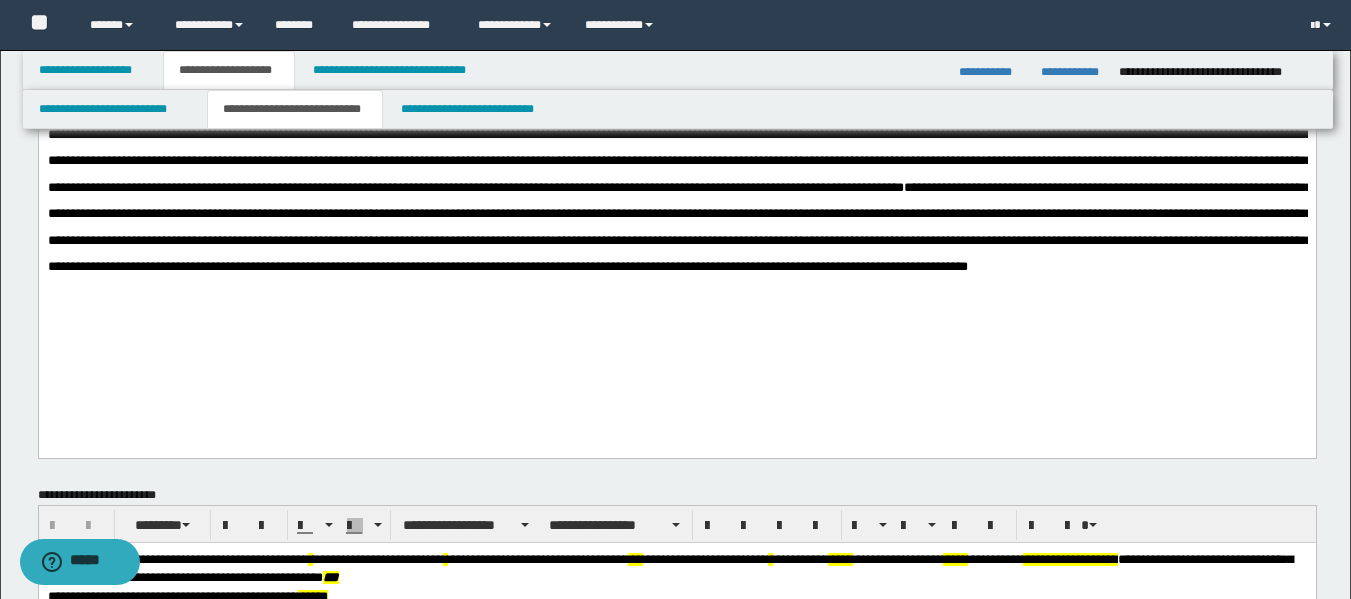 scroll, scrollTop: 300, scrollLeft: 0, axis: vertical 